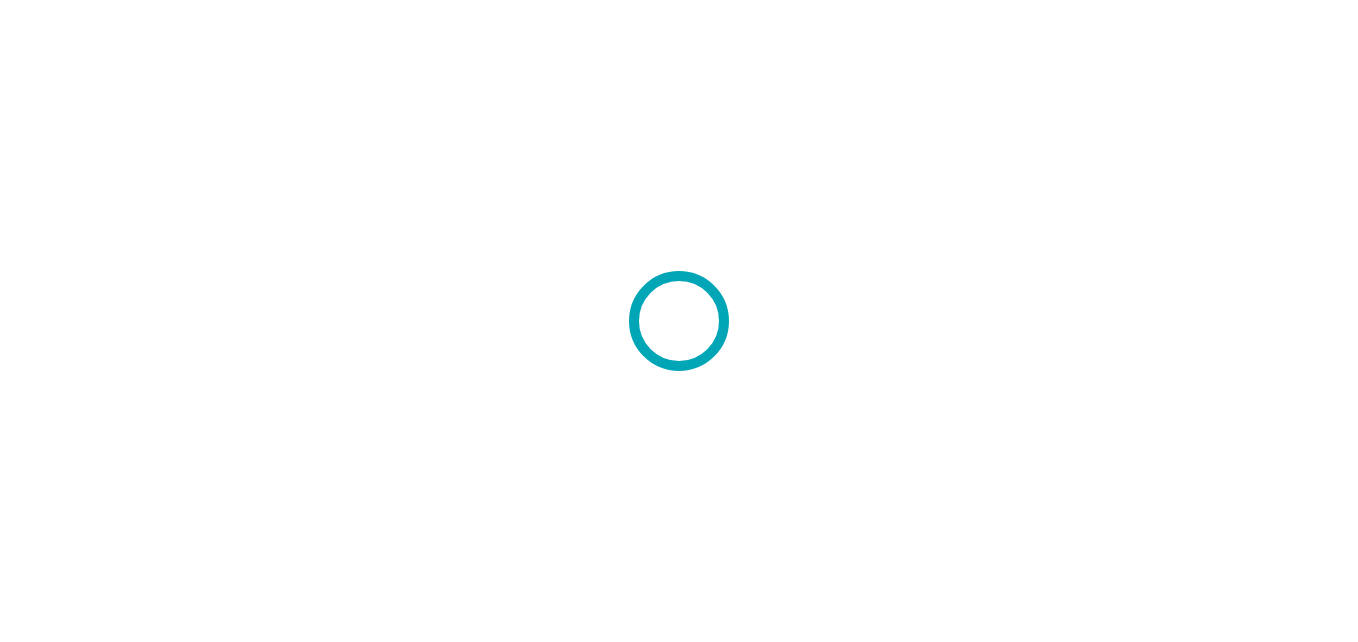scroll, scrollTop: 0, scrollLeft: 0, axis: both 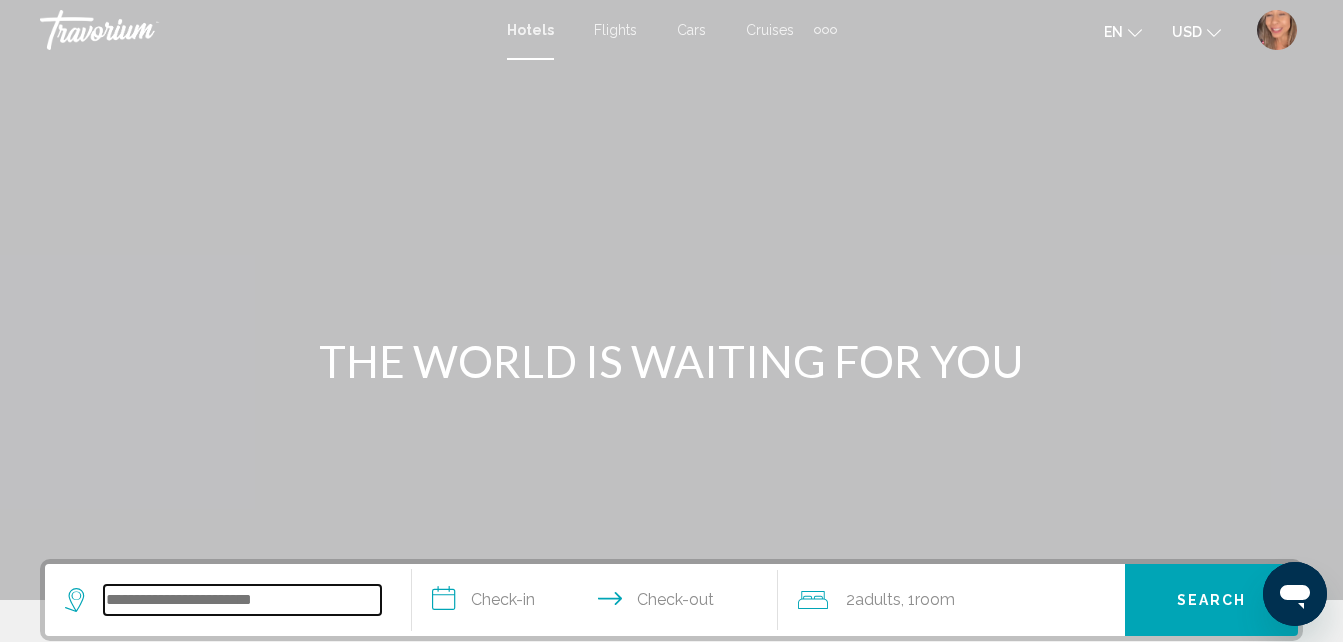 click at bounding box center [242, 600] 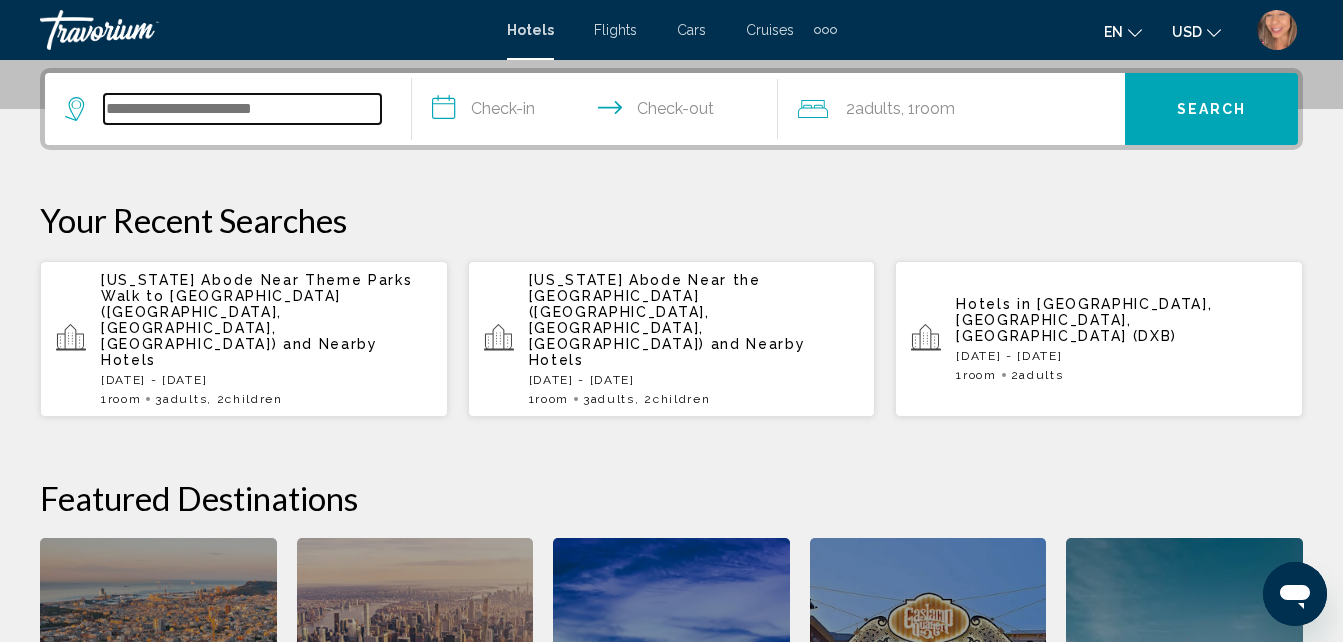 scroll, scrollTop: 494, scrollLeft: 0, axis: vertical 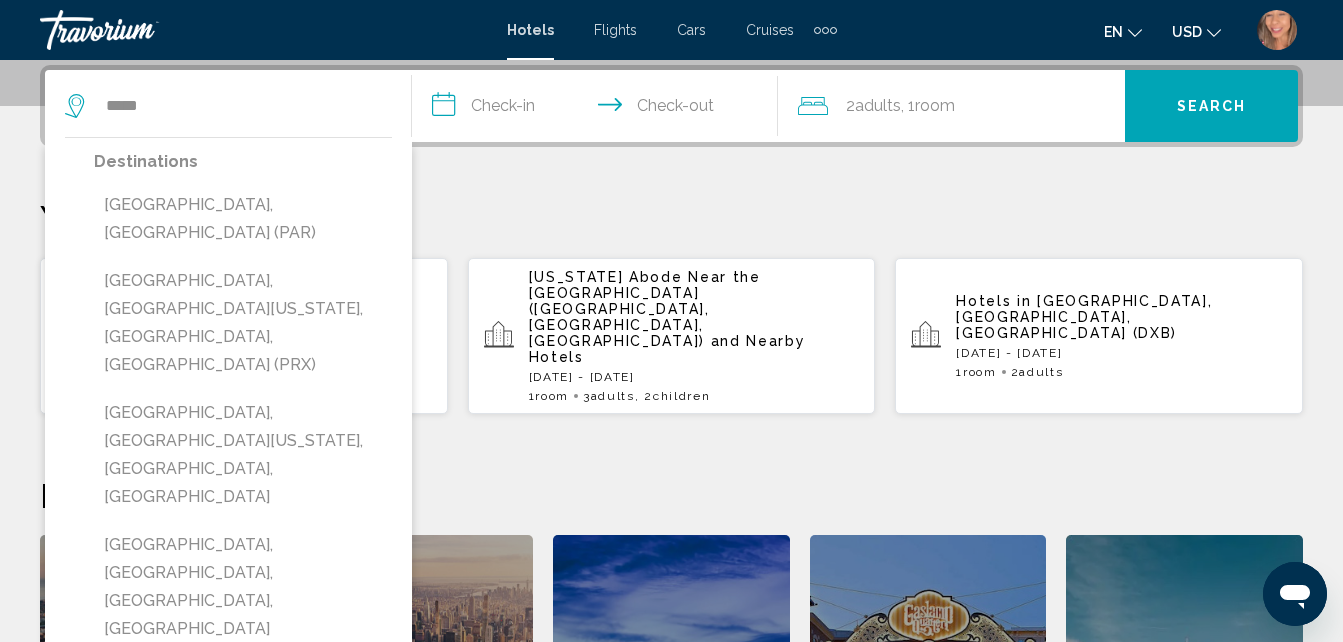 click on "[GEOGRAPHIC_DATA], [GEOGRAPHIC_DATA] (PAR)" at bounding box center [243, 219] 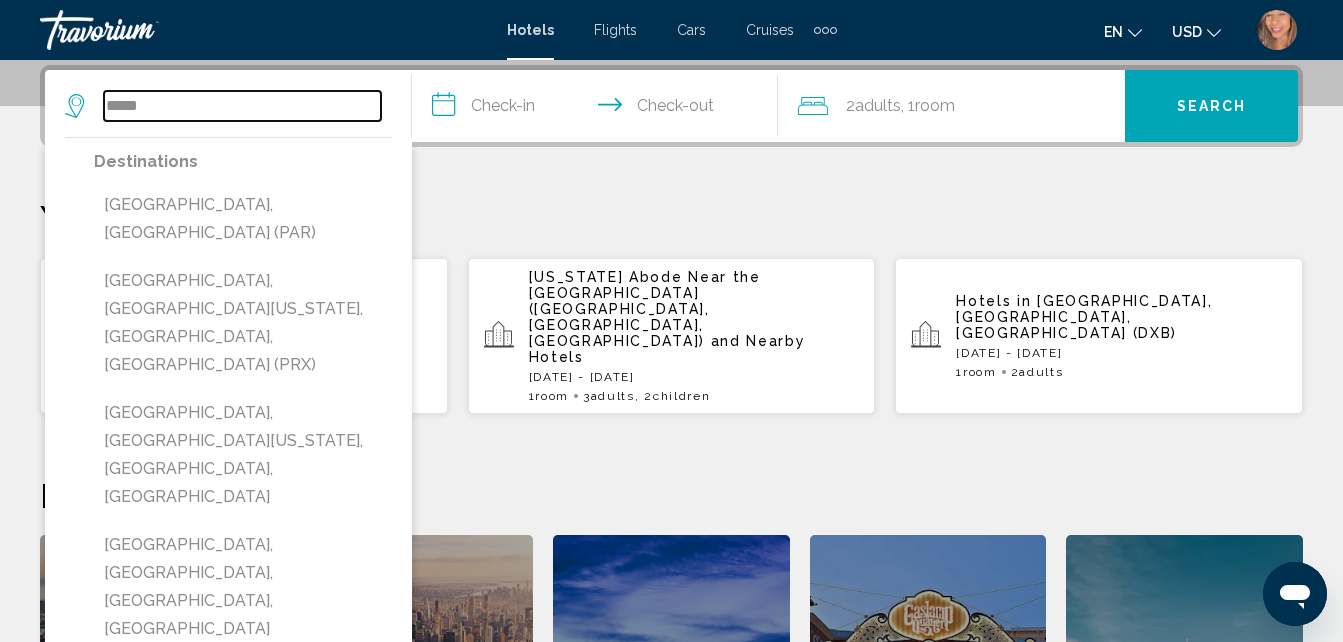 type on "**********" 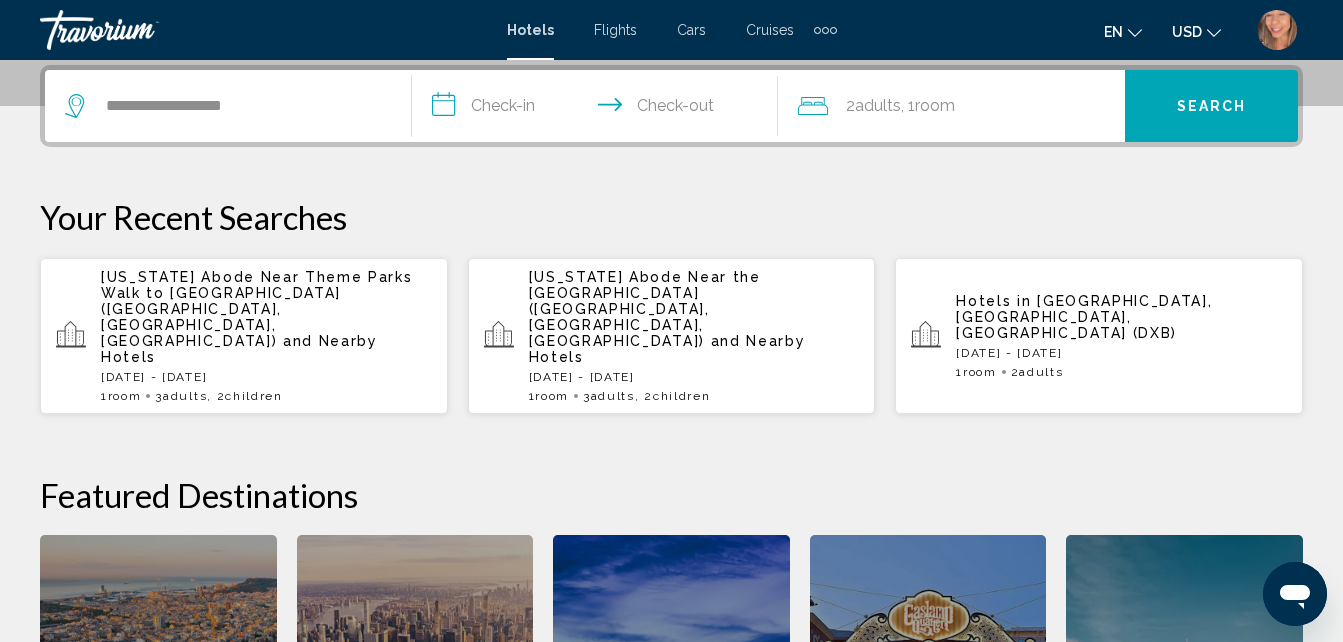 click on "**********" at bounding box center [599, 109] 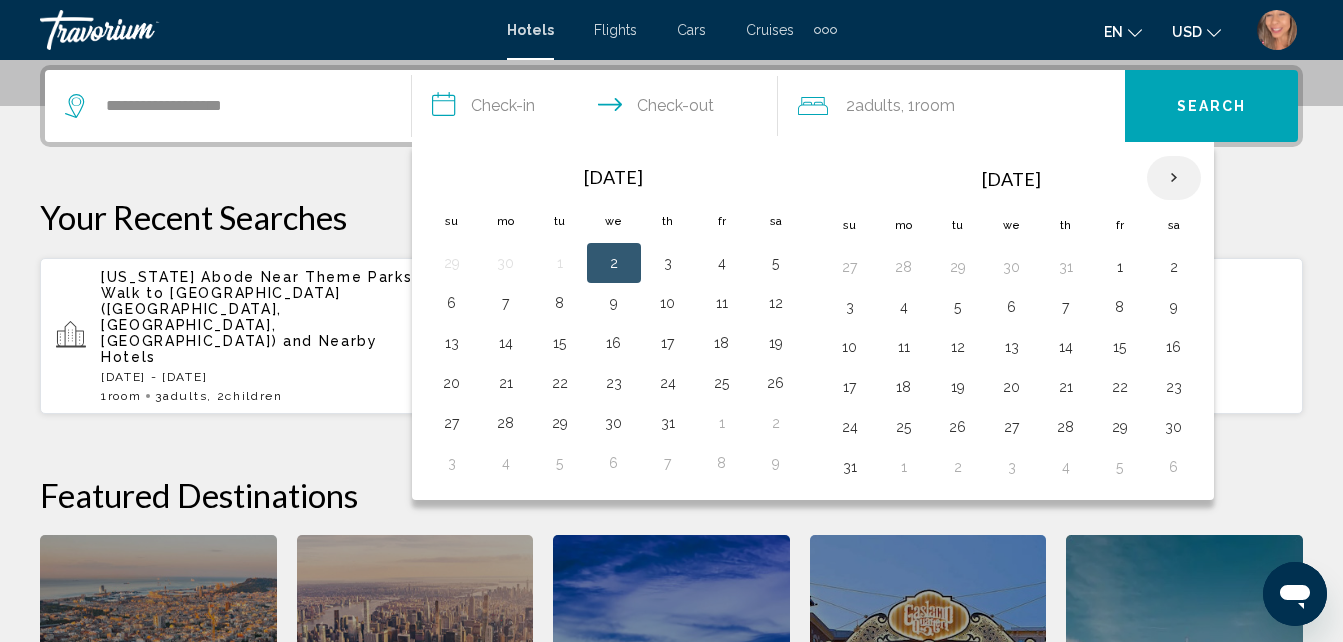 click at bounding box center [1174, 178] 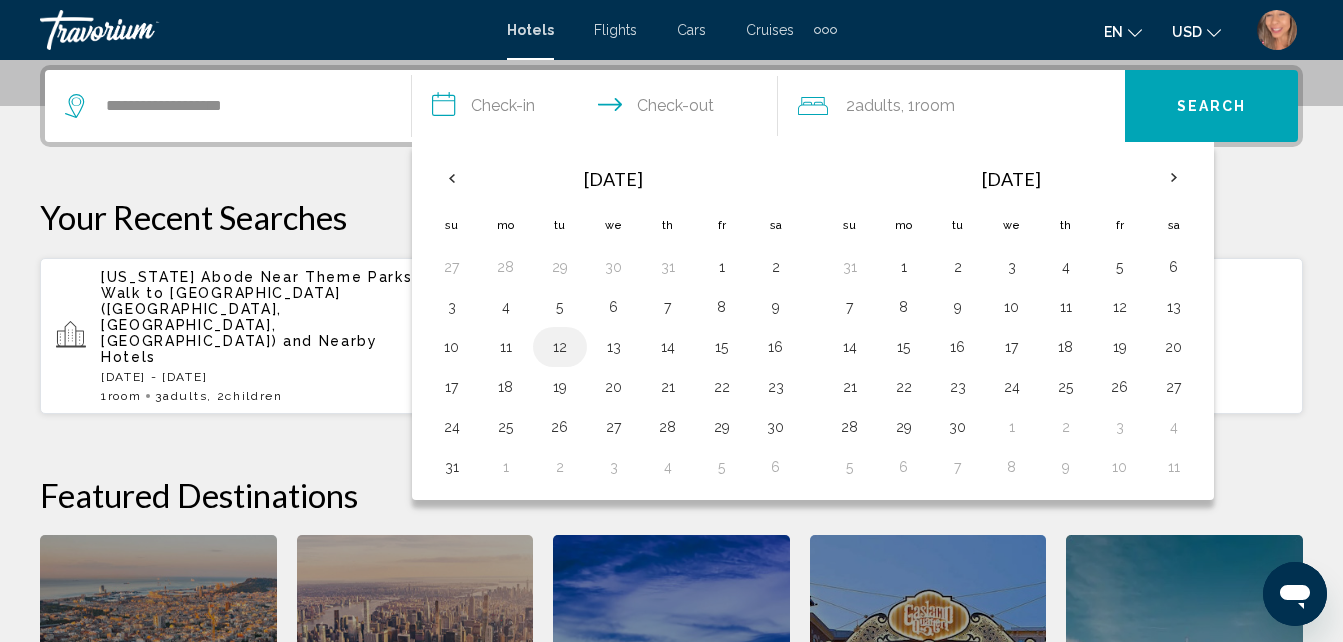 click on "12" at bounding box center [560, 347] 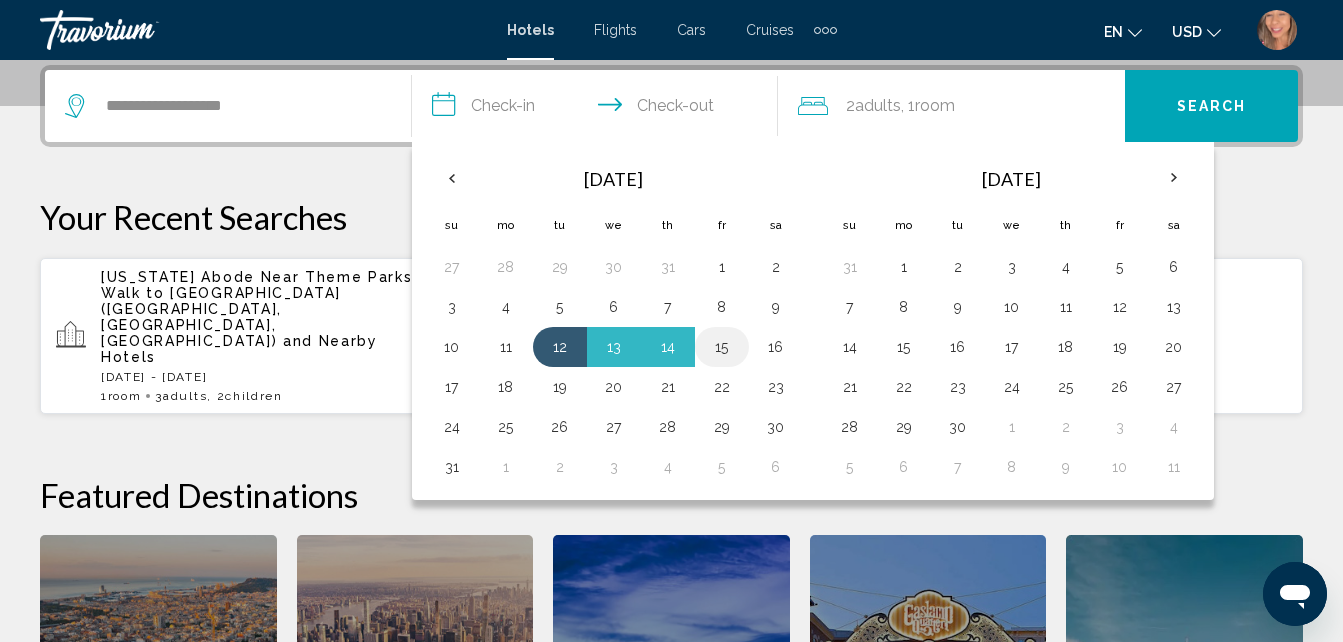 click on "15" at bounding box center [722, 347] 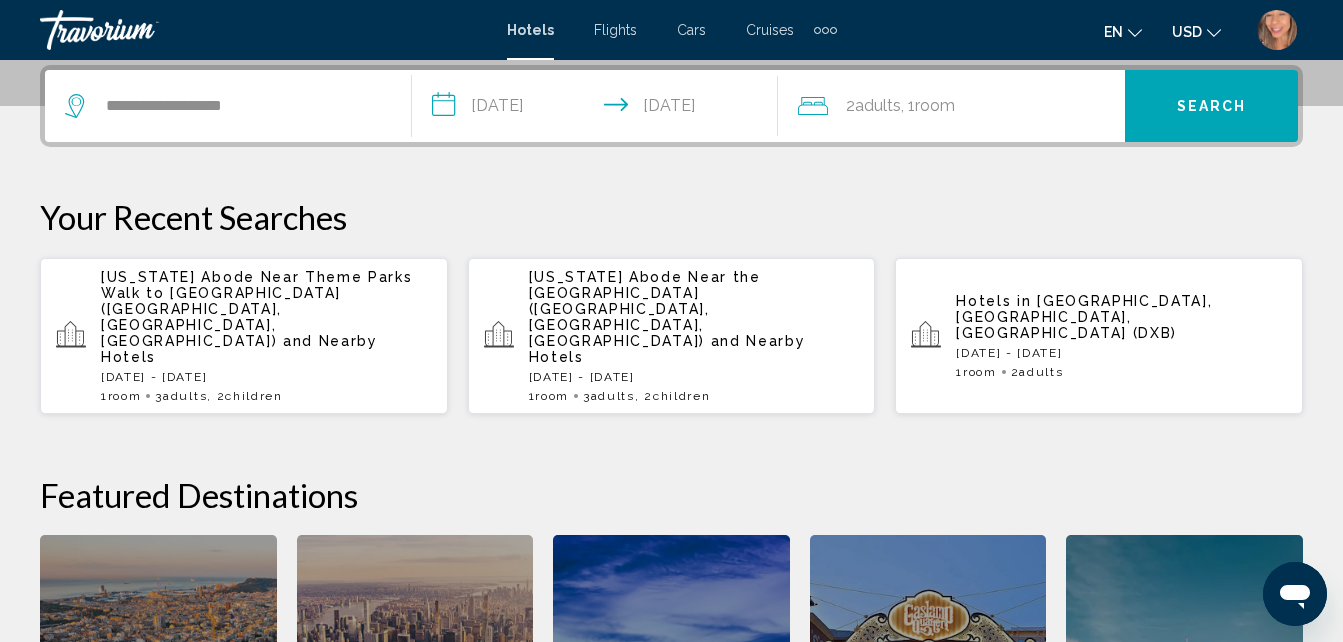 click on "Search" at bounding box center (1211, 106) 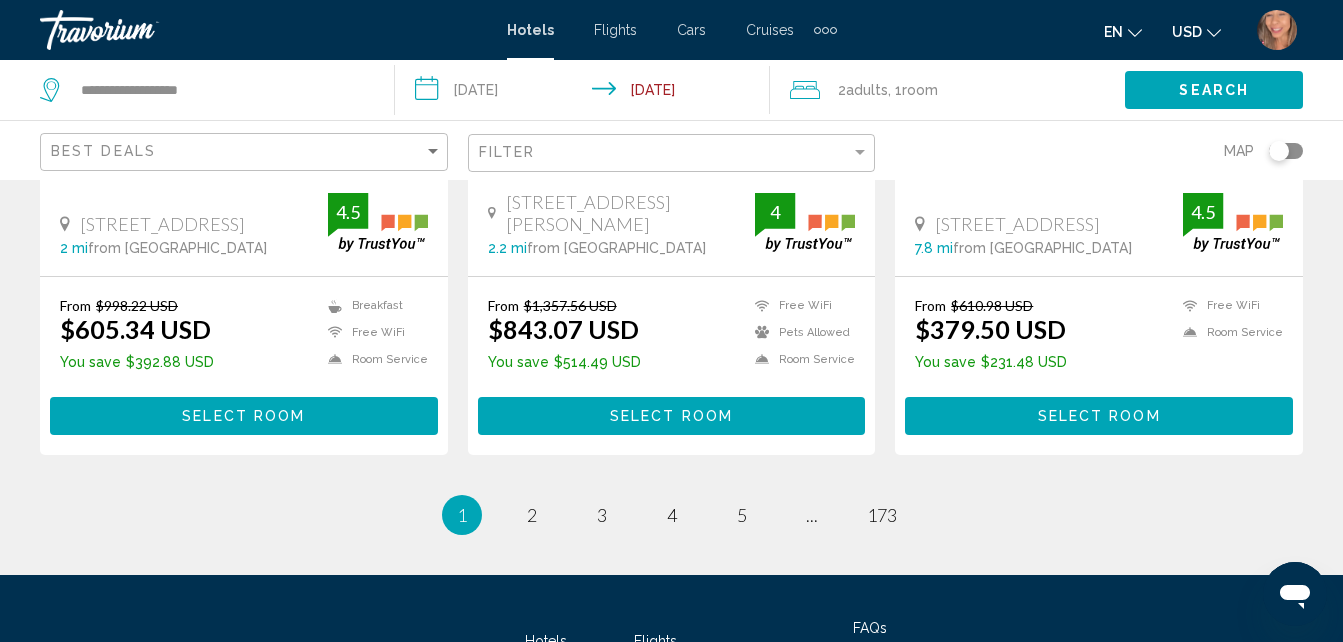 scroll, scrollTop: 2896, scrollLeft: 0, axis: vertical 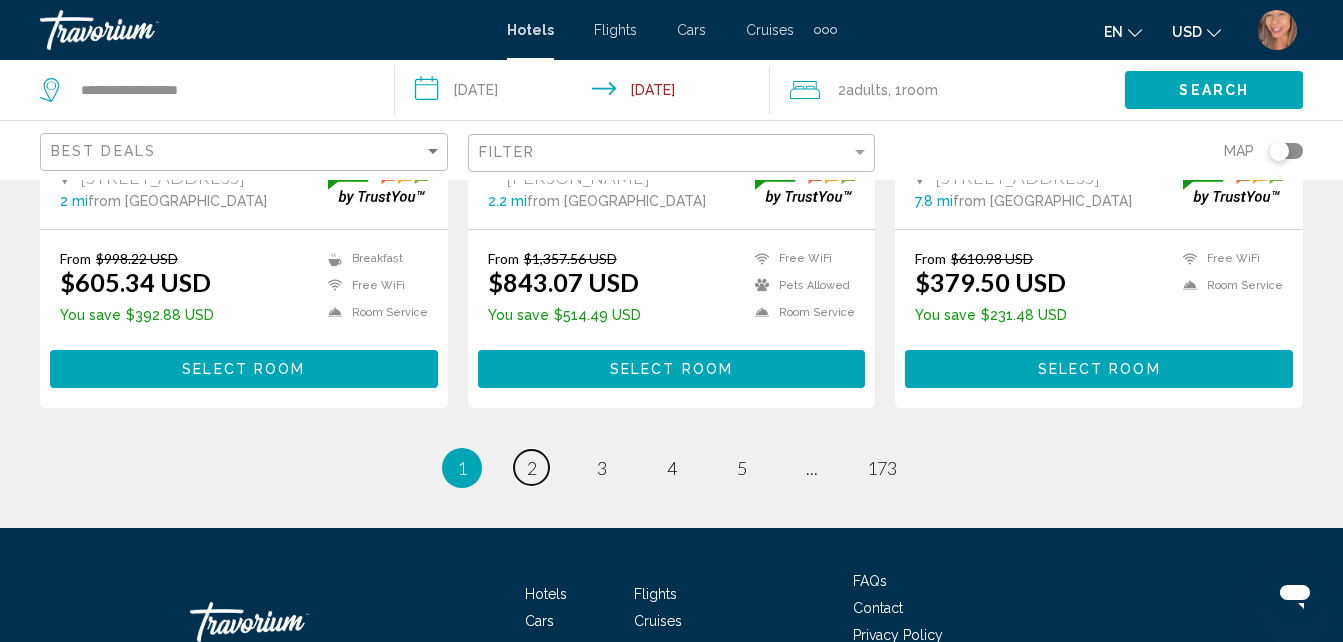 click on "2" at bounding box center [532, 468] 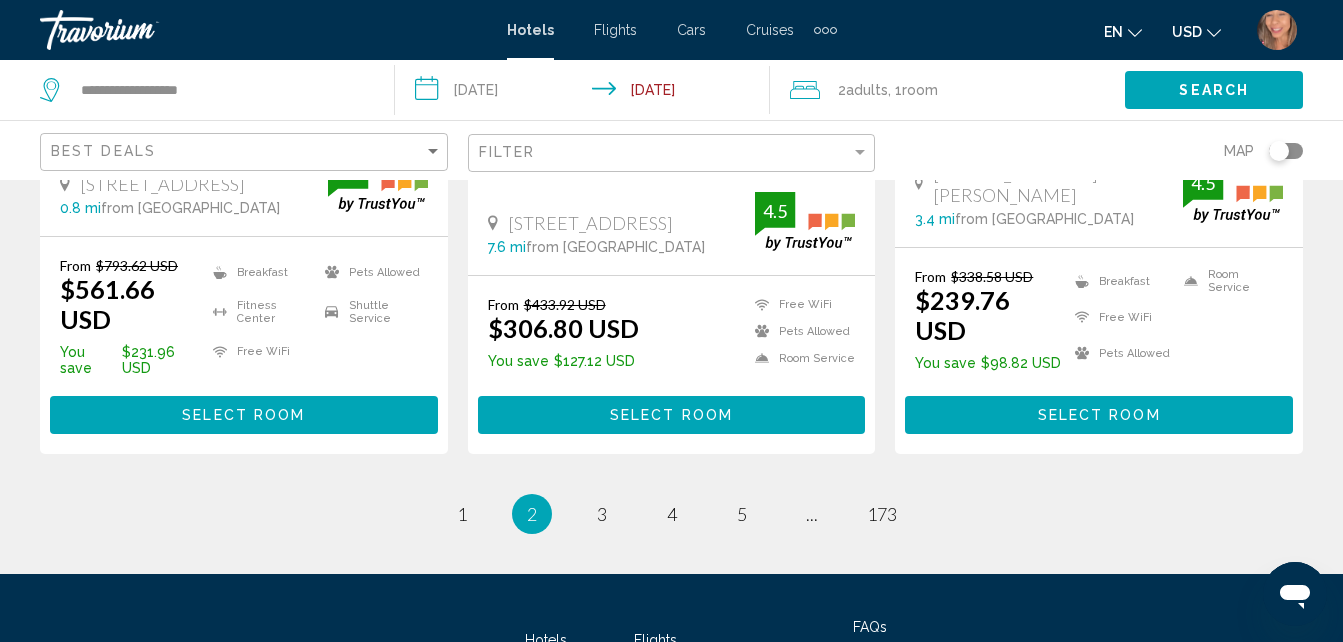scroll, scrollTop: 2805, scrollLeft: 0, axis: vertical 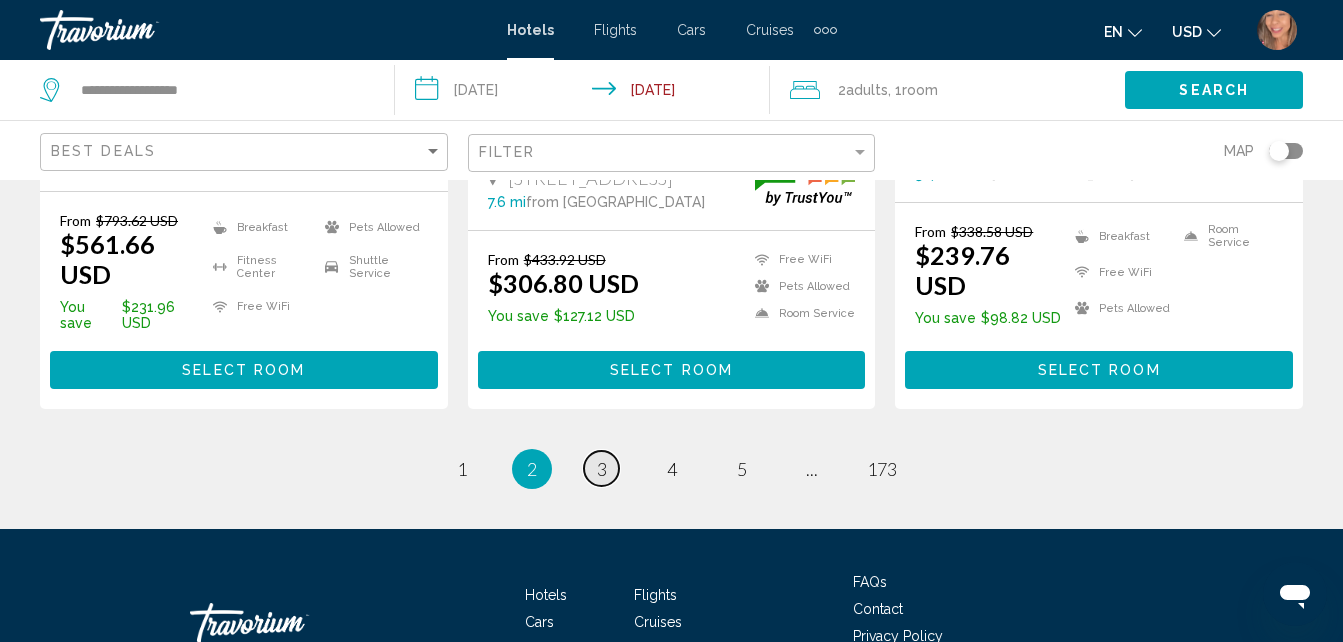 click on "page  3" at bounding box center [601, 468] 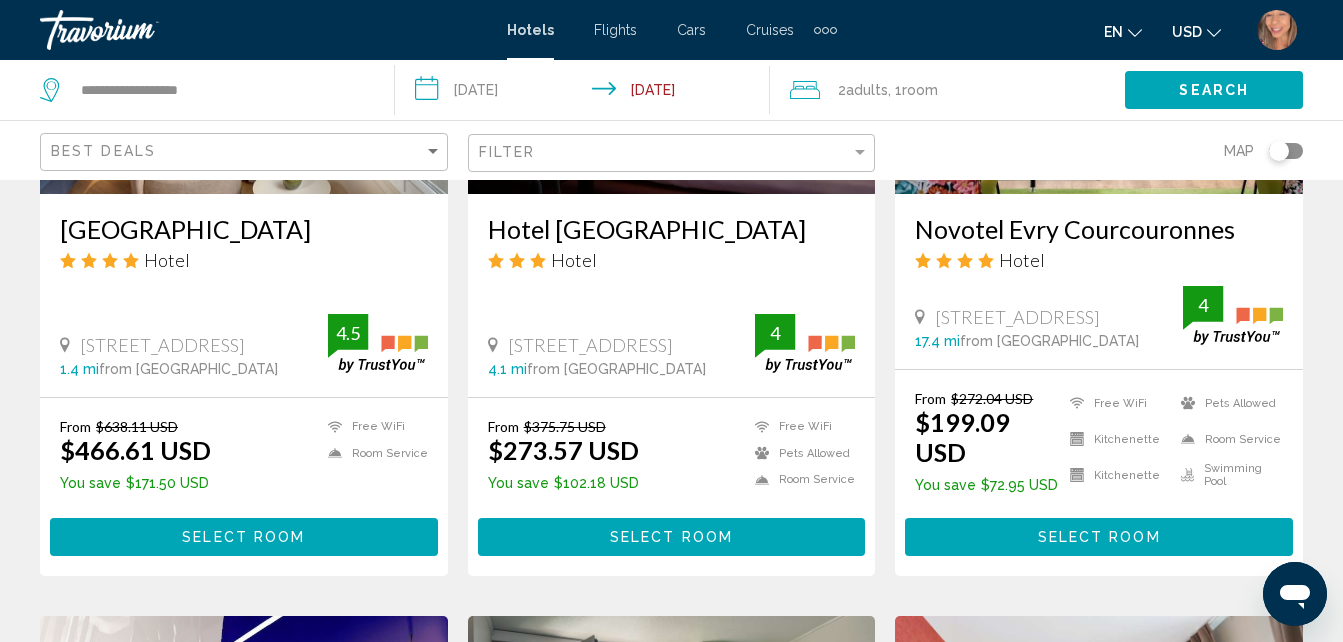 scroll, scrollTop: 1142, scrollLeft: 0, axis: vertical 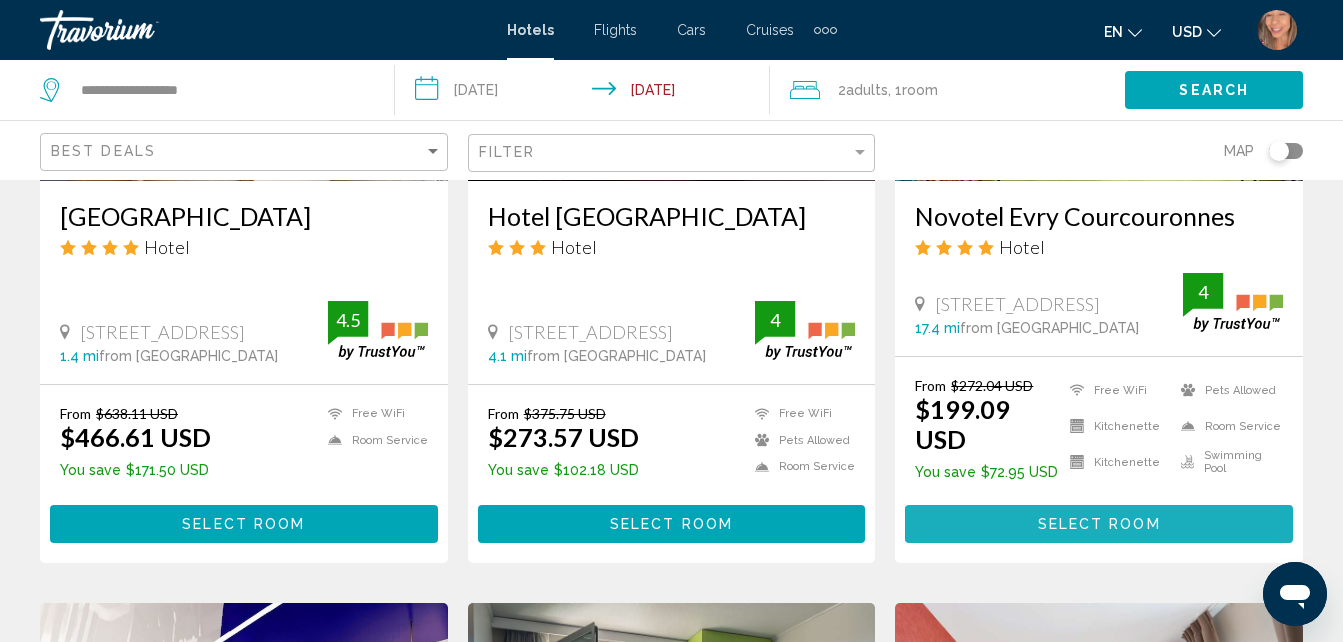 click on "Select Room" at bounding box center [1099, 523] 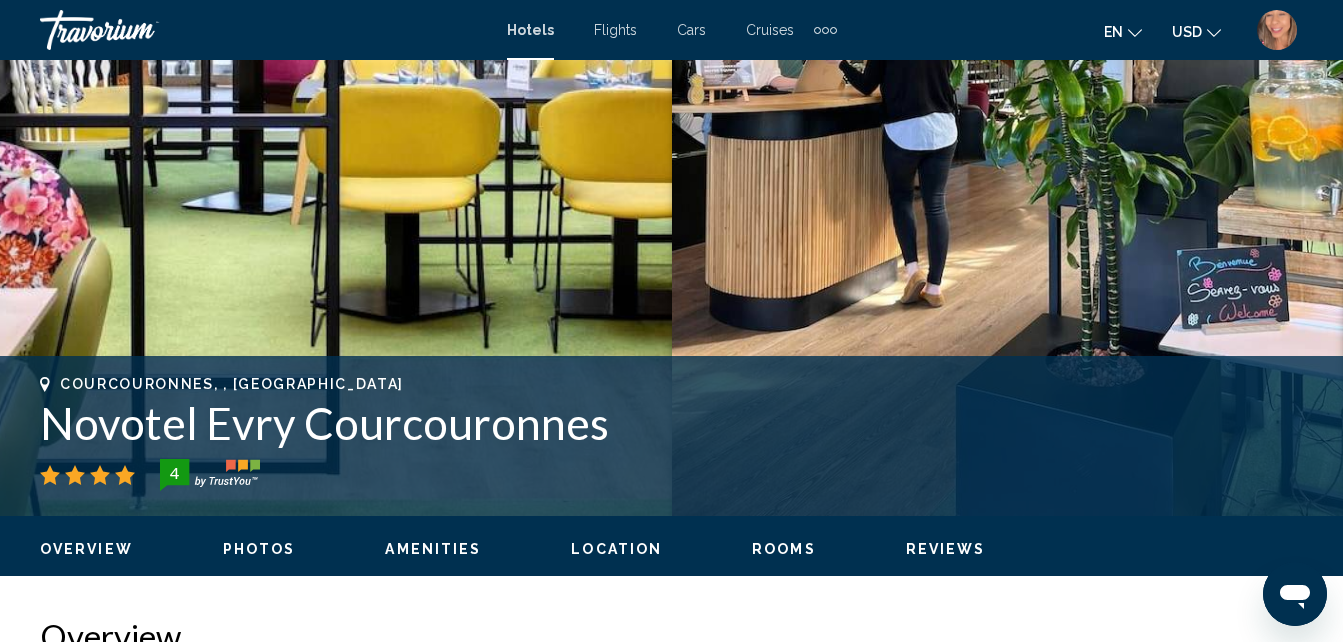 scroll, scrollTop: 314, scrollLeft: 0, axis: vertical 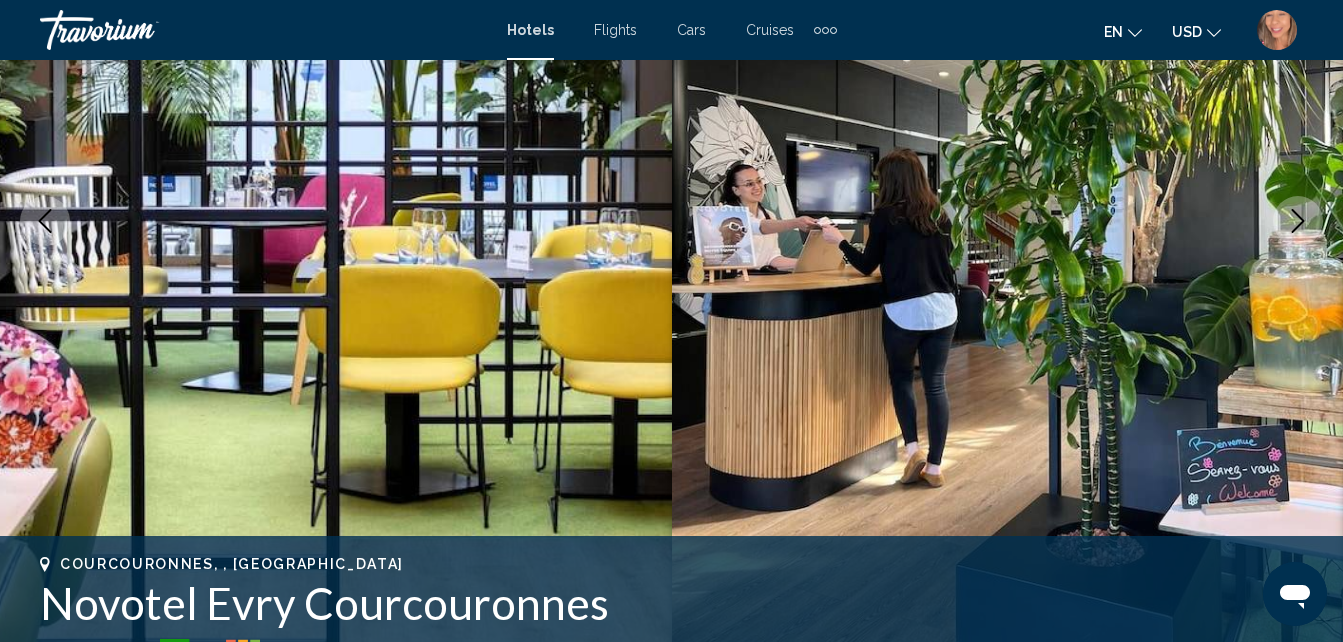 click 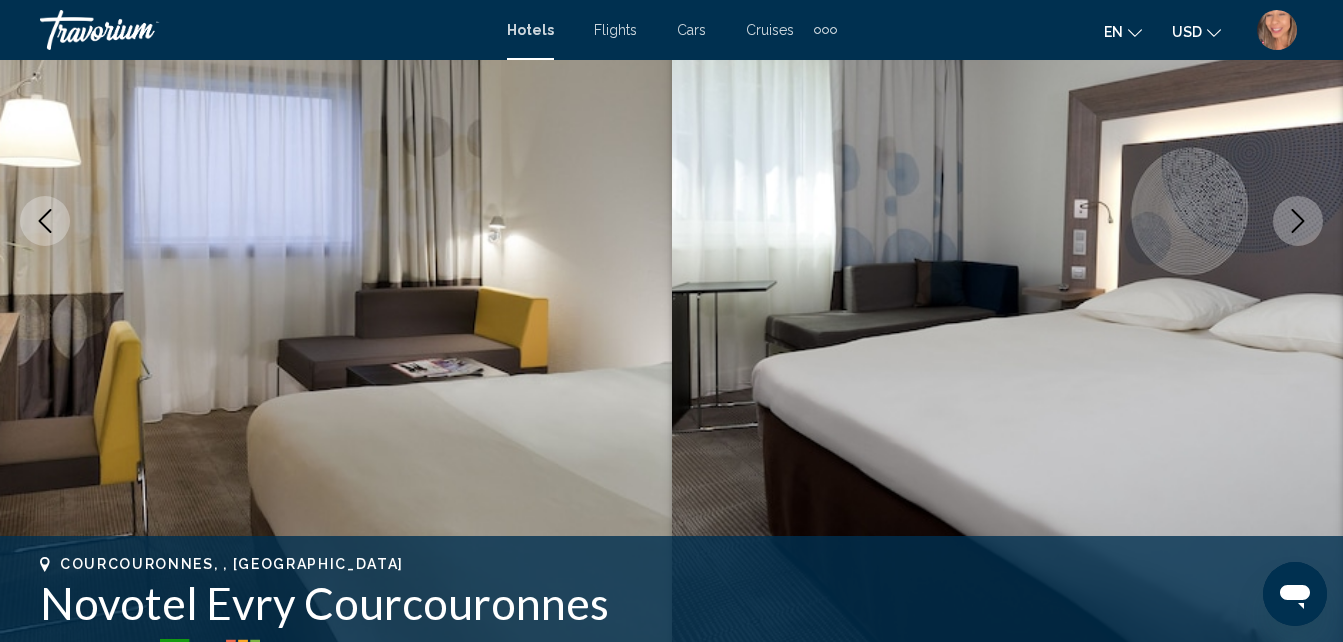 click 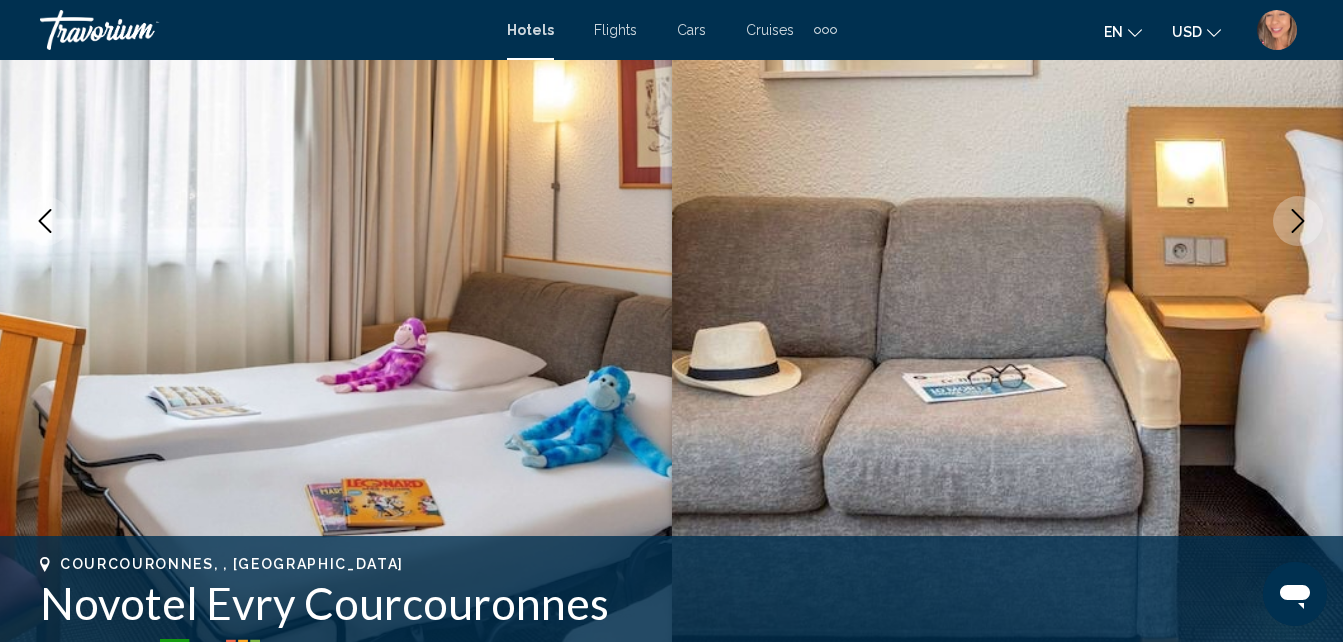click 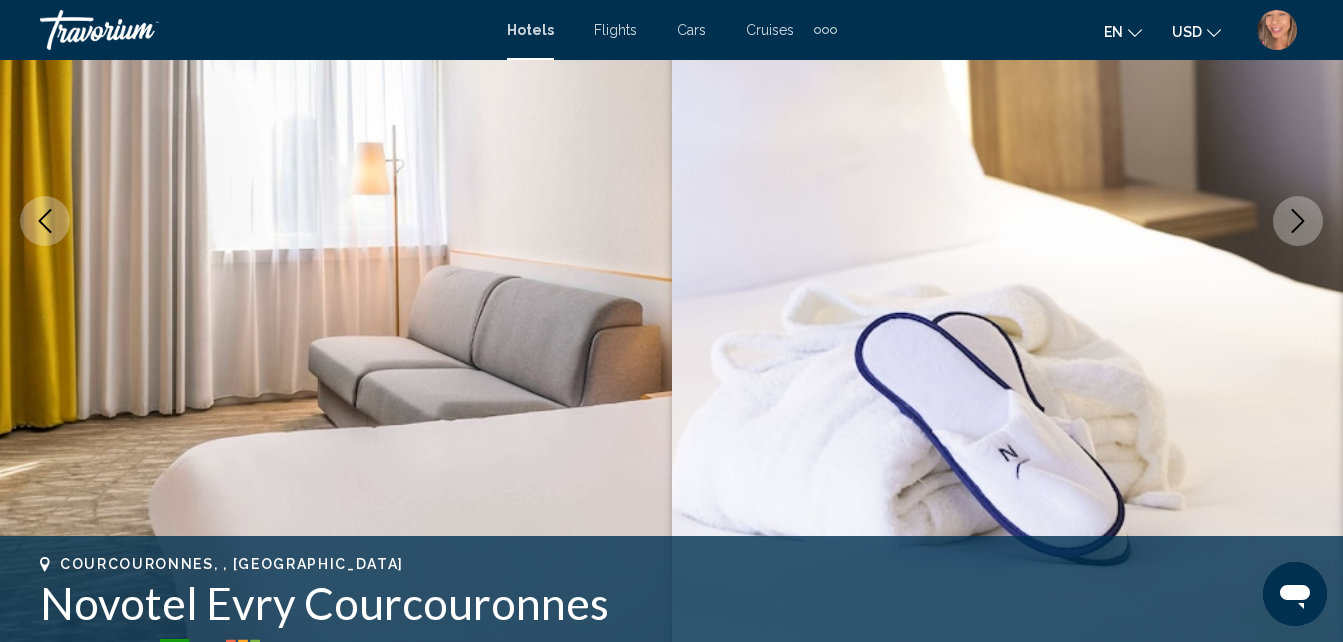 click 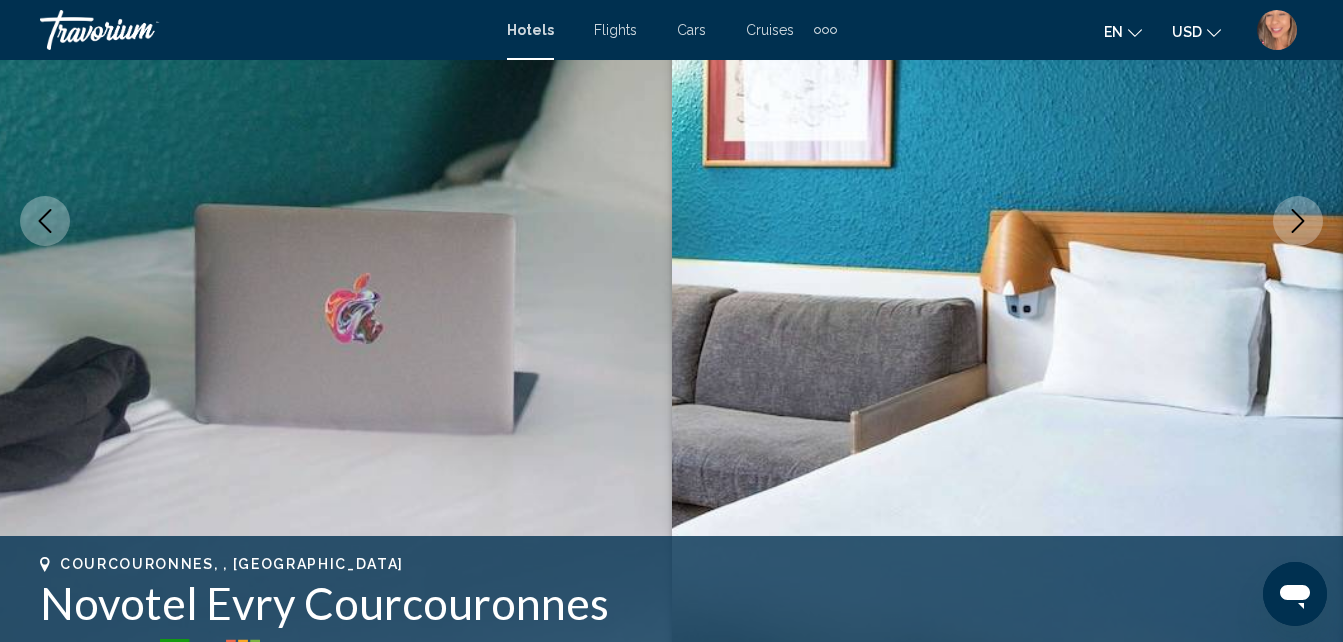 click 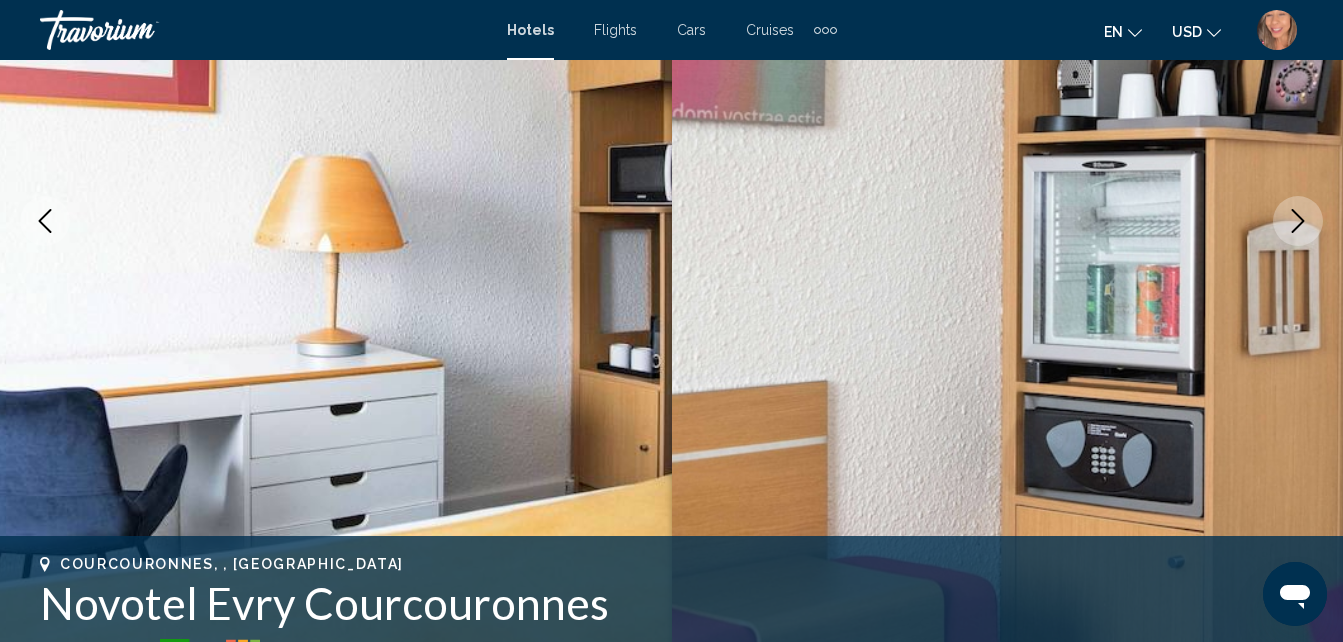 click 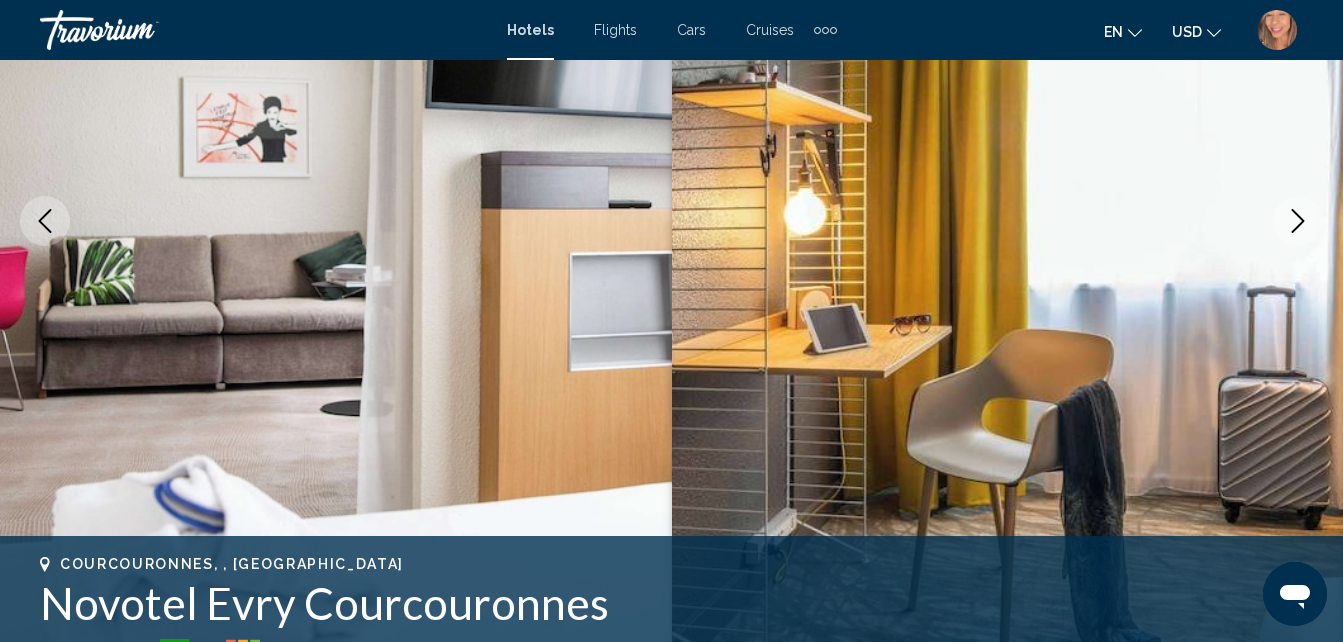 drag, startPoint x: 1296, startPoint y: 217, endPoint x: 1290, endPoint y: 228, distance: 12.529964 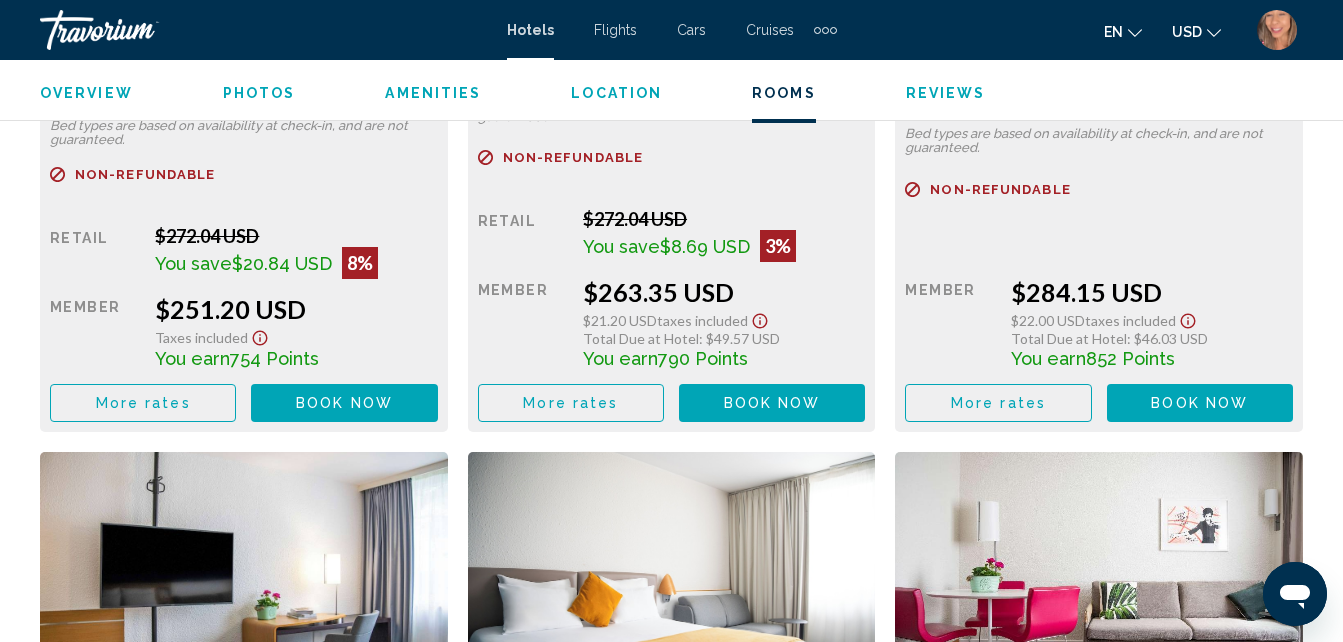 scroll, scrollTop: 4117, scrollLeft: 0, axis: vertical 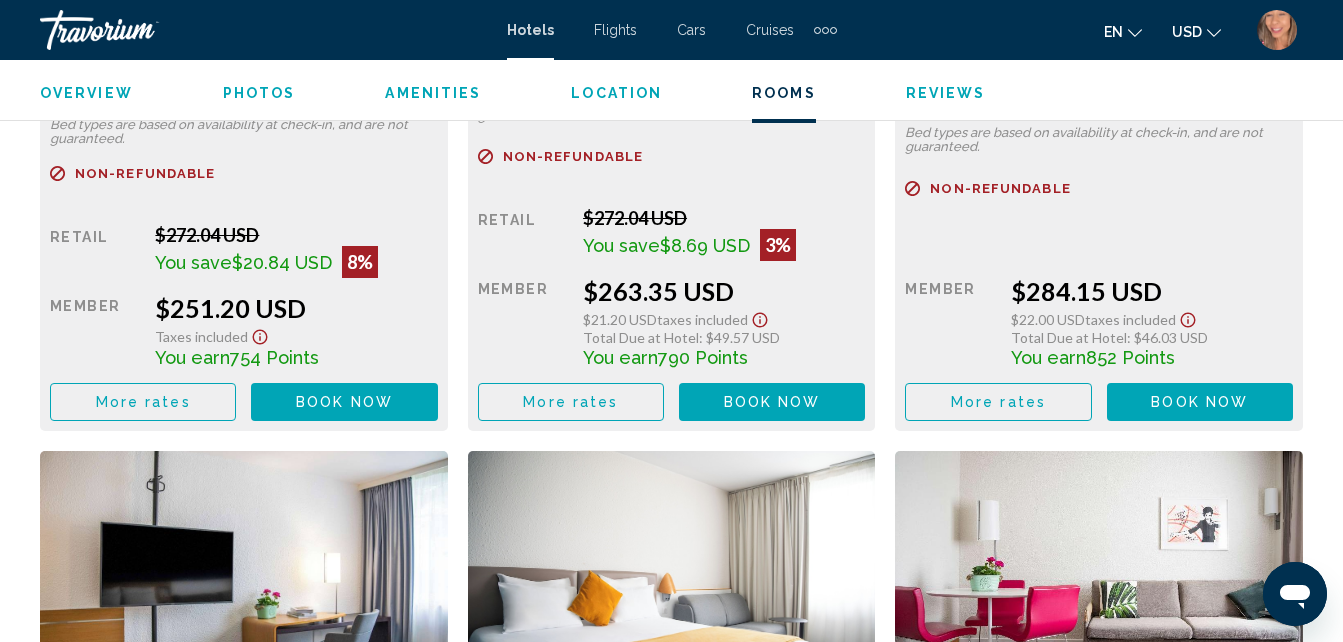 click on "Book now" at bounding box center [344, -312] 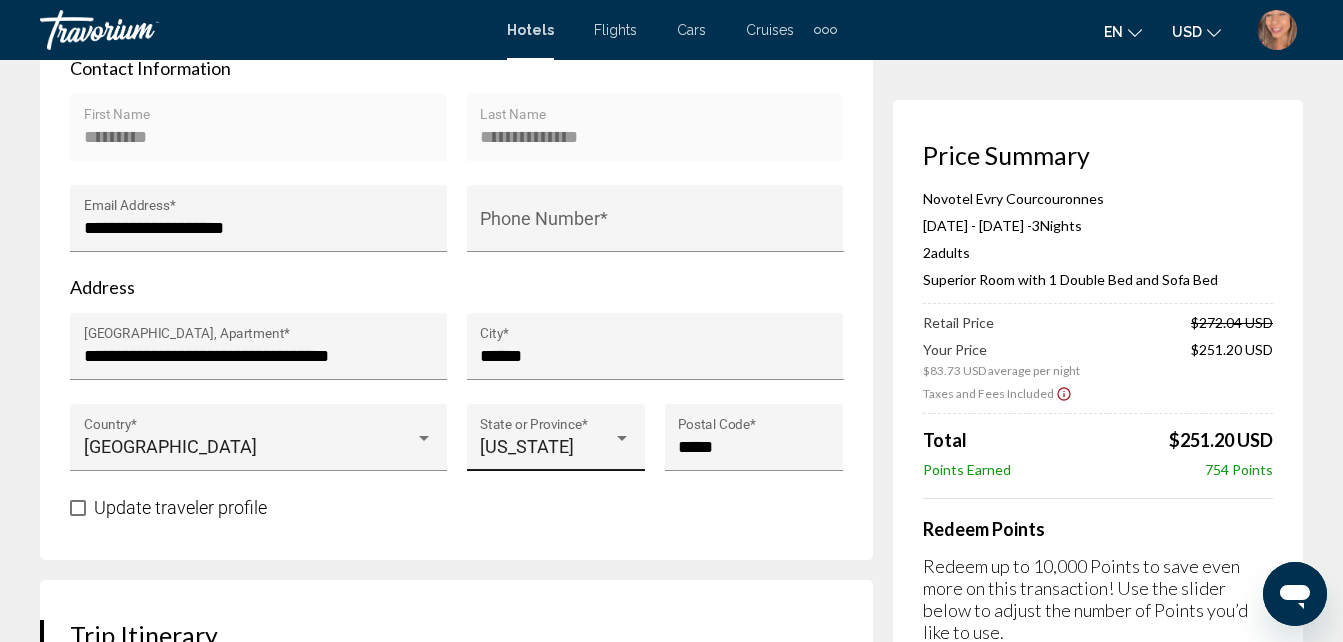 scroll, scrollTop: 777, scrollLeft: 0, axis: vertical 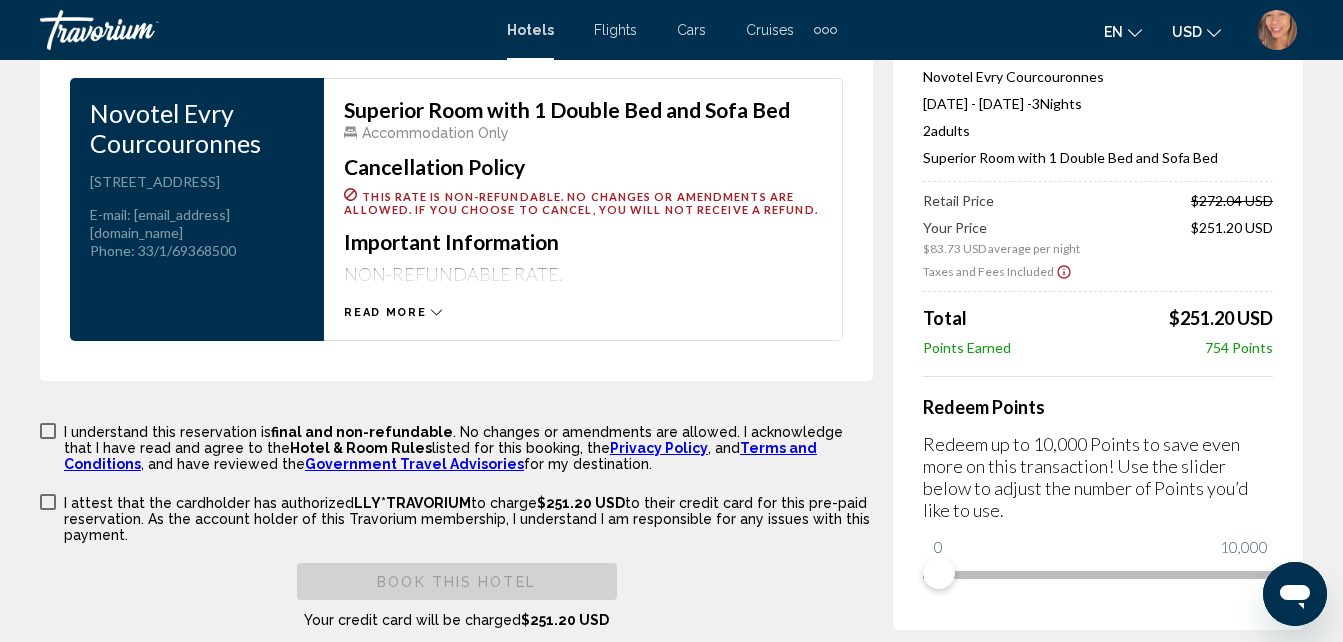click on "Your Price  $83.73 USD average per night  $251.20 USD" at bounding box center (1098, 237) 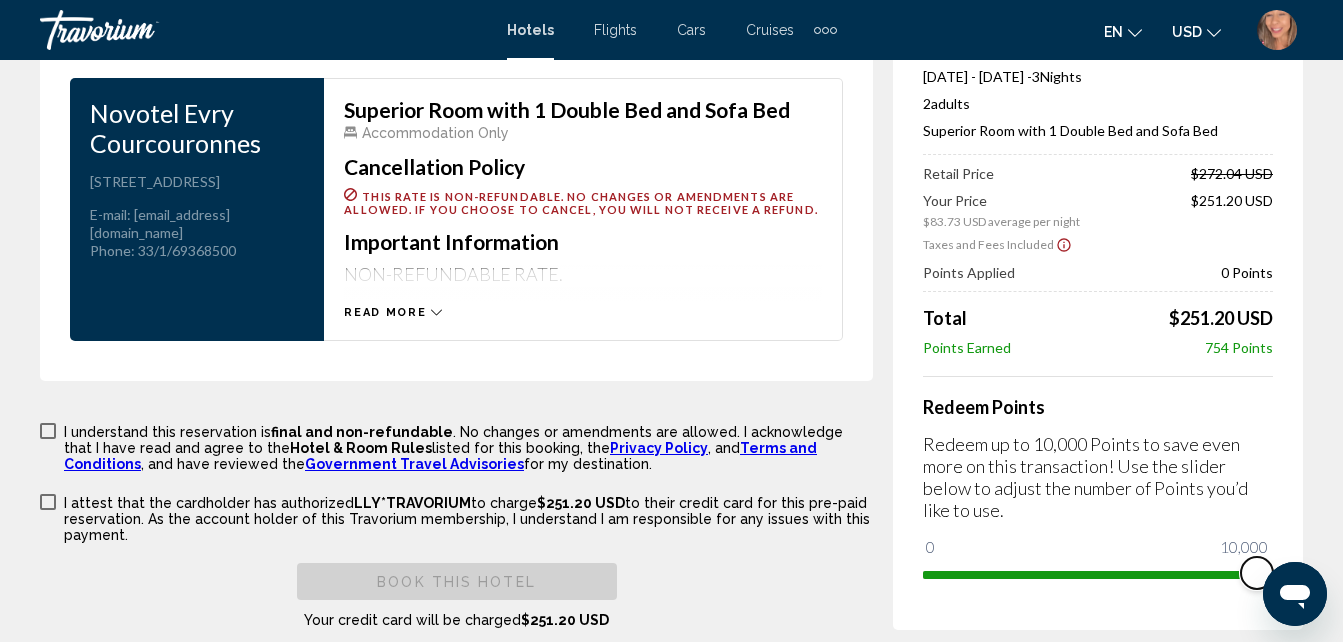 drag, startPoint x: 946, startPoint y: 556, endPoint x: 1350, endPoint y: 602, distance: 406.61038 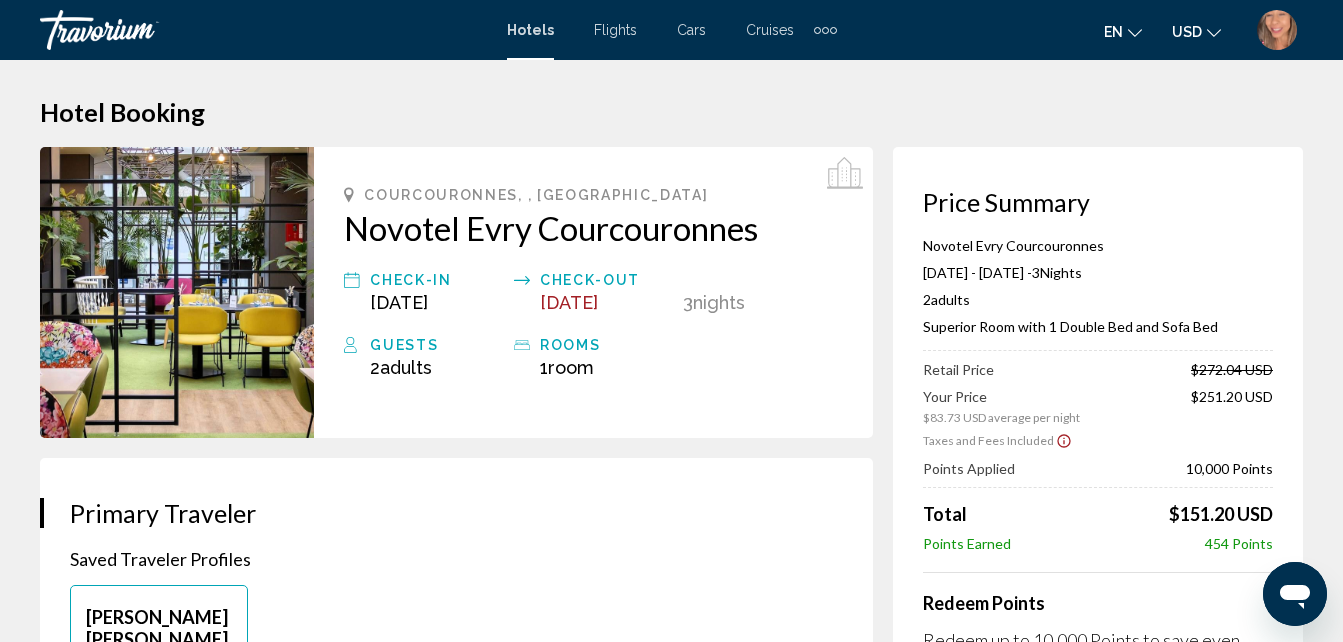 scroll, scrollTop: 0, scrollLeft: 0, axis: both 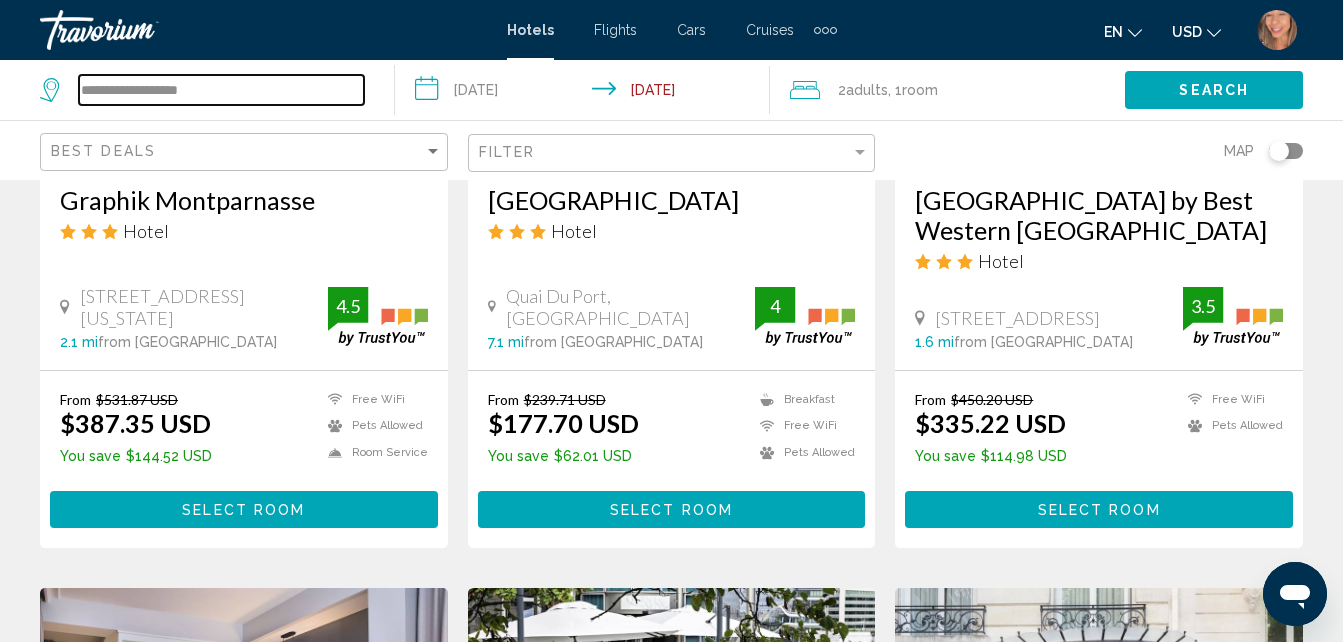 click on "**********" at bounding box center [221, 90] 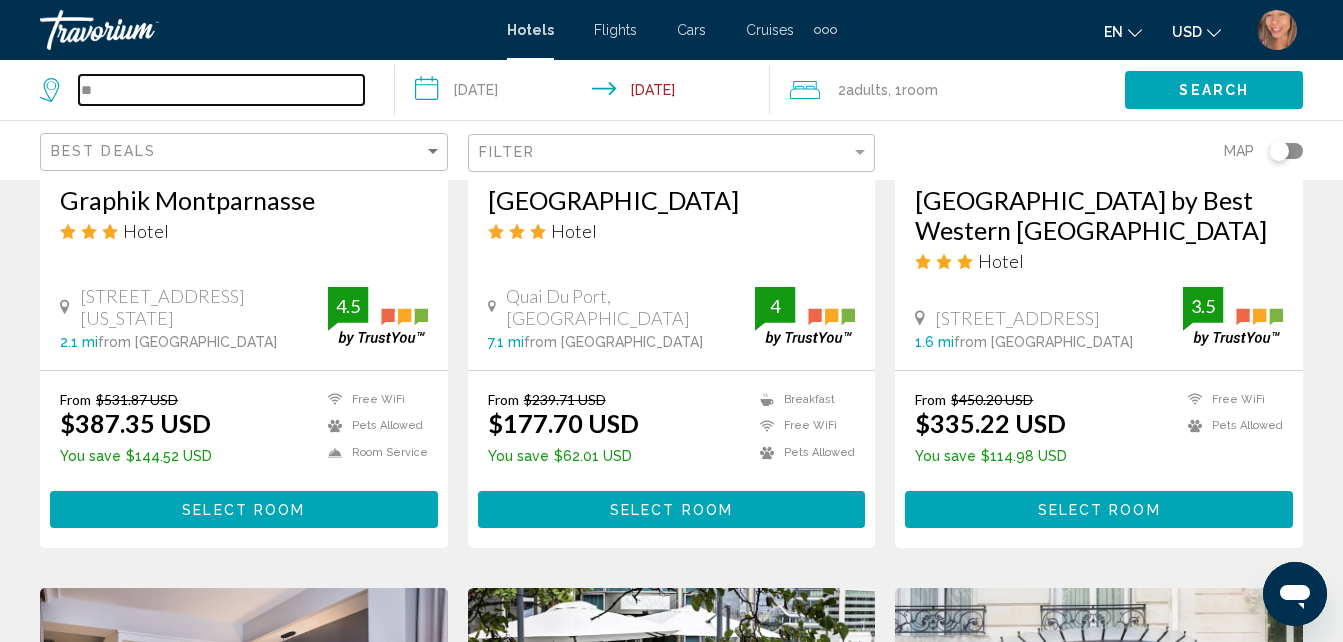 type on "*" 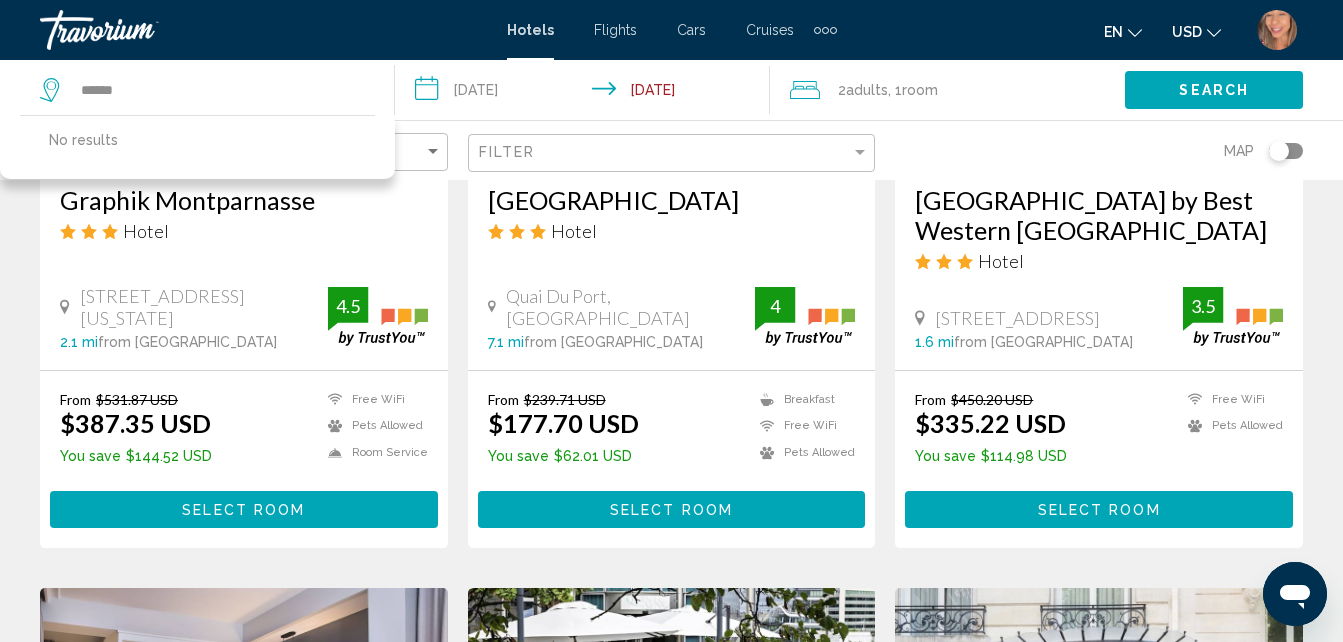 click on "Search" 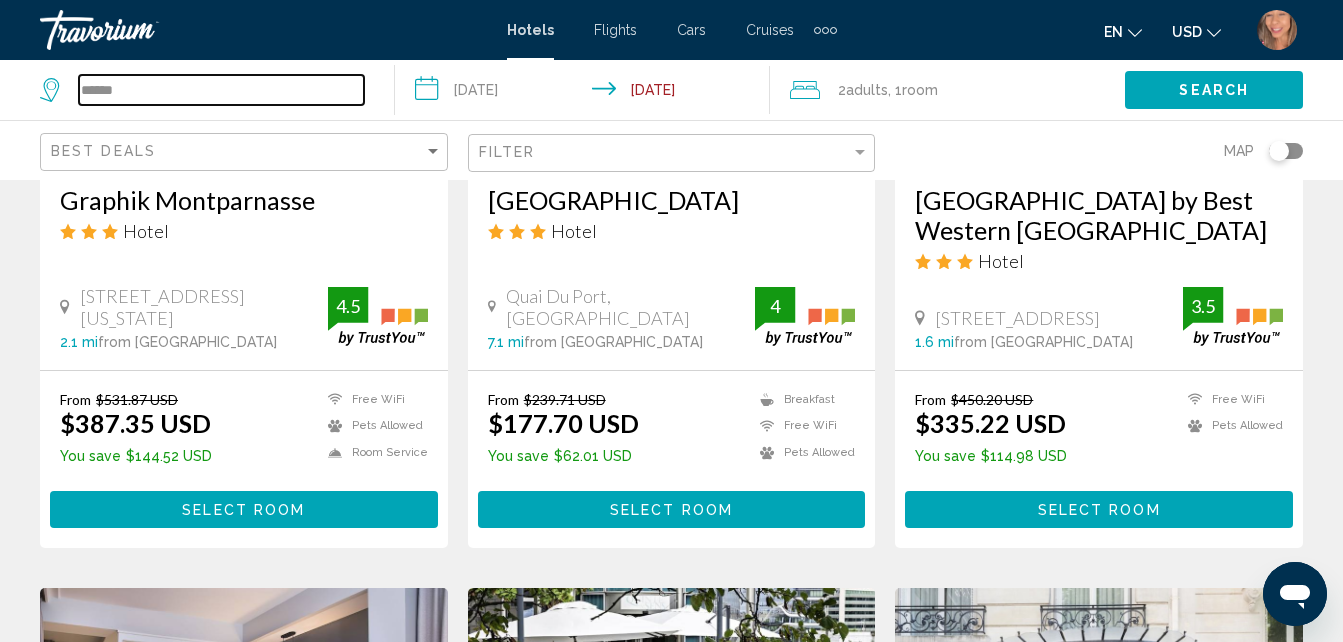click on "******" at bounding box center (221, 90) 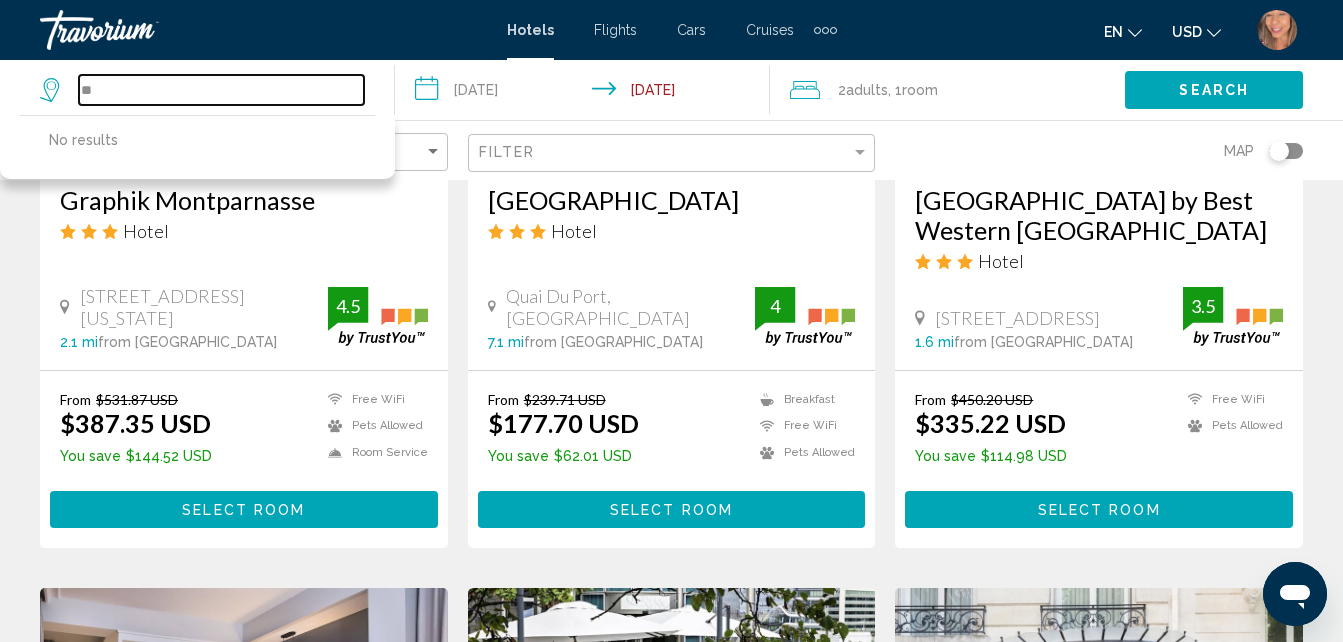 type on "*" 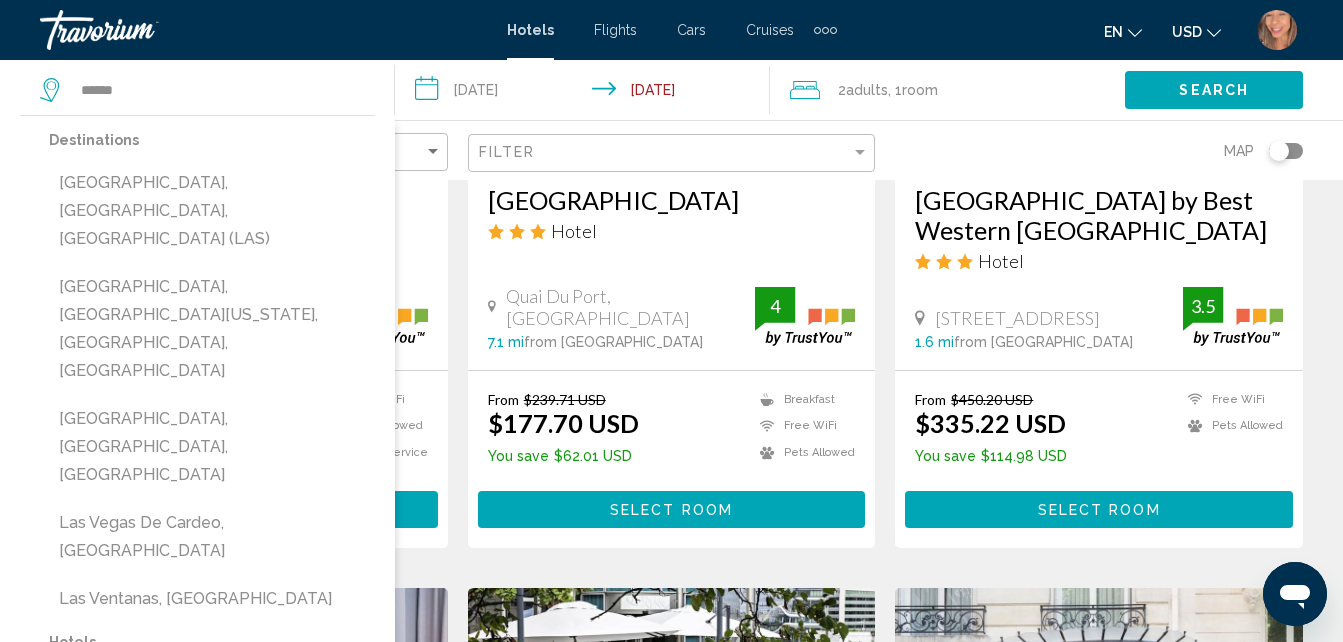 drag, startPoint x: 149, startPoint y: 186, endPoint x: 146, endPoint y: 176, distance: 10.440307 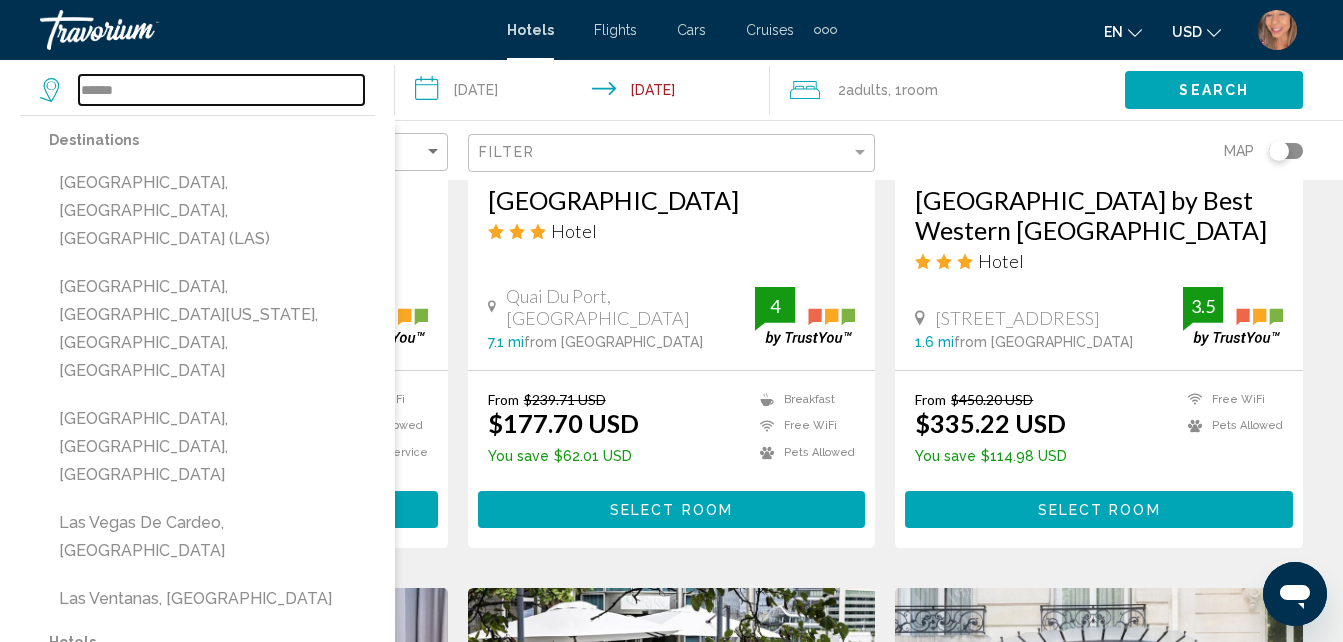 type on "**********" 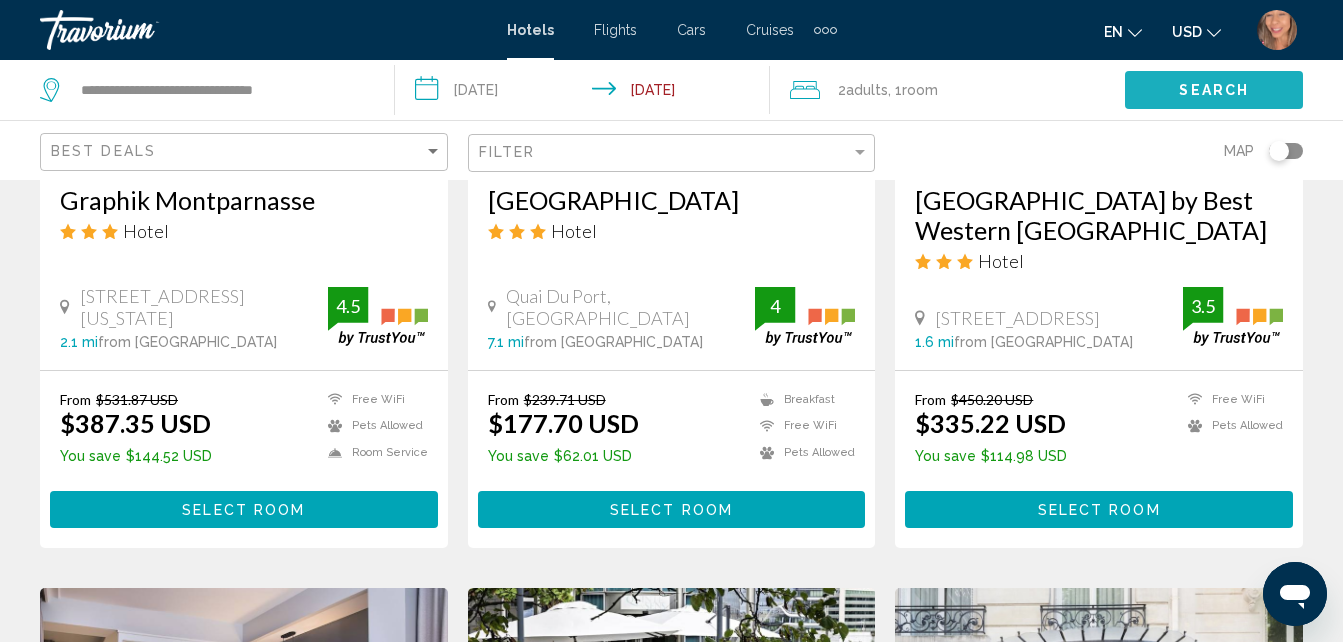 click on "Search" 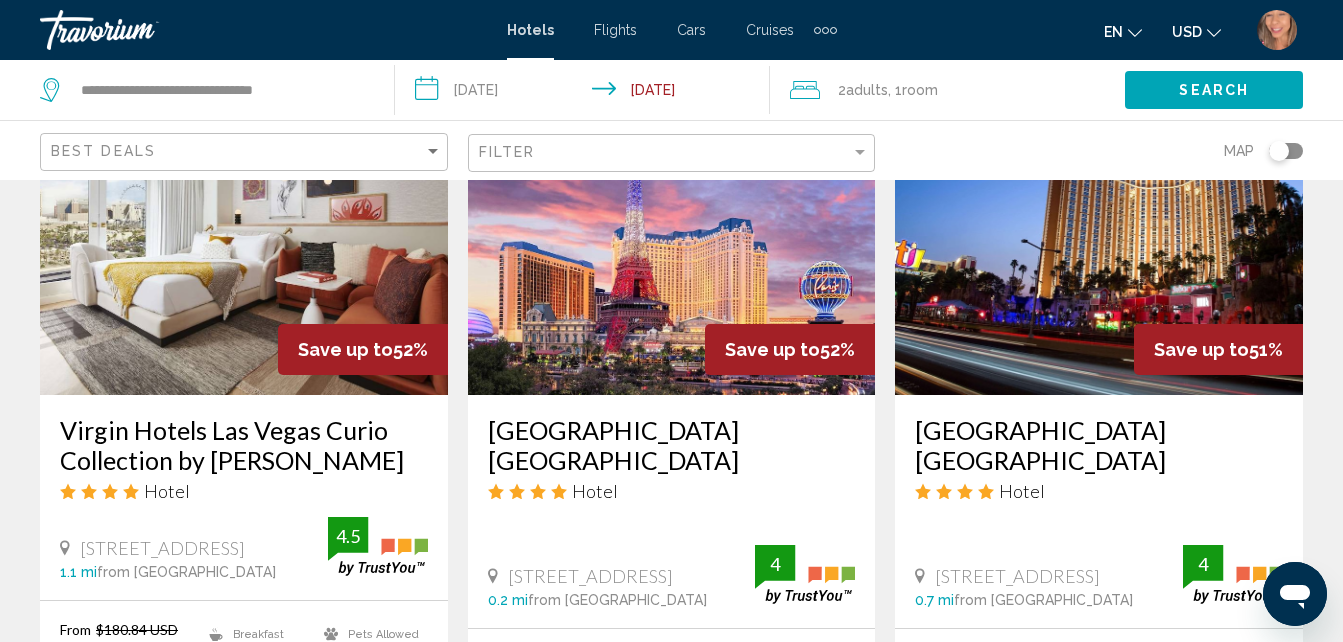 scroll, scrollTop: 972, scrollLeft: 0, axis: vertical 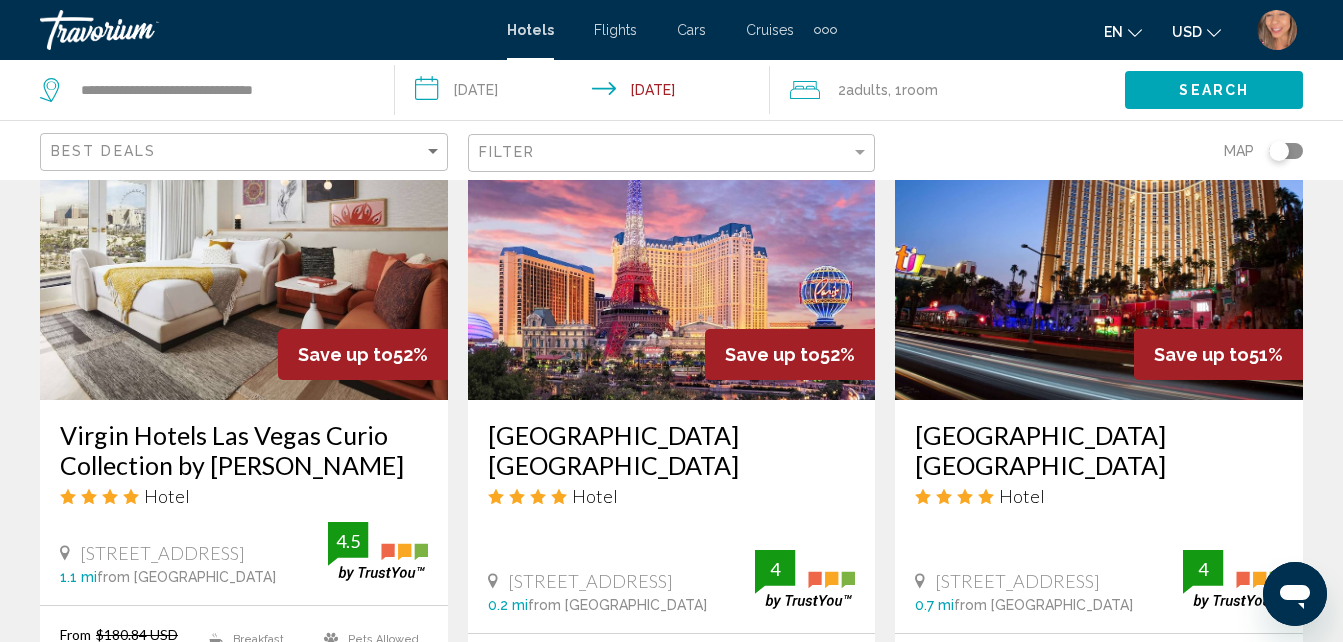 click on "[GEOGRAPHIC_DATA] [GEOGRAPHIC_DATA]" at bounding box center [1099, 450] 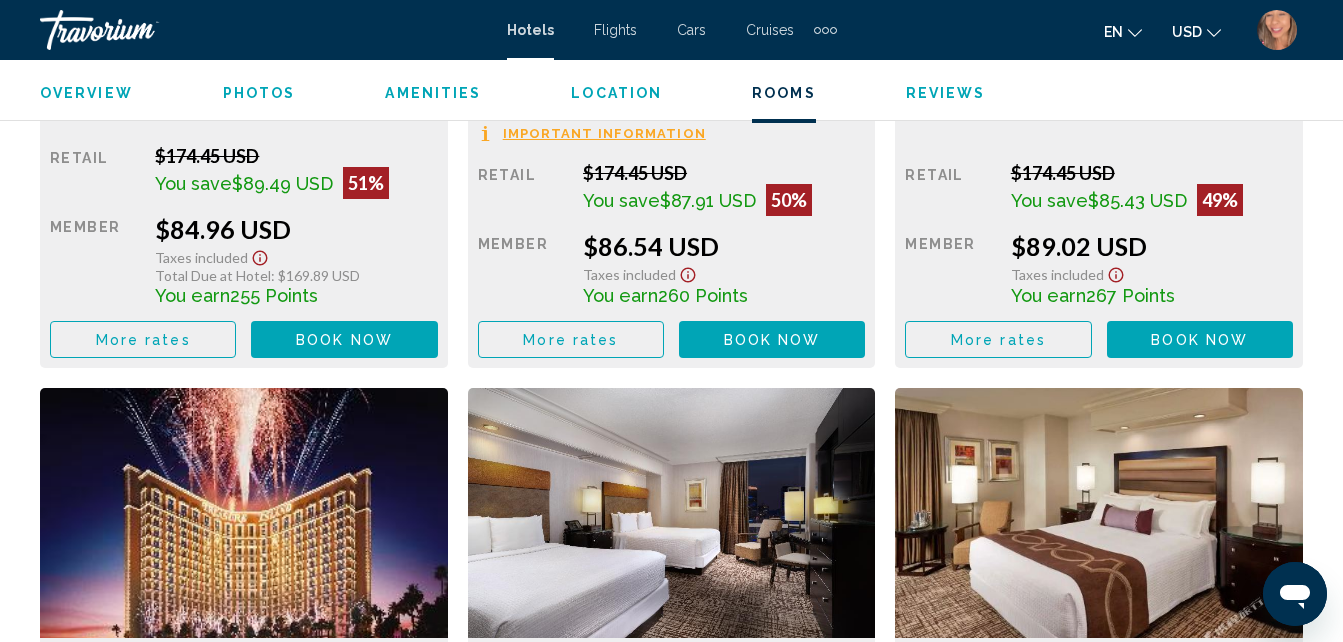 scroll, scrollTop: 3470, scrollLeft: 0, axis: vertical 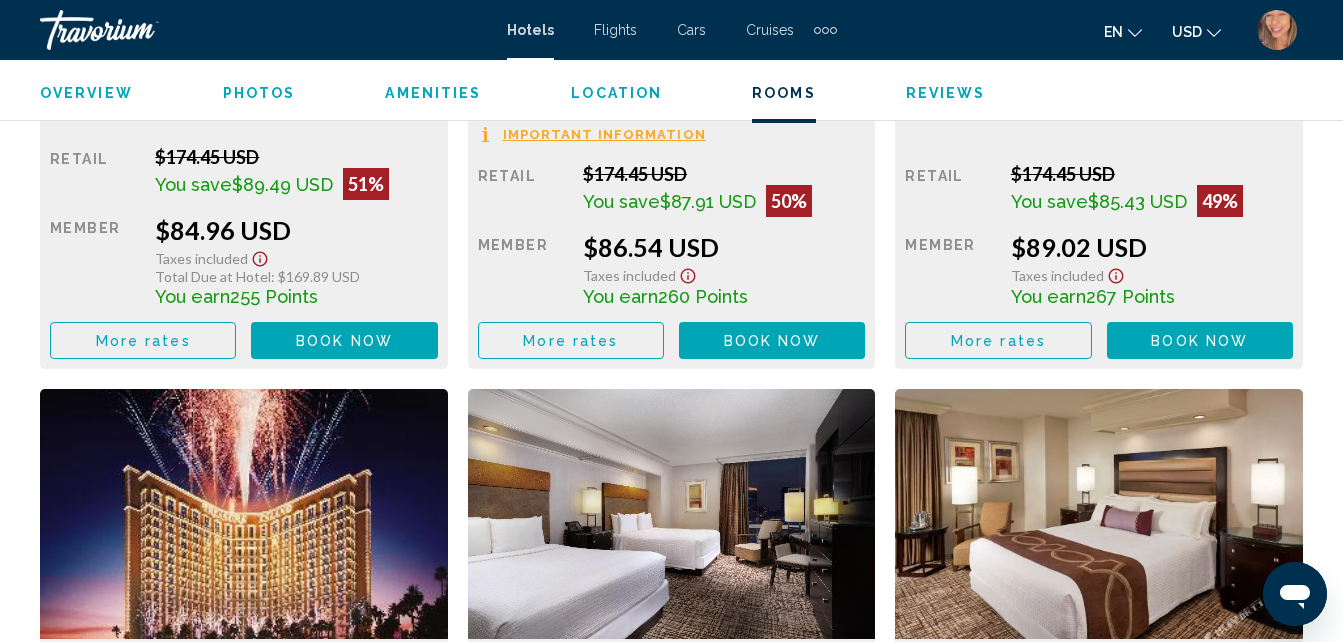 click on "Book now" at bounding box center [344, 341] 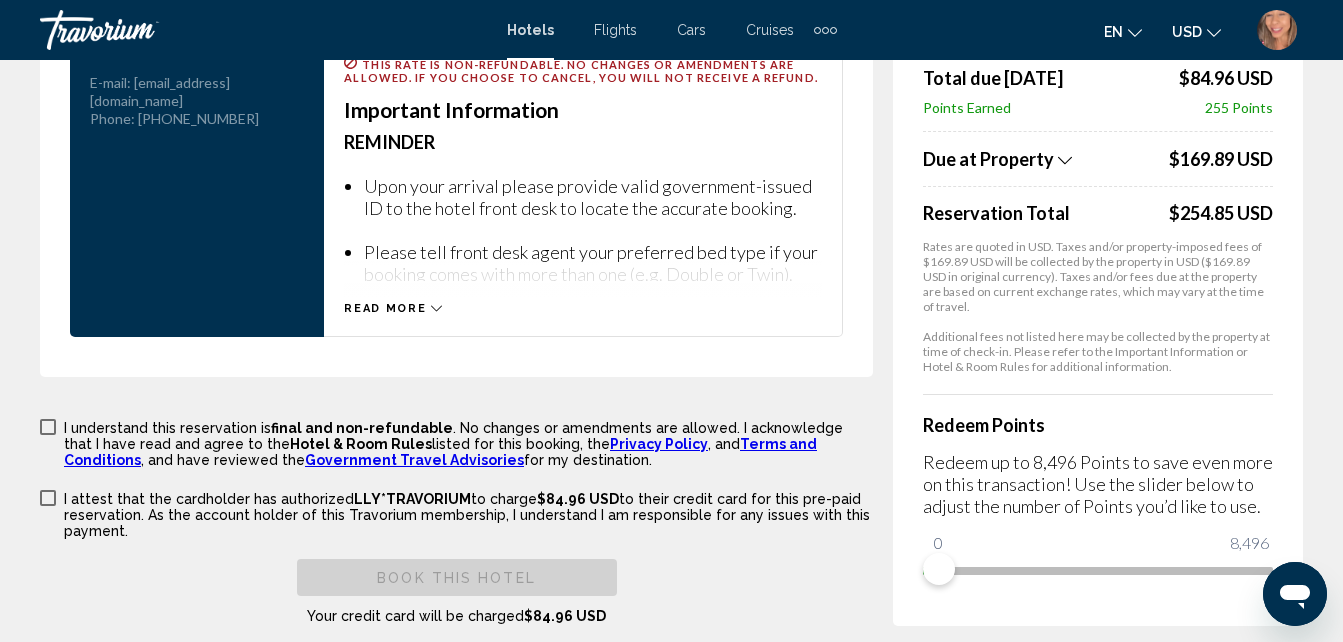 scroll, scrollTop: 3015, scrollLeft: 0, axis: vertical 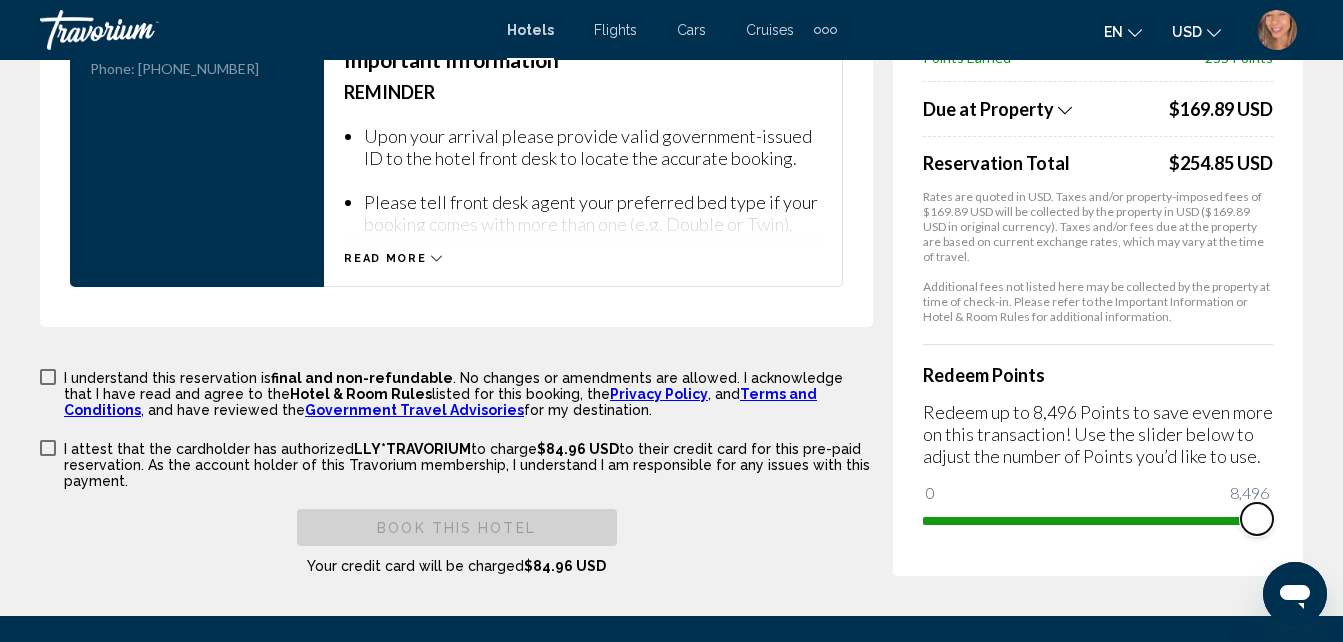 drag, startPoint x: 937, startPoint y: 493, endPoint x: 1321, endPoint y: 517, distance: 384.74927 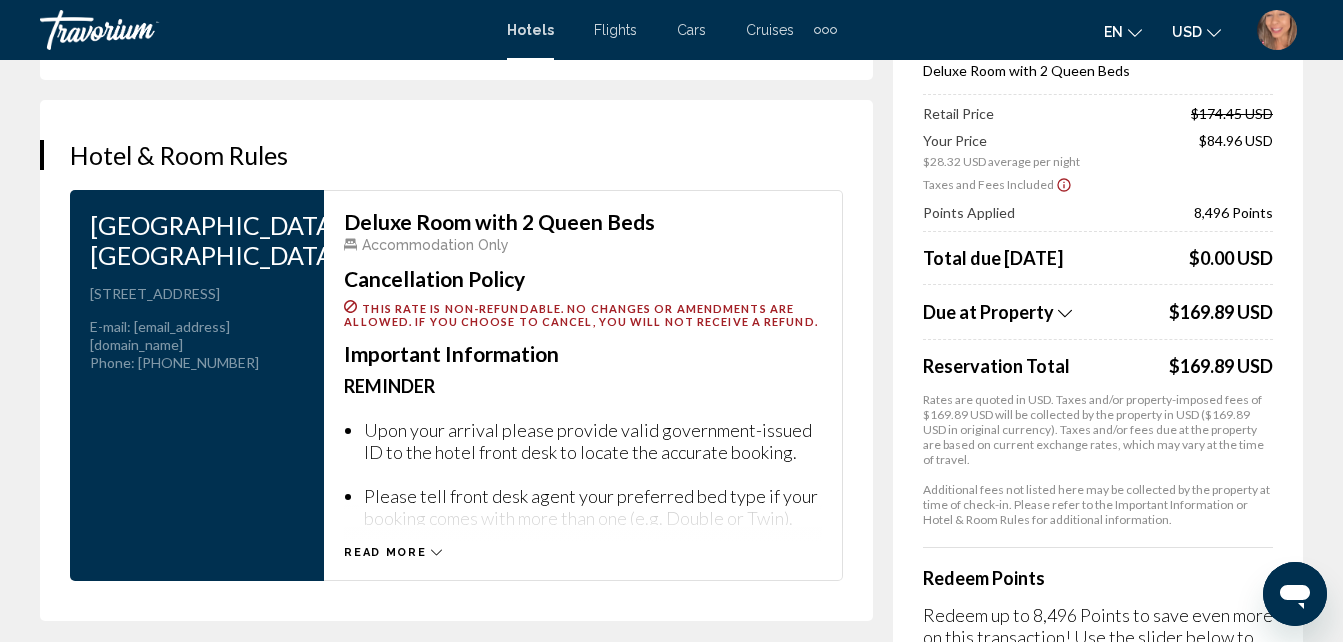 scroll, scrollTop: 1411, scrollLeft: 0, axis: vertical 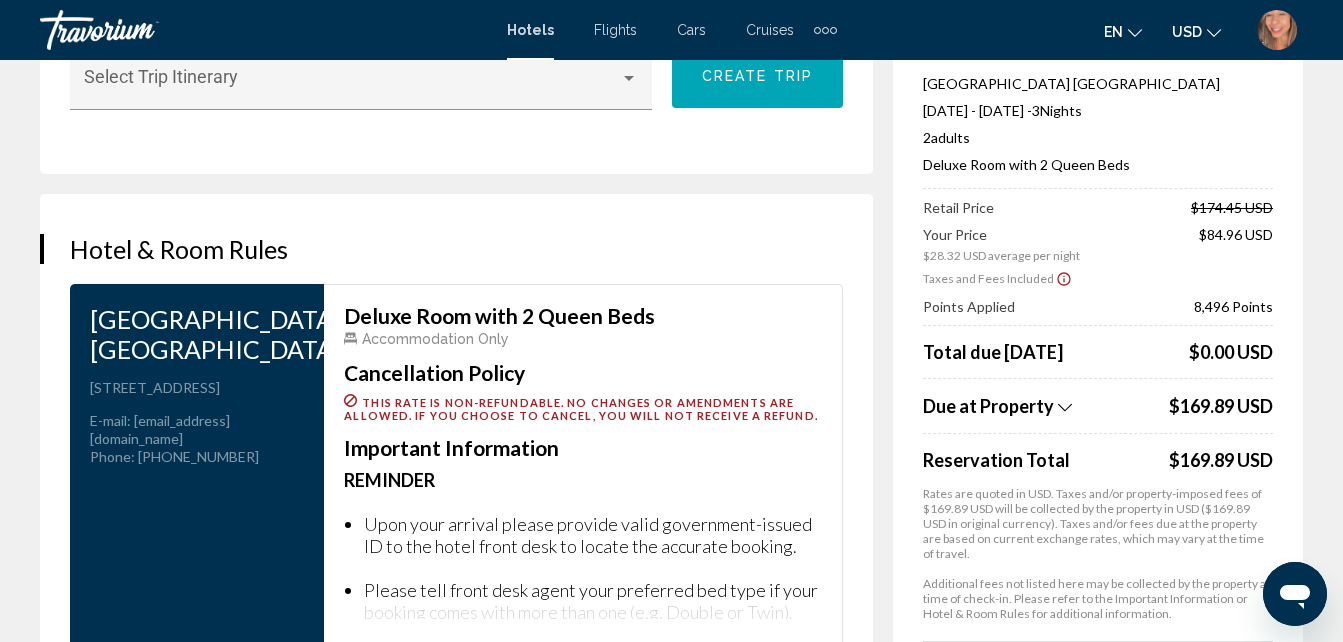 click on "Price Summary [GEOGRAPHIC_DATA] TI [GEOGRAPHIC_DATA]  [DATE] - [DATE] -  3  Night Nights 2  Adult Adults , 0  Child Children  ( ages   )   Deluxe Room with 2 Queen Beds  Retail Price  $174.45 USD   Your Price  $28.32 USD average per night  $84.96 USD  Taxes and Fees Included
Points Applied 8,496  Points Total due [DATE]  $0.00 USD  Due at Property
$169.89 USD Reservation Total  $169.89 USD  Rates are quoted in USD. Taxes and/or property-imposed fees of $169.89 USD will be collected by the property in USD ($169.89 USD in original currency). Taxes and/or fees due at the property are based on current exchange rates, which may vary at the time of travel. Additional fees not listed here may be collected by the property at time of check-in. Please refer to the Important Information or Hotel & Room Rules for additional information. Redeem  Points 0 8,496 8,496" at bounding box center (1098, 429) 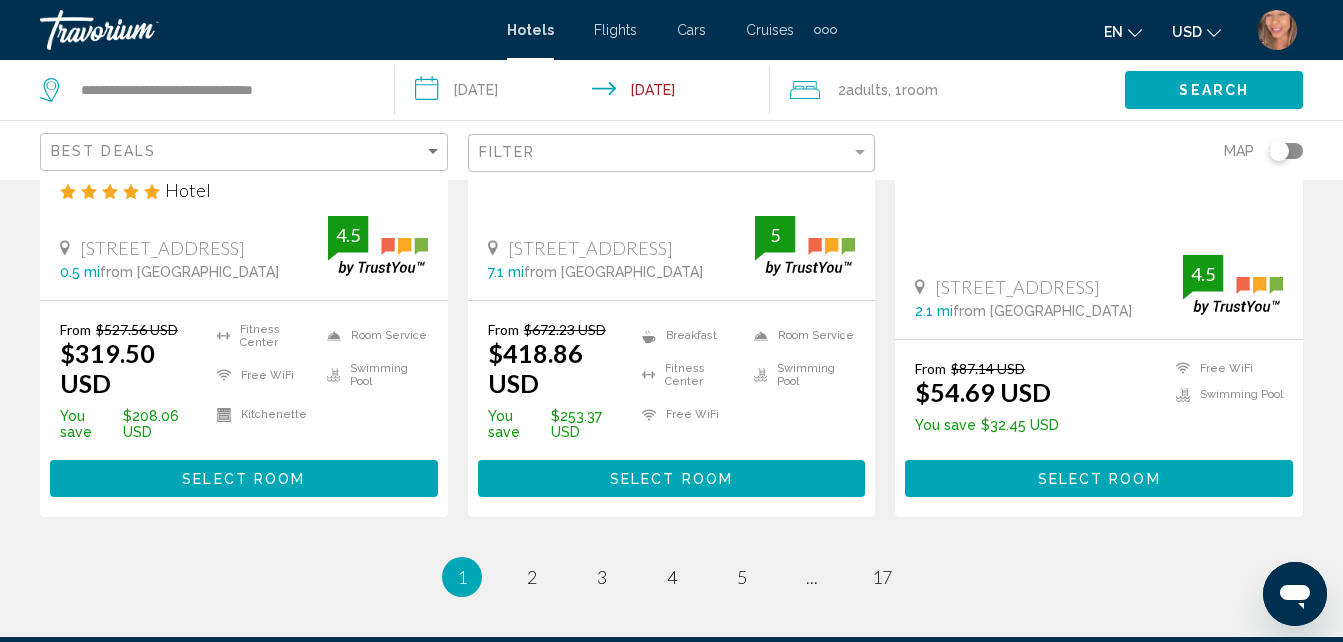 scroll, scrollTop: 2588, scrollLeft: 0, axis: vertical 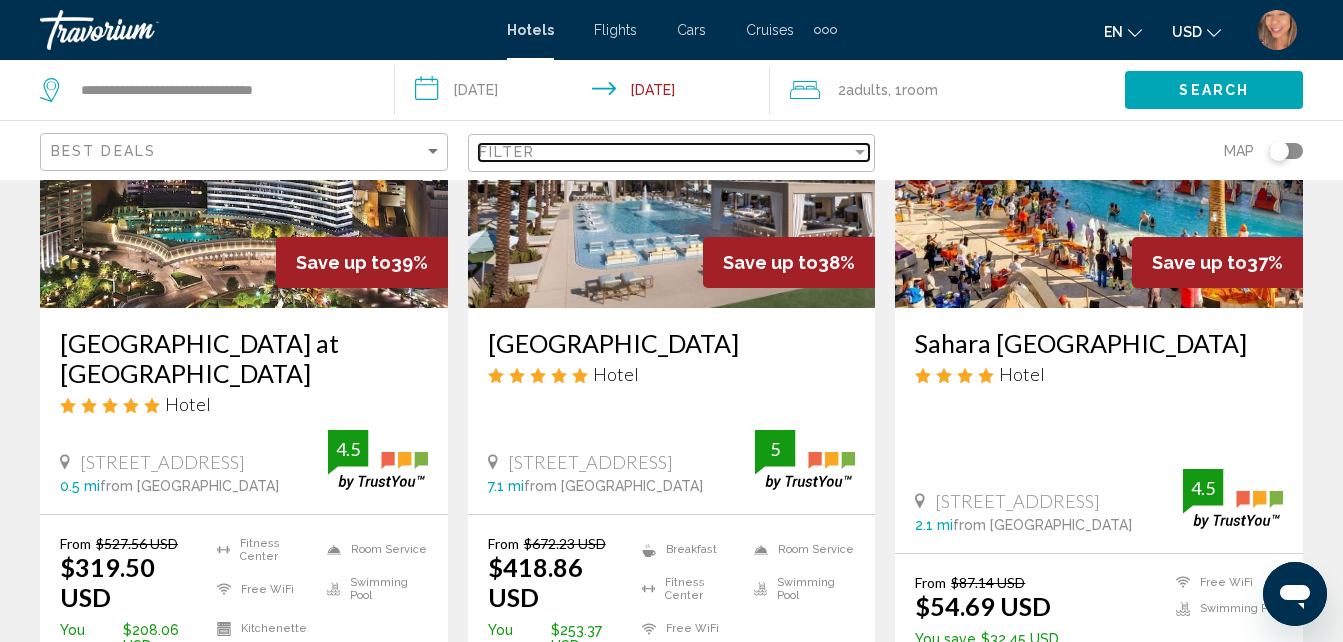 click on "Filter" at bounding box center [665, 152] 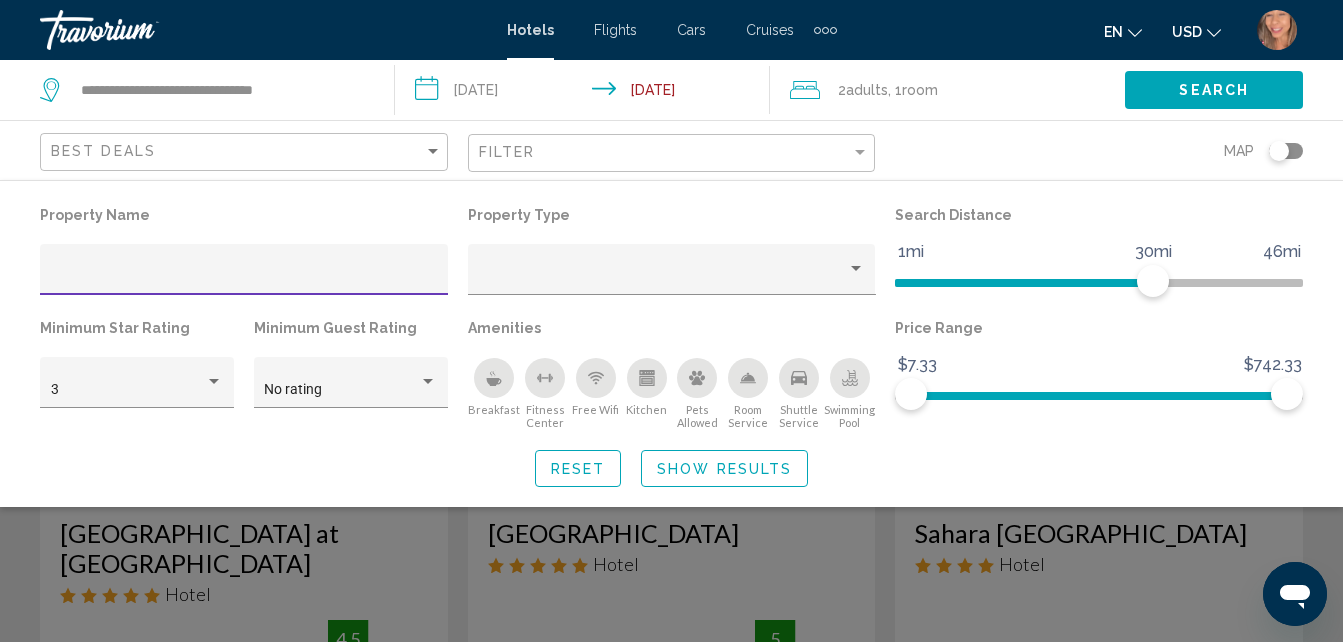 scroll, scrollTop: 2388, scrollLeft: 0, axis: vertical 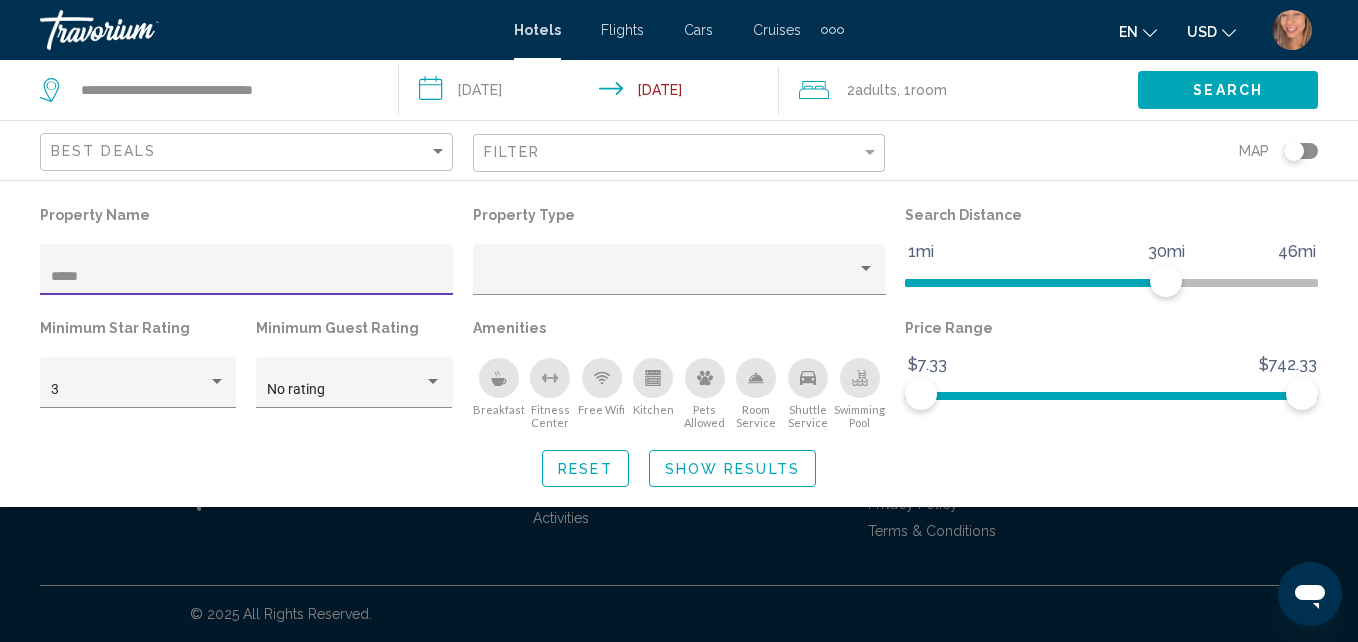 type on "*****" 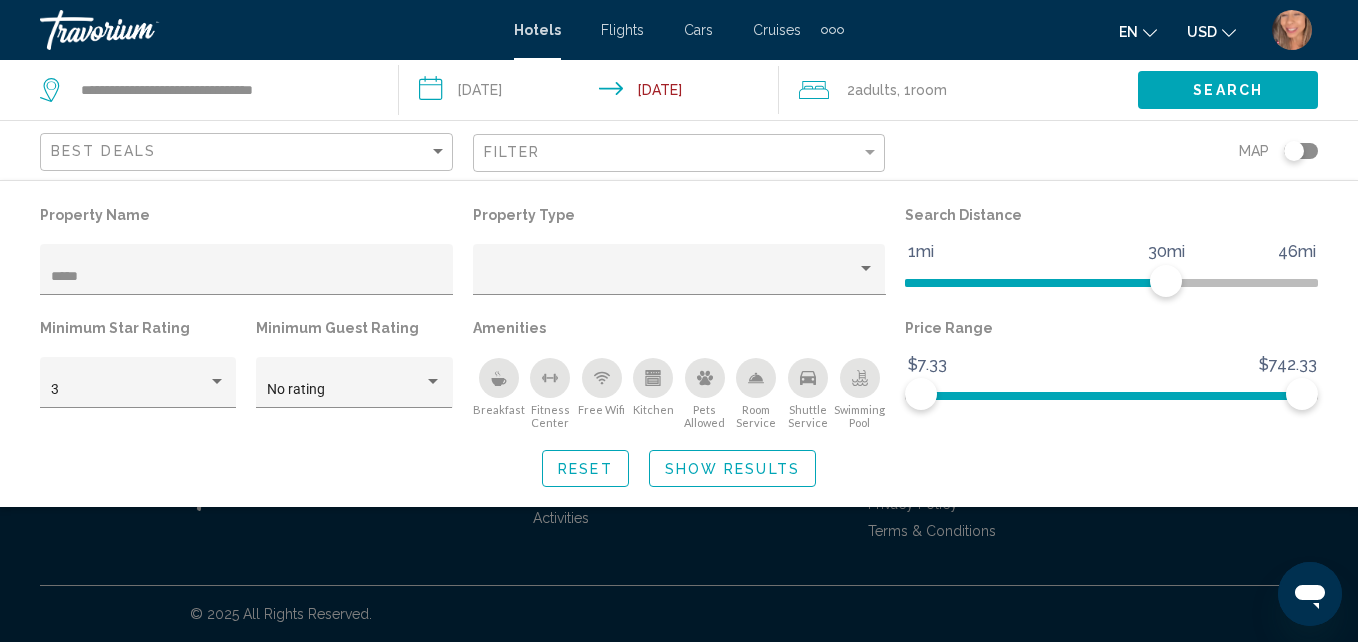 click 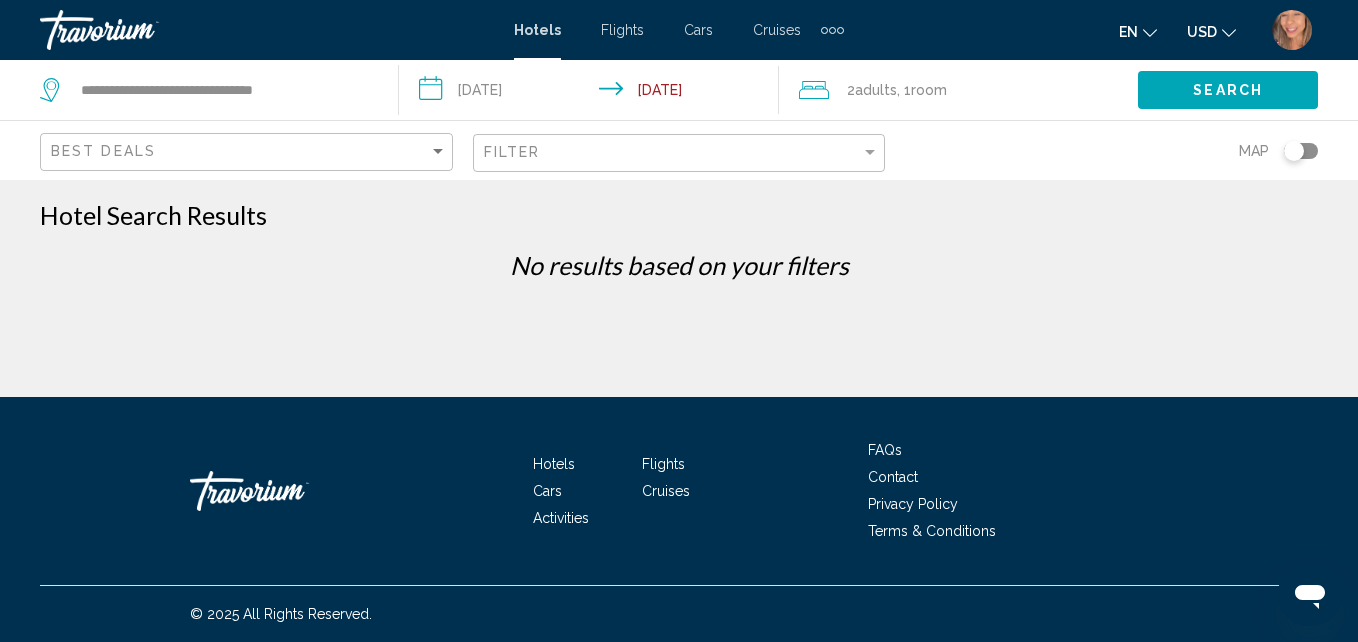 click on "**********" at bounding box center (592, 93) 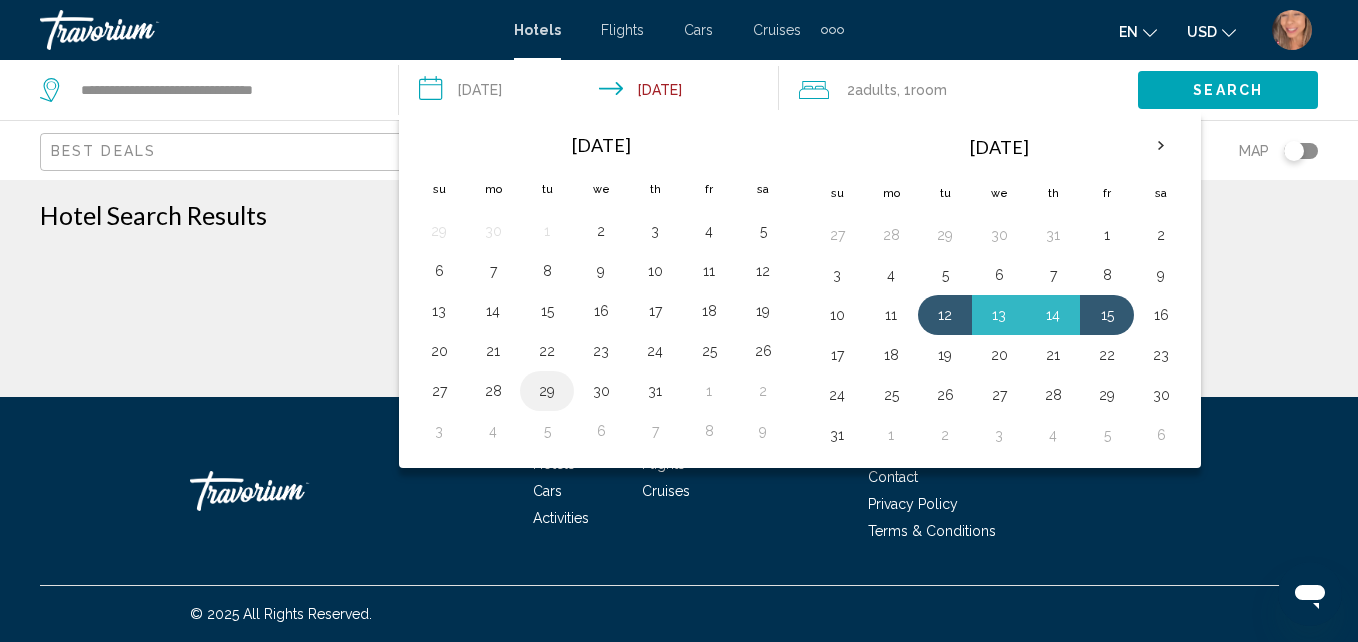 click on "29" at bounding box center (547, 391) 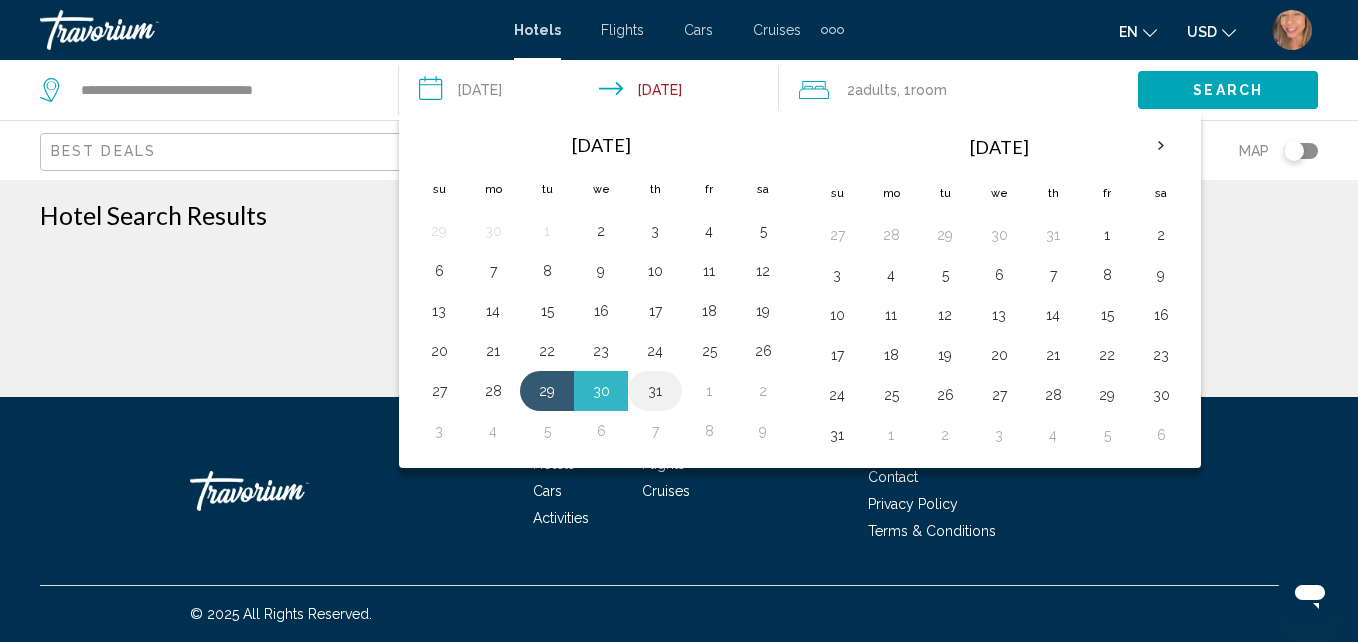 click on "31" at bounding box center [655, 391] 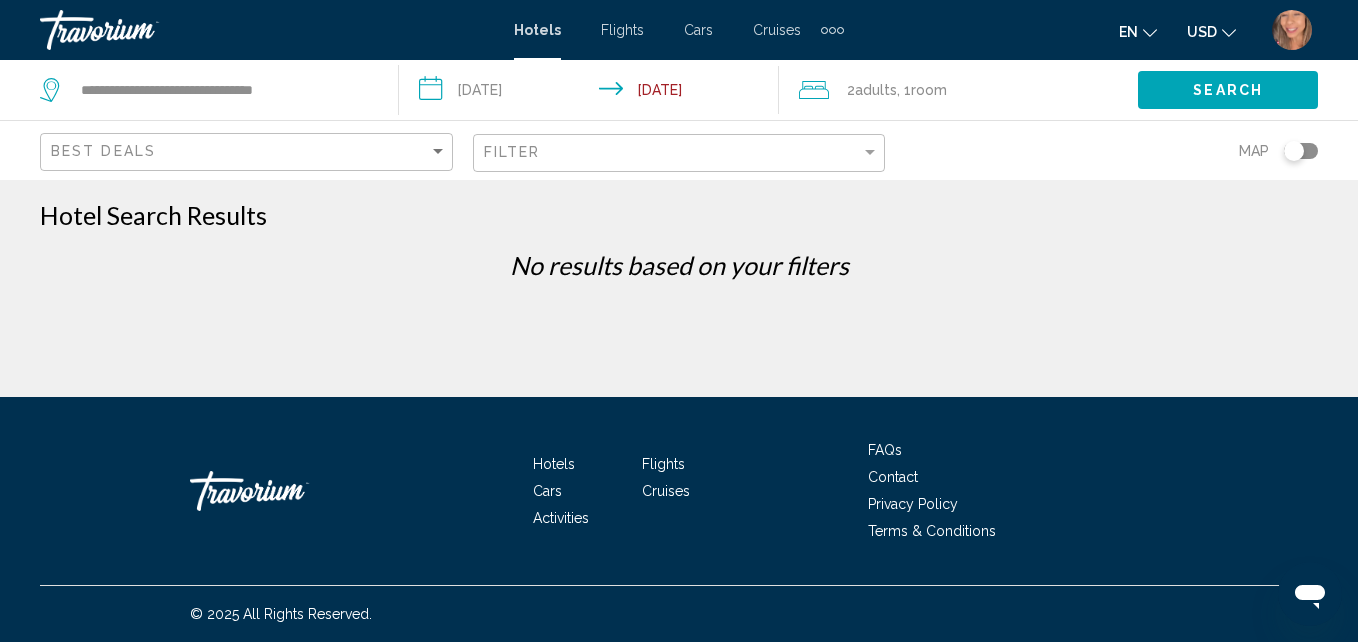 click on "Search" 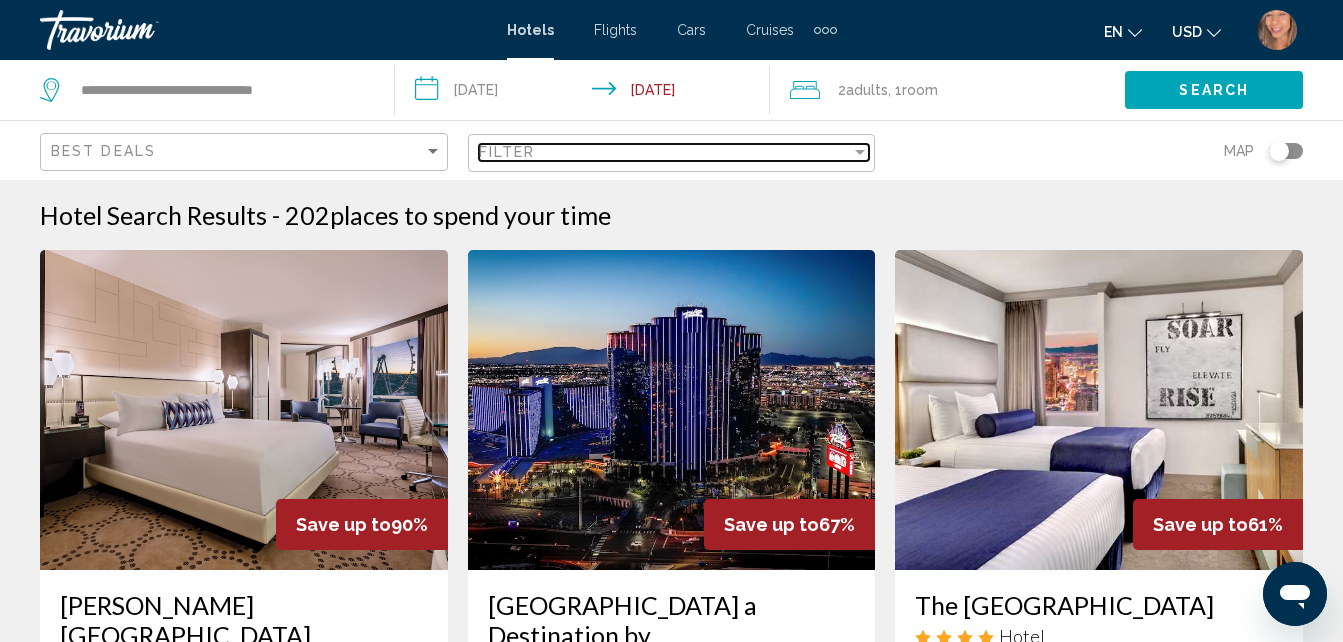 click on "Filter" at bounding box center (507, 152) 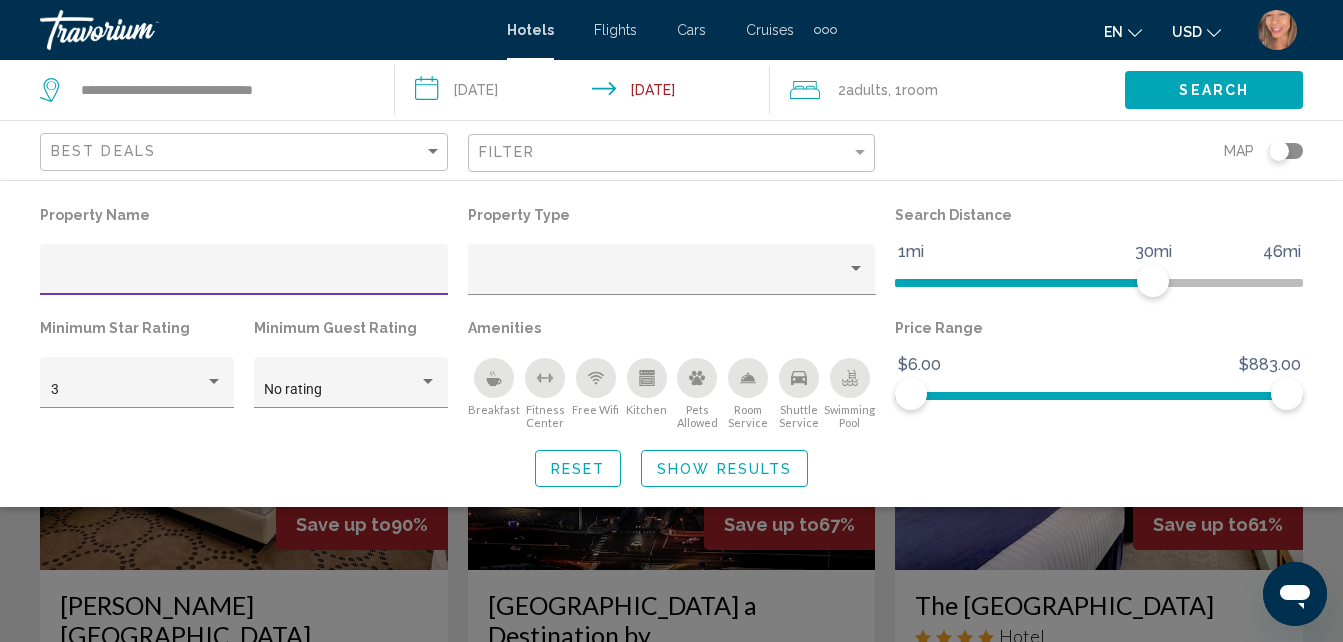 click at bounding box center (244, 277) 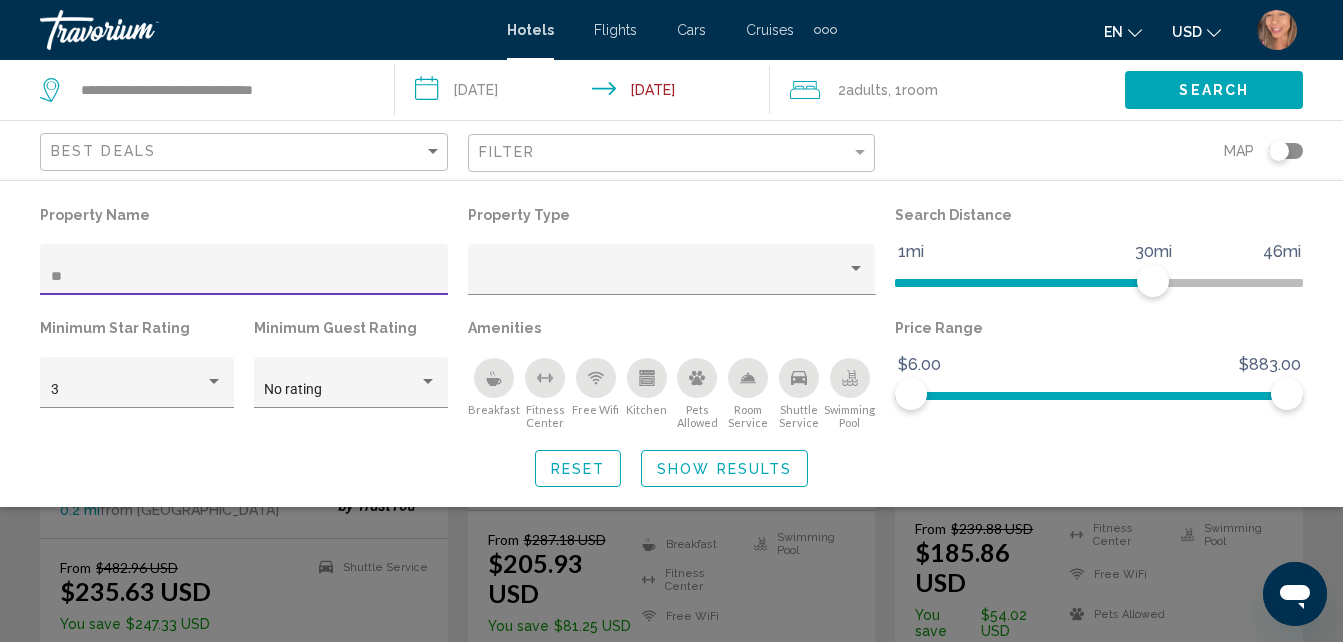 scroll, scrollTop: 300, scrollLeft: 0, axis: vertical 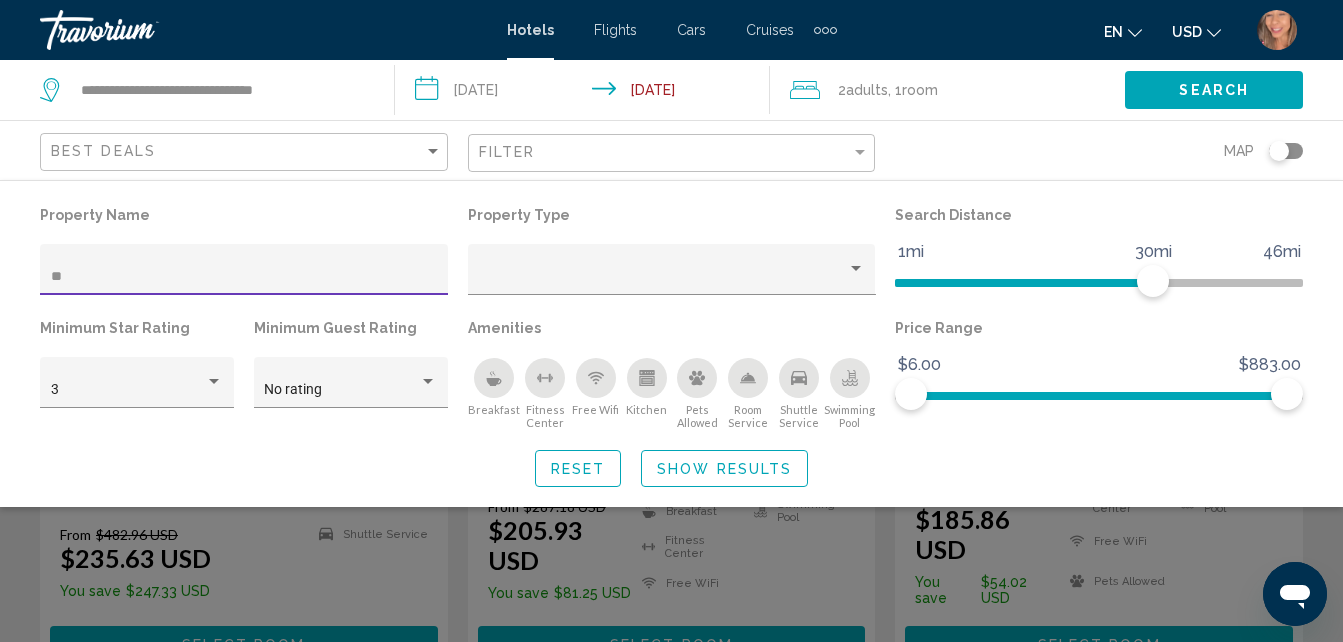 type on "**" 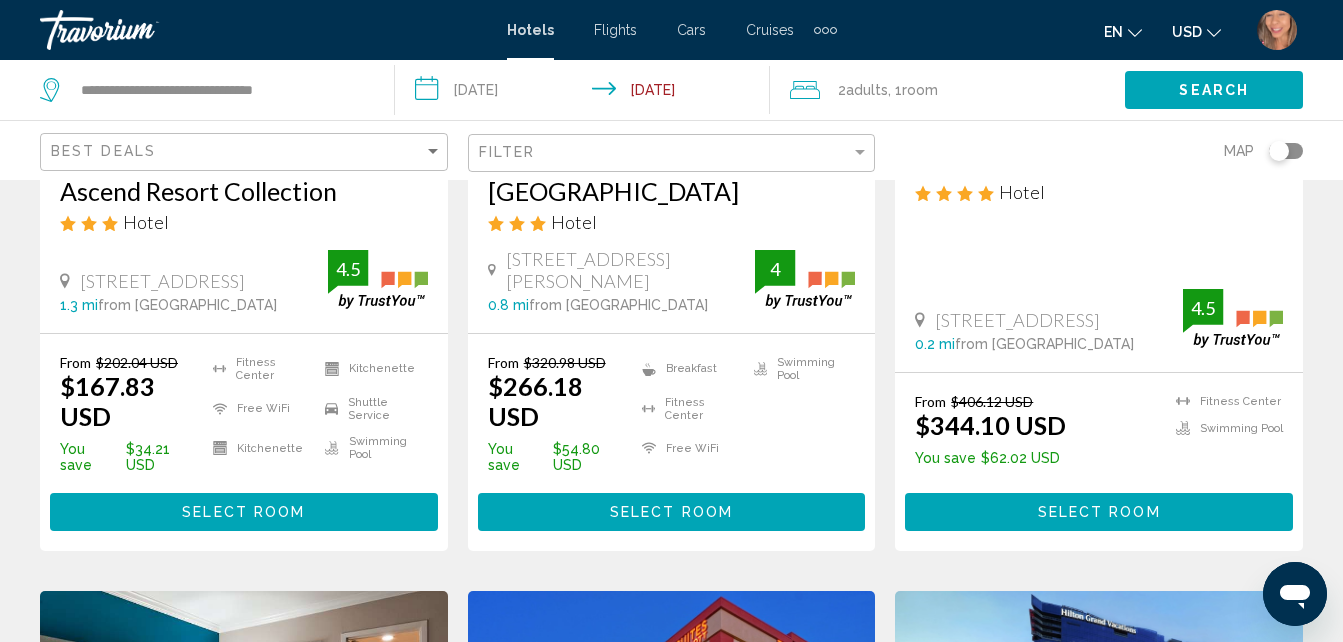 scroll, scrollTop: 1900, scrollLeft: 0, axis: vertical 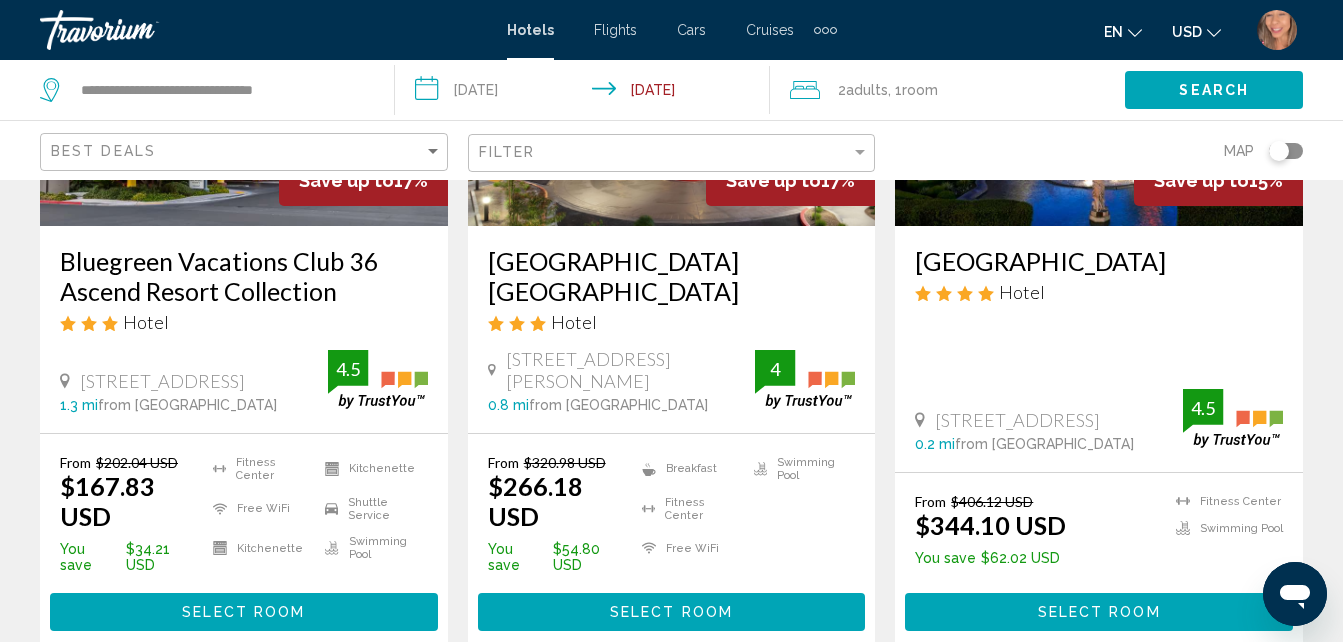 click on "**********" at bounding box center (586, 93) 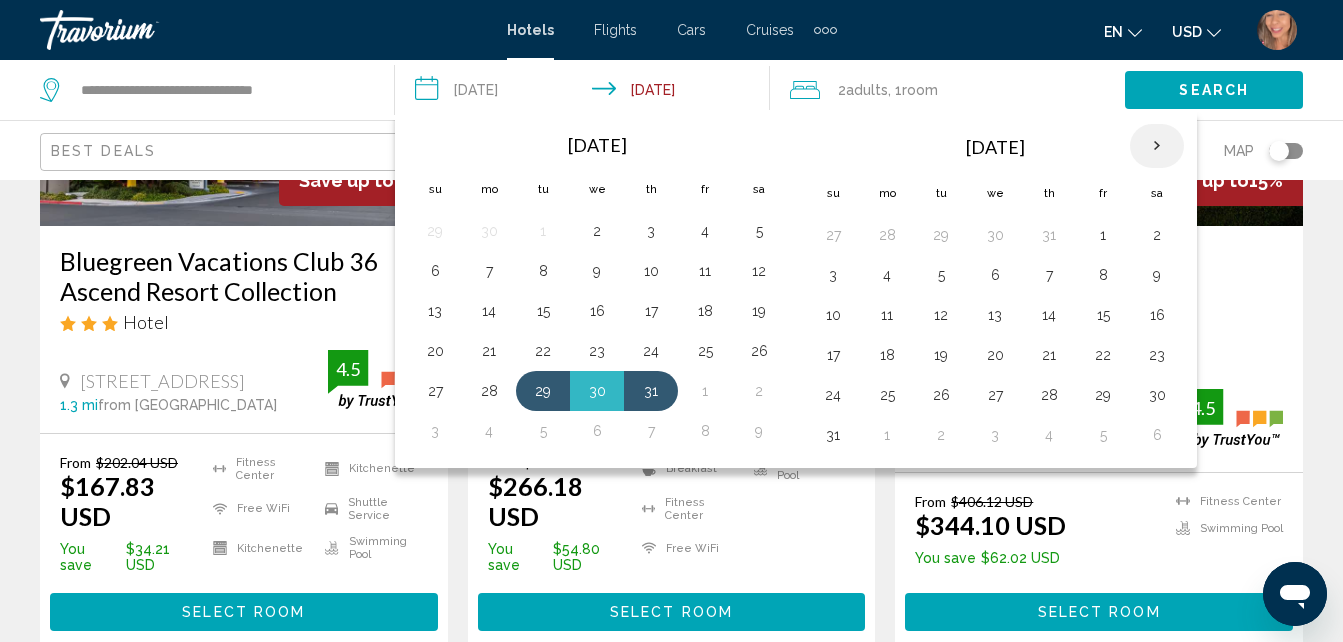 click at bounding box center (1157, 146) 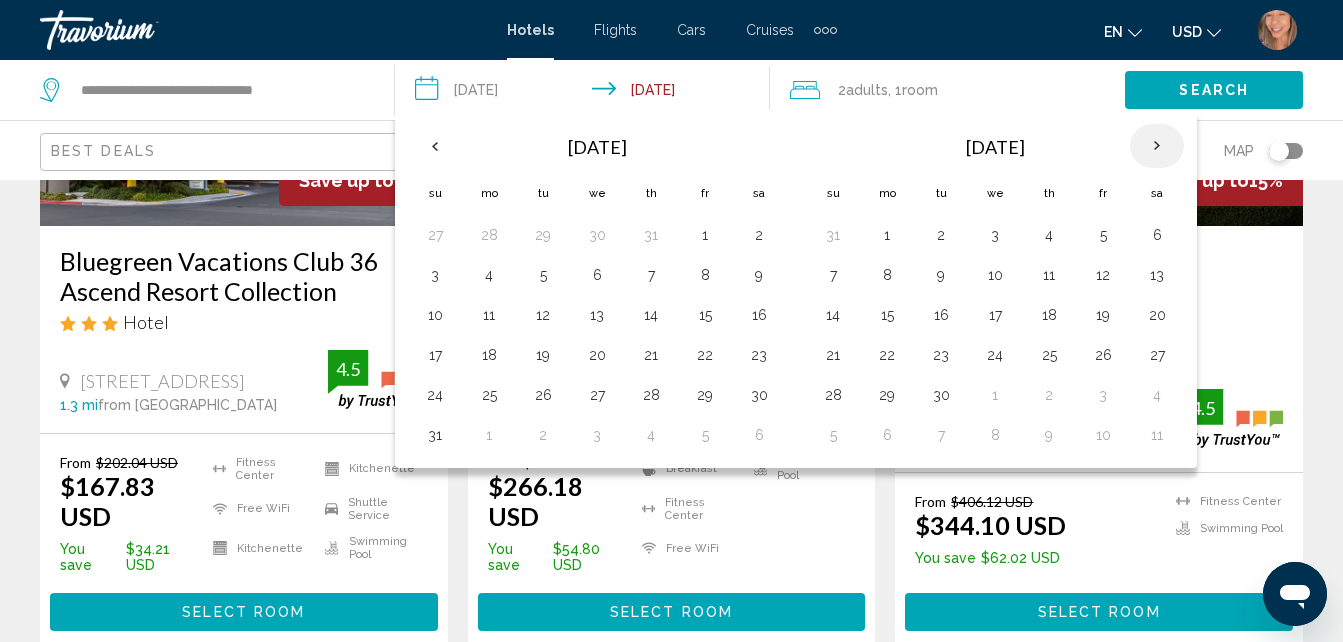 click at bounding box center [1157, 146] 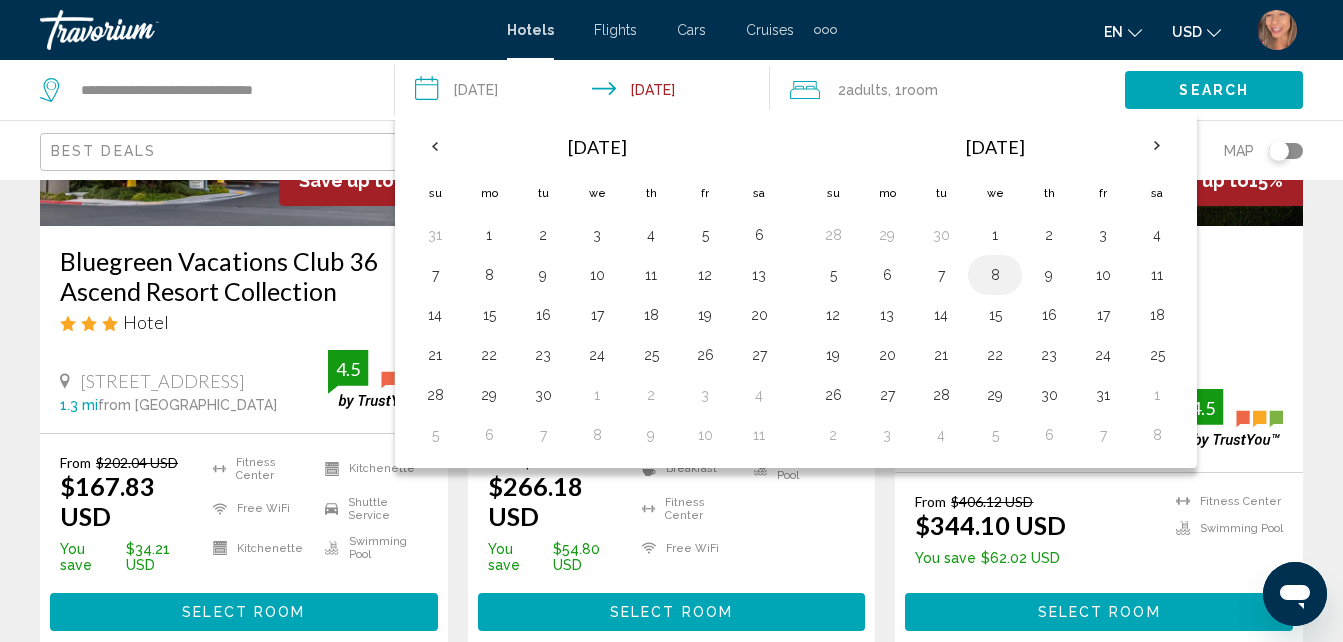 click on "8" at bounding box center [995, 275] 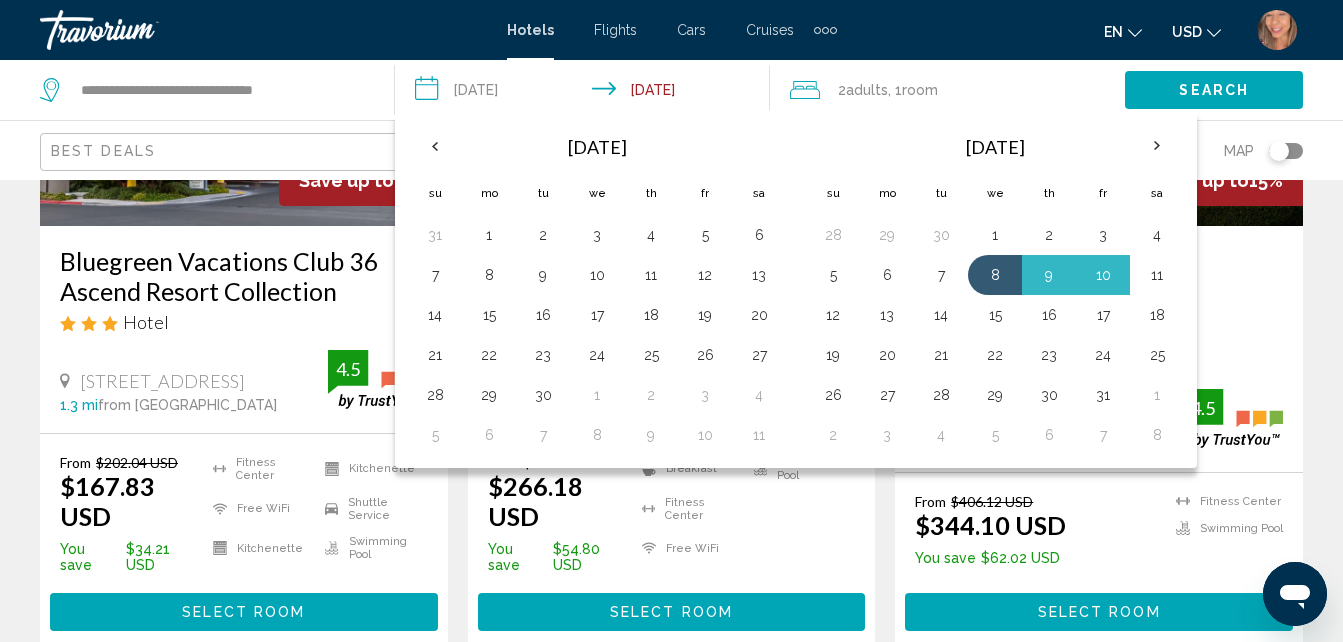 click on "11" at bounding box center (1157, 275) 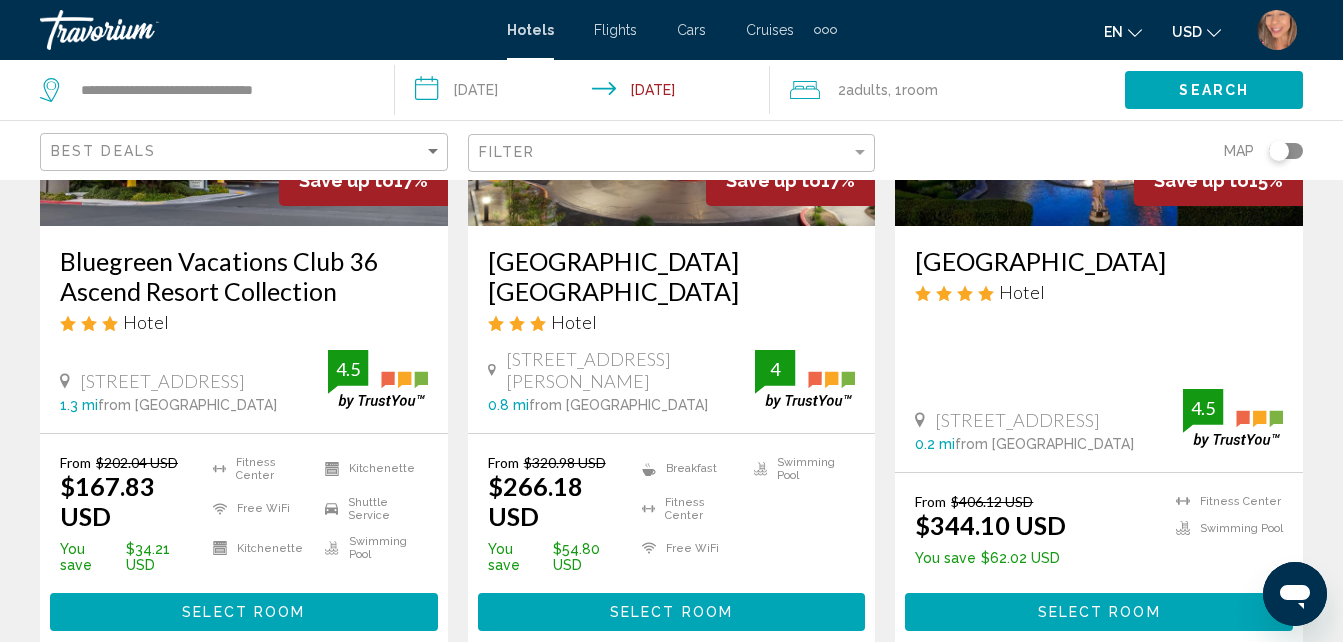 drag, startPoint x: 943, startPoint y: 87, endPoint x: 948, endPoint y: 74, distance: 13.928389 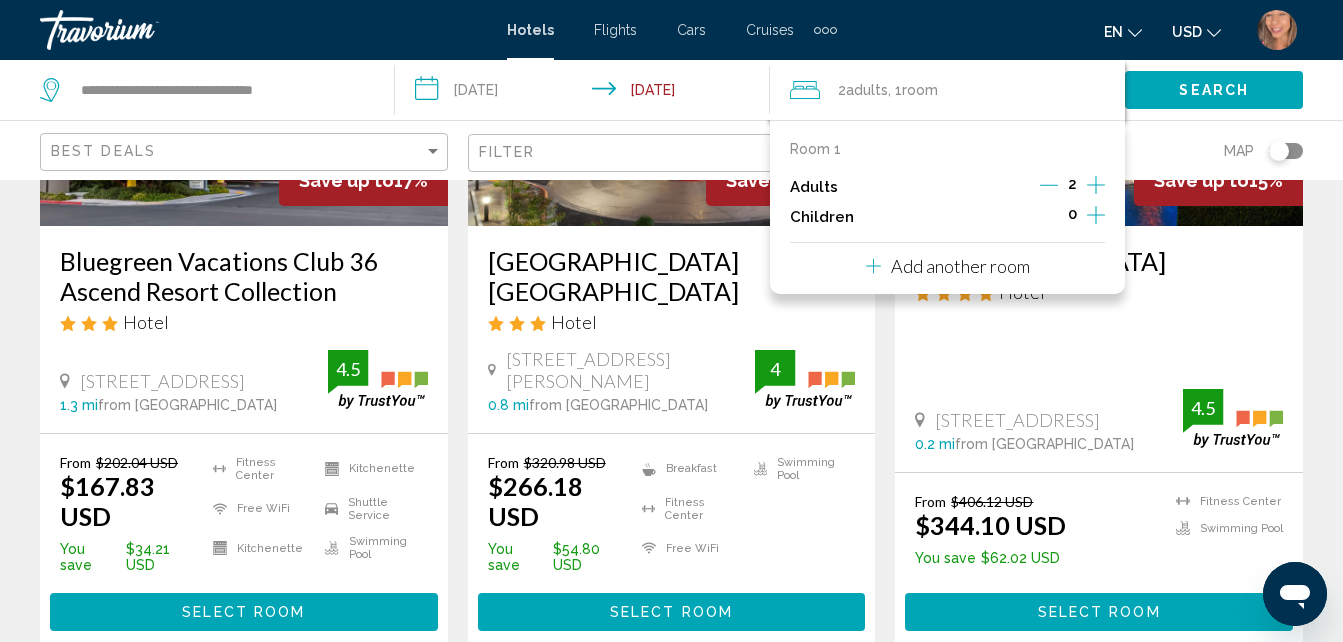 click 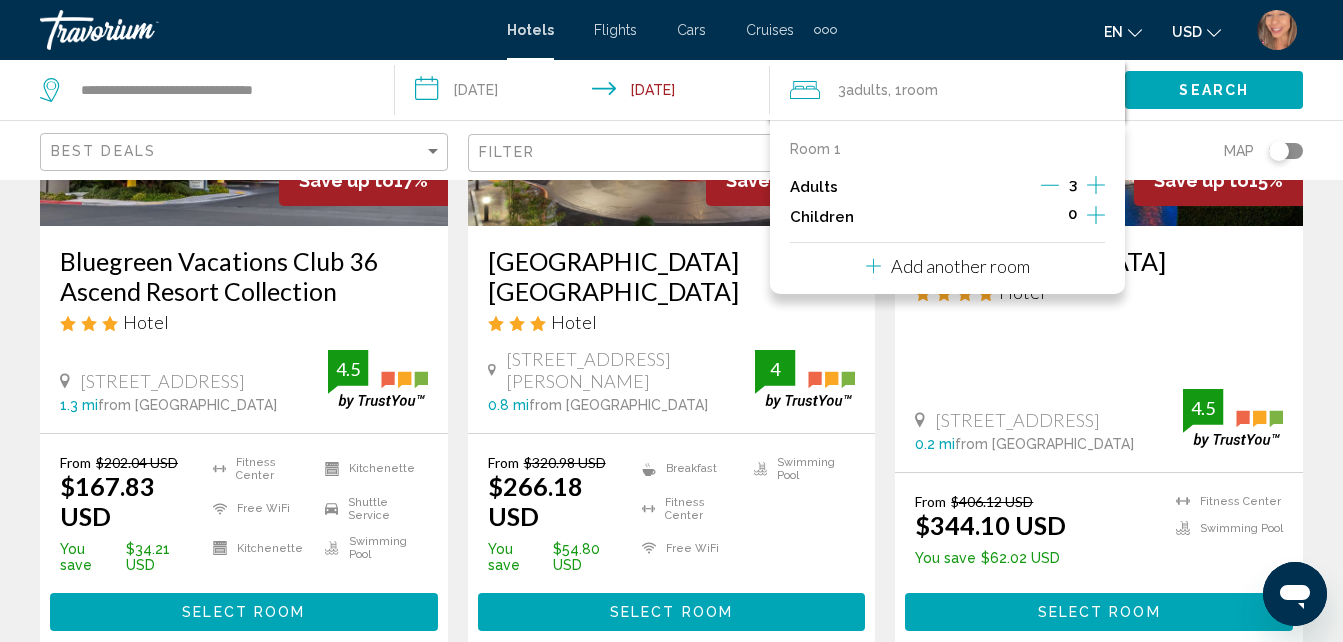 click on "Search" 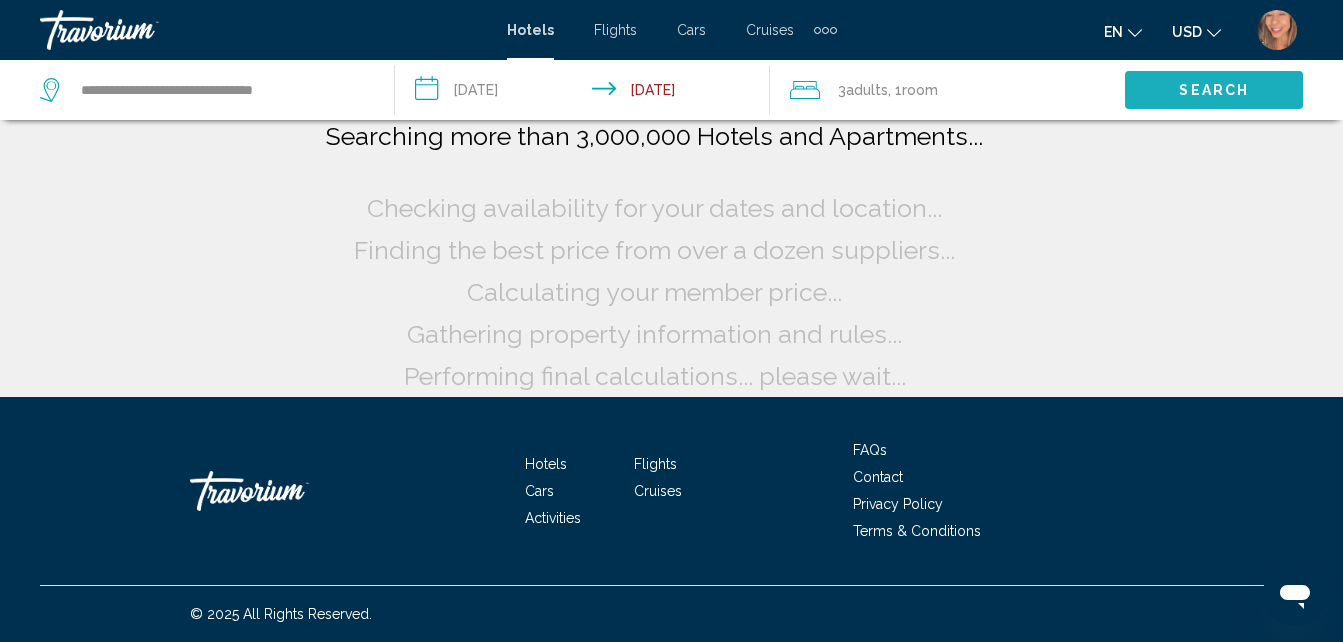 scroll, scrollTop: 15, scrollLeft: 0, axis: vertical 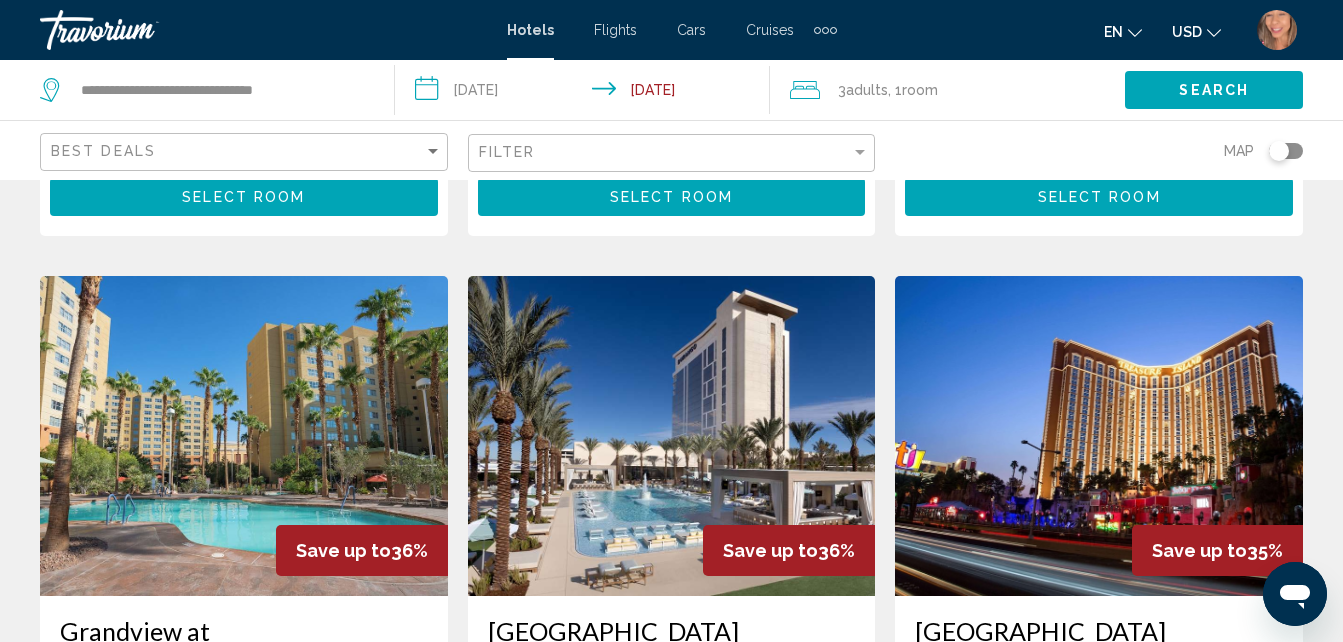 click on "Filter" 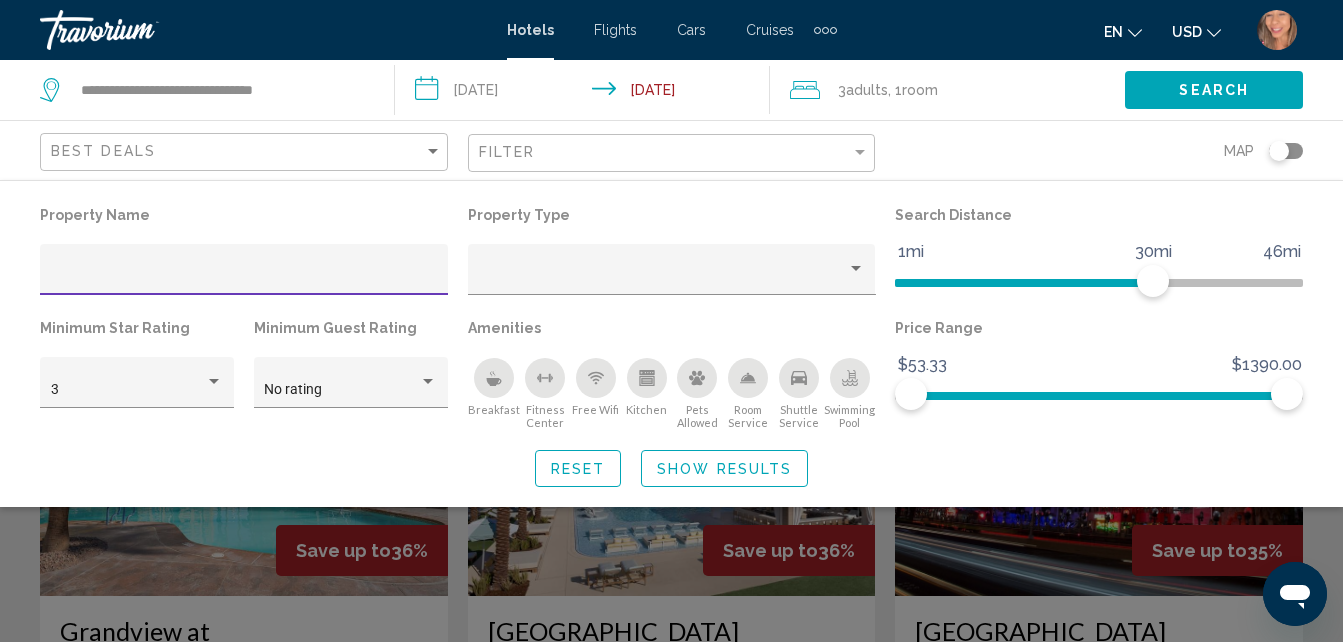 click at bounding box center (244, 277) 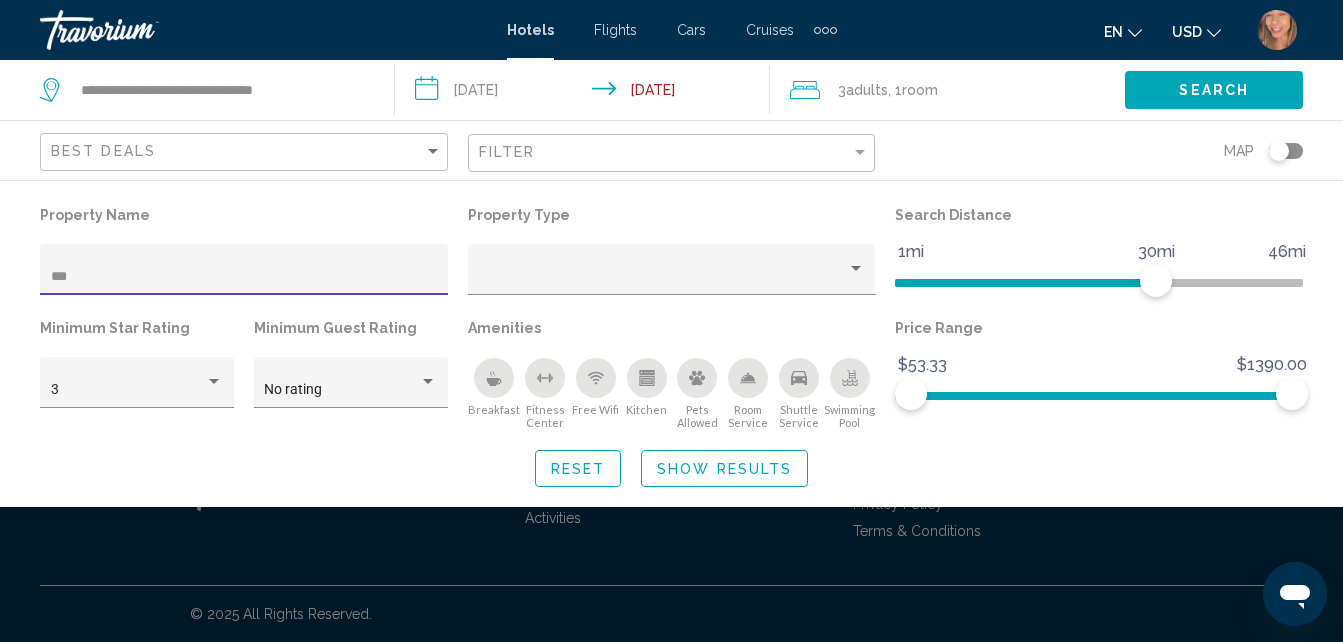 scroll, scrollTop: 0, scrollLeft: 0, axis: both 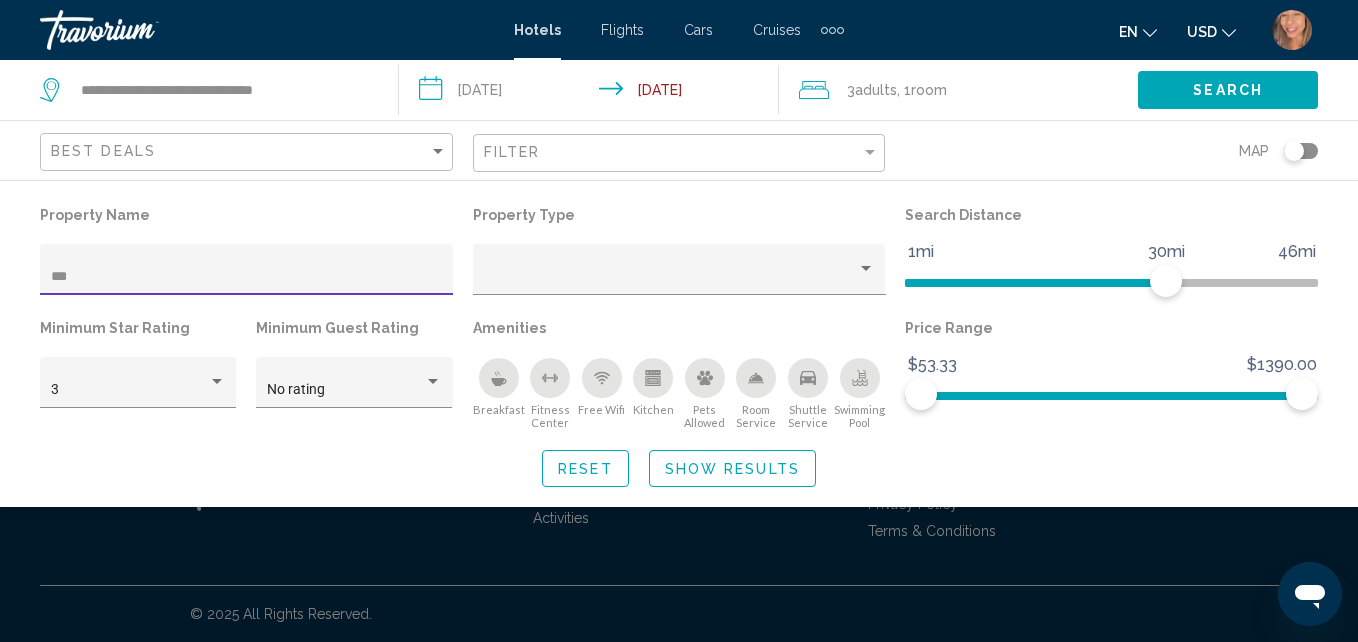 type on "***" 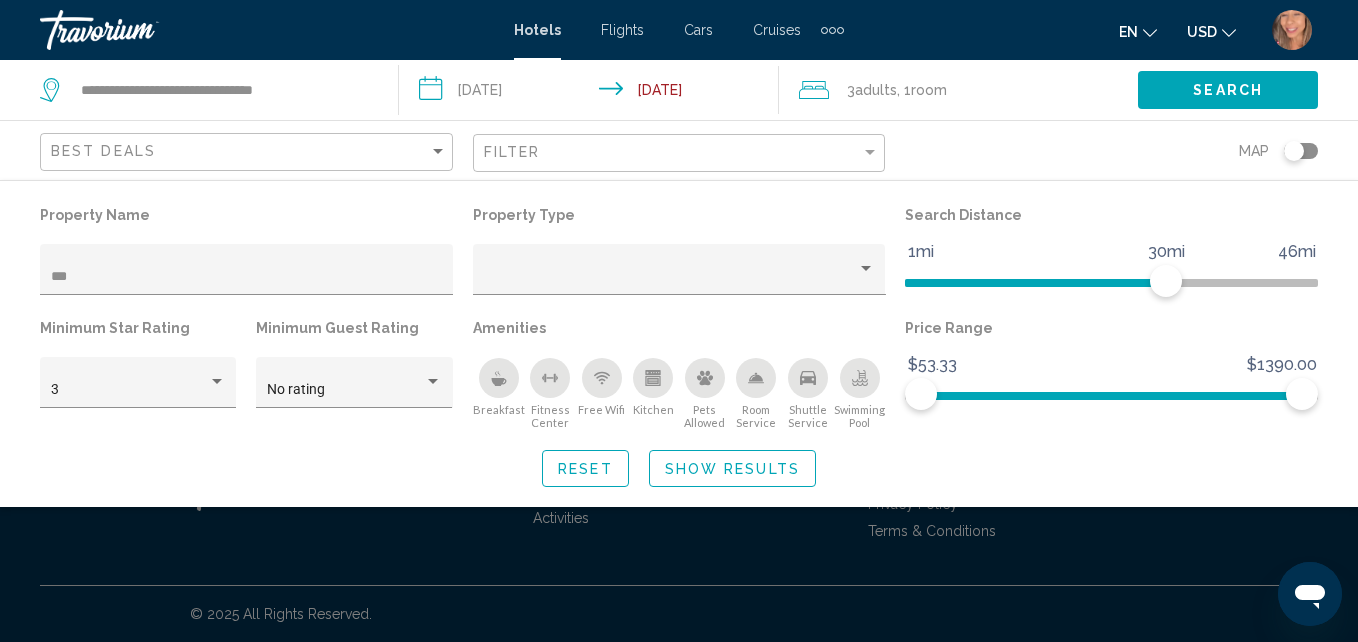click 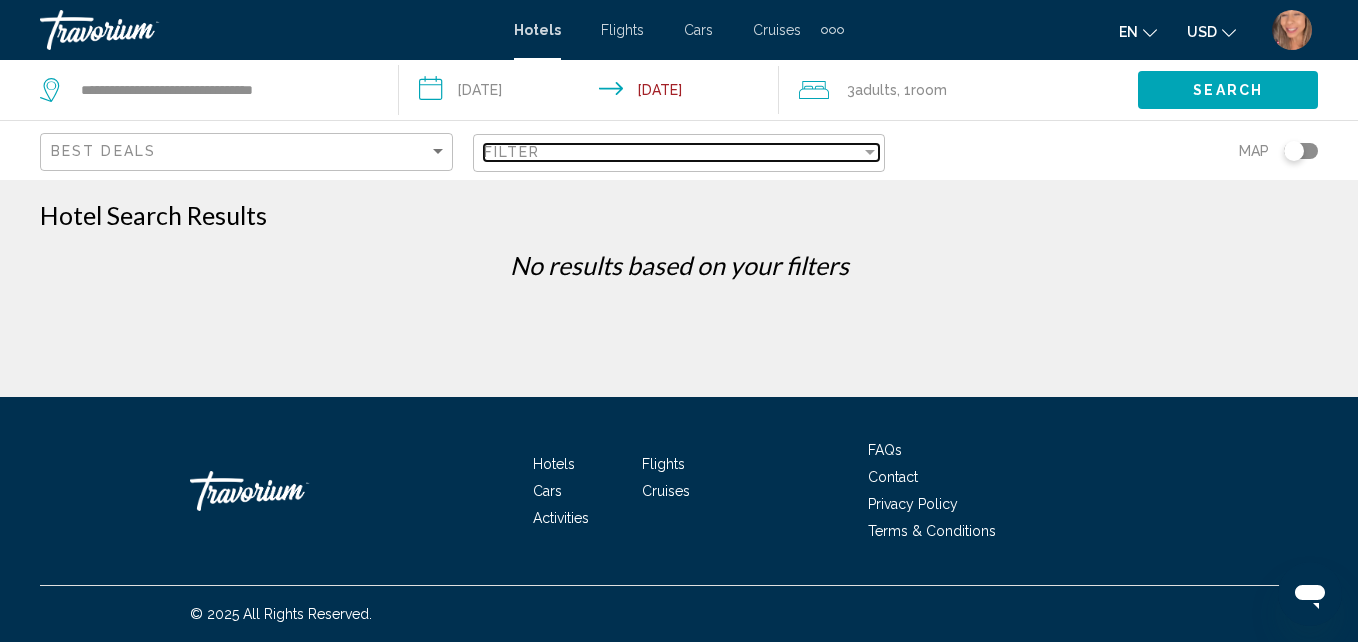 click on "Filter" at bounding box center (673, 152) 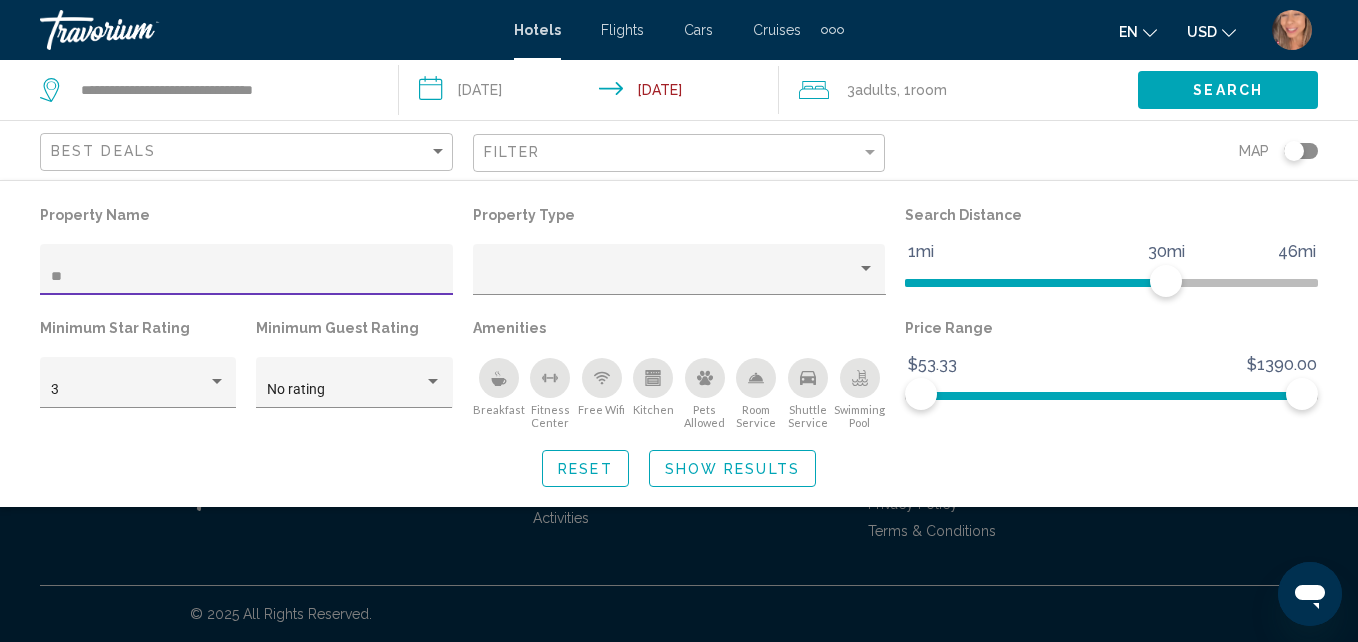 type on "*" 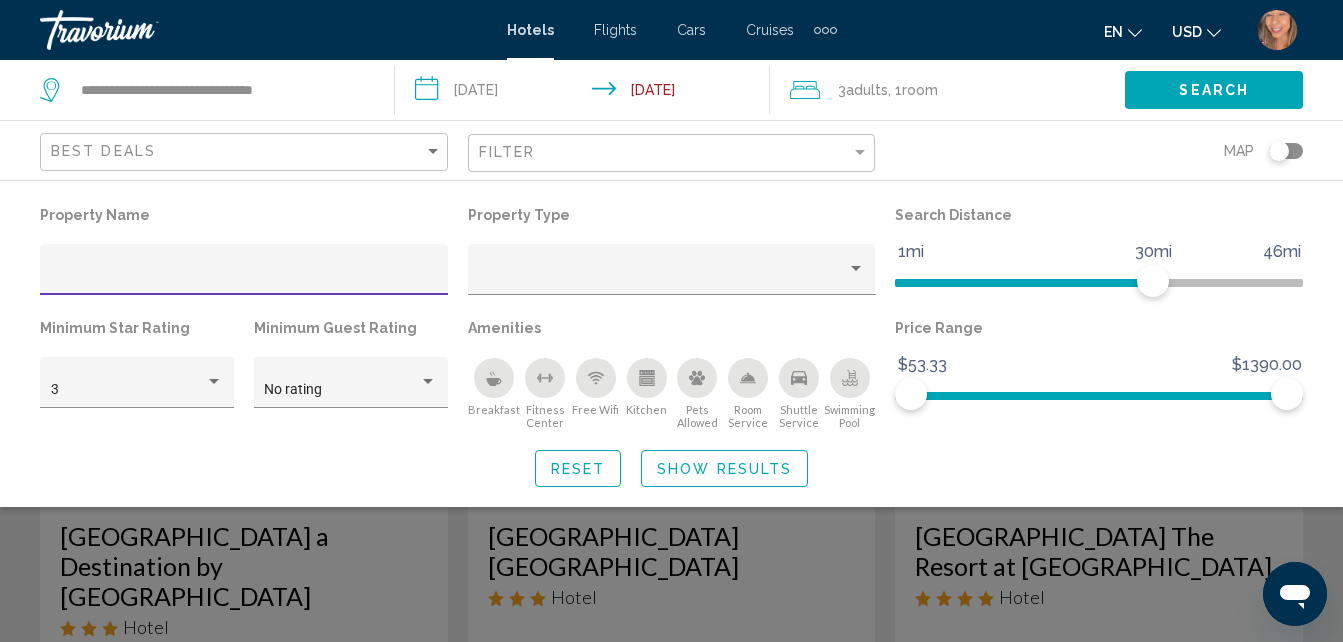scroll, scrollTop: 100, scrollLeft: 0, axis: vertical 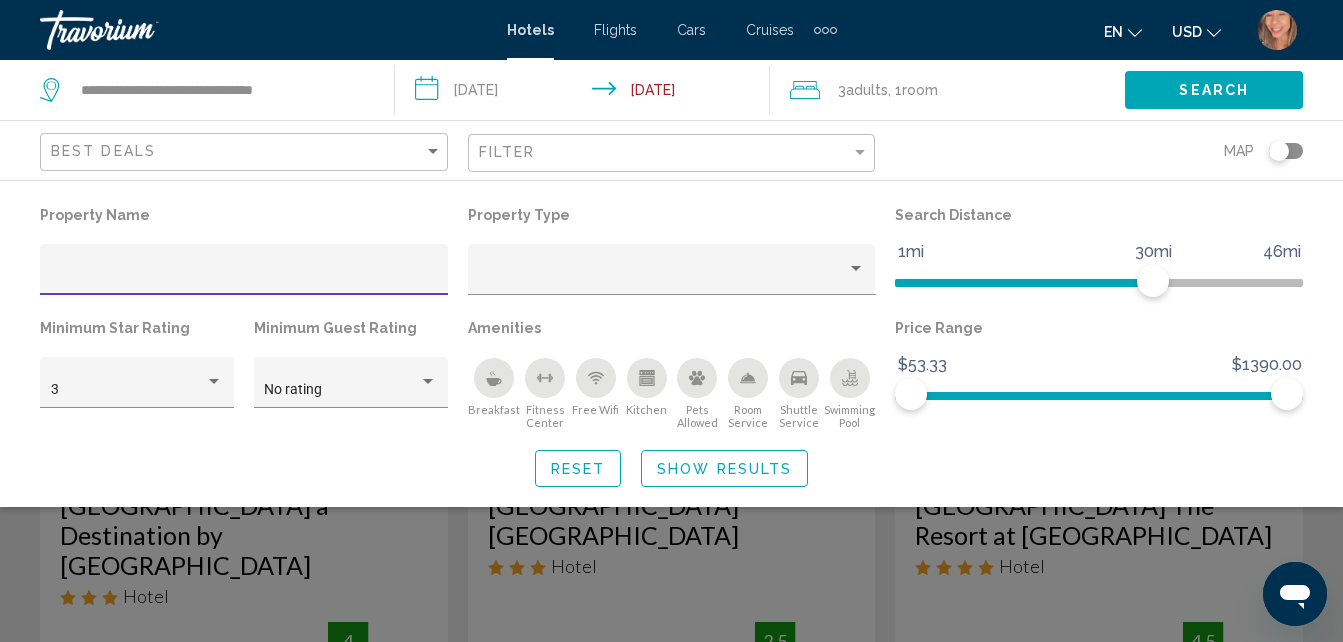 type 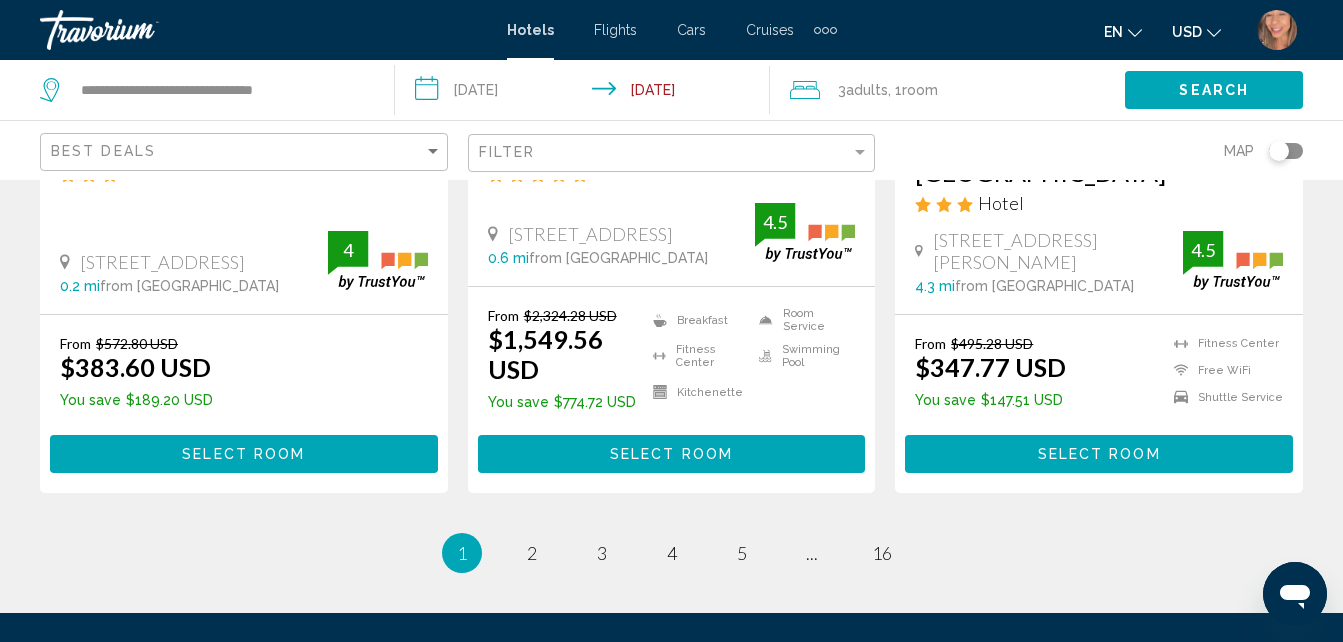 scroll, scrollTop: 2997, scrollLeft: 0, axis: vertical 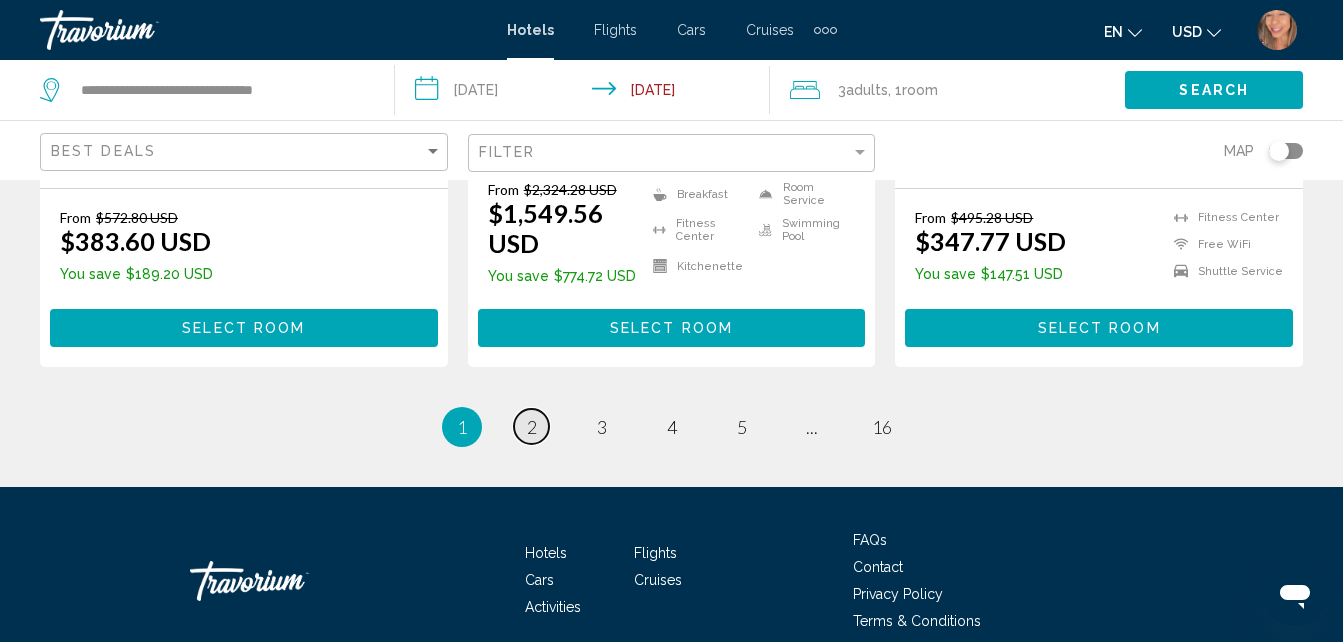 click on "2" at bounding box center [532, 427] 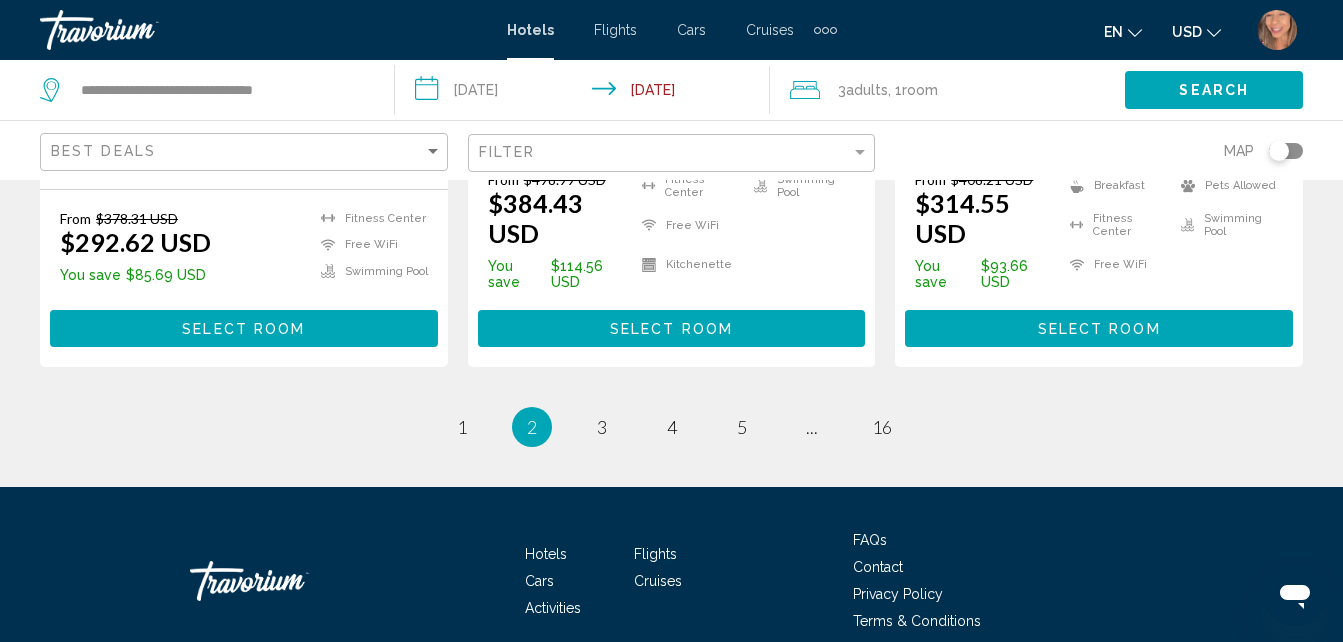 scroll, scrollTop: 2900, scrollLeft: 0, axis: vertical 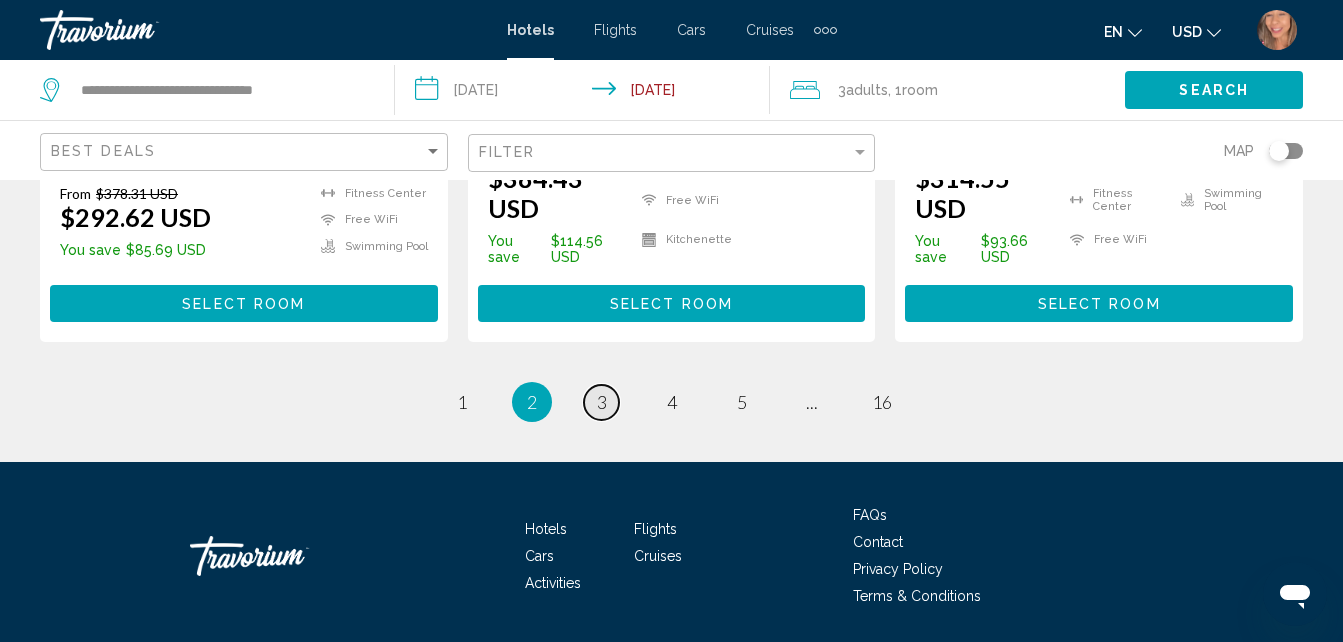 click on "3" at bounding box center [602, 402] 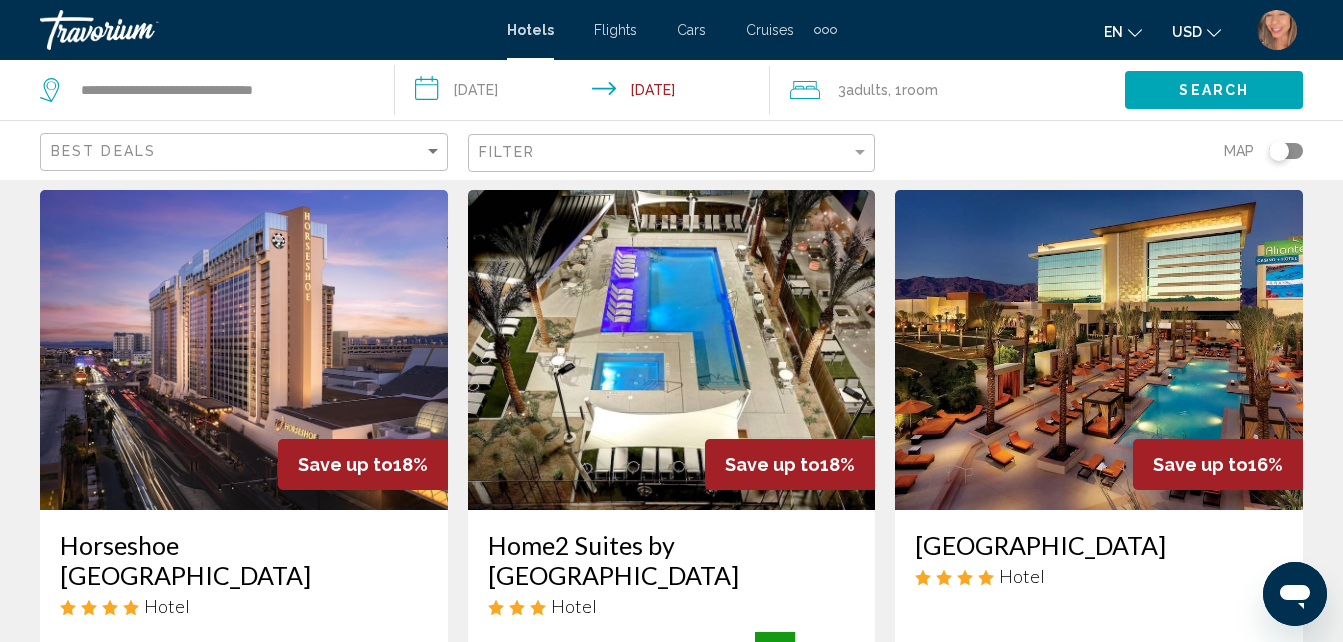 scroll, scrollTop: 2500, scrollLeft: 0, axis: vertical 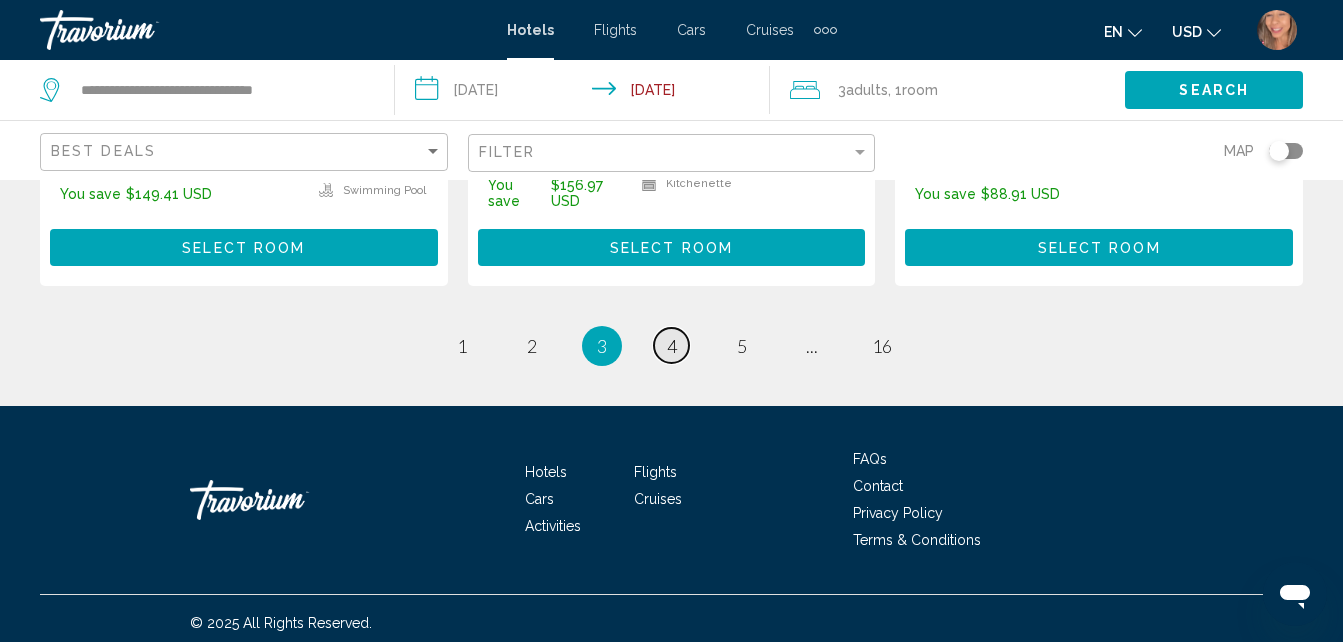 click on "page  4" at bounding box center [671, 345] 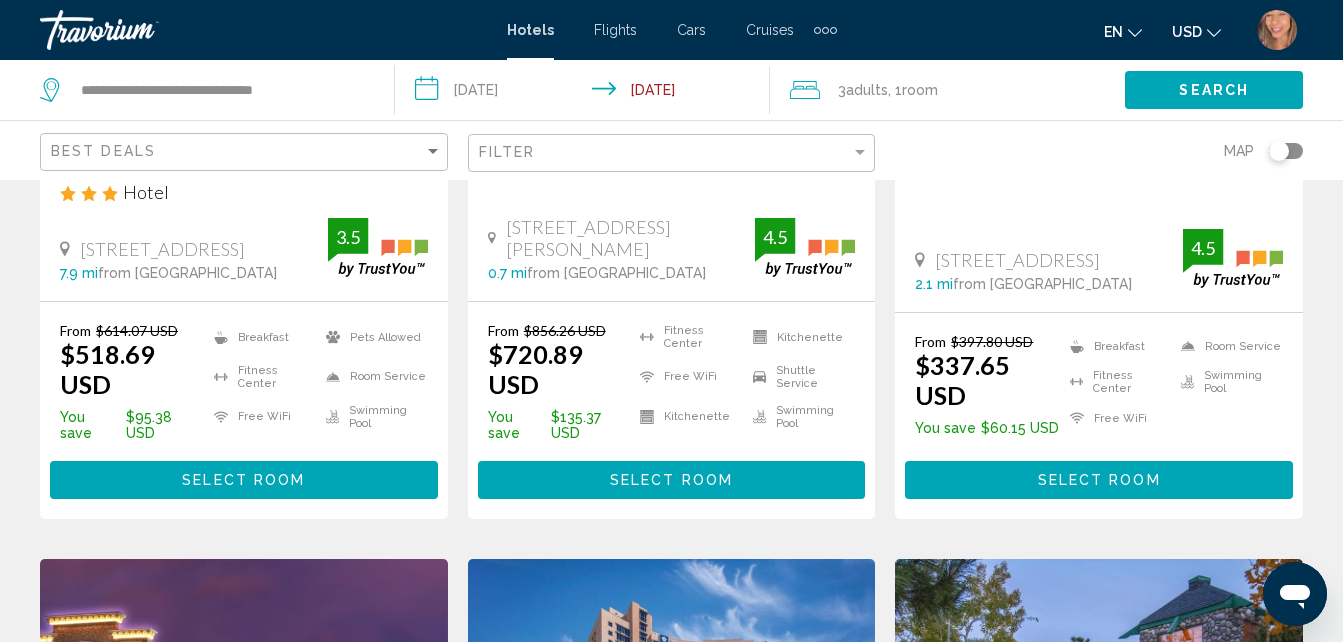 scroll, scrollTop: 800, scrollLeft: 0, axis: vertical 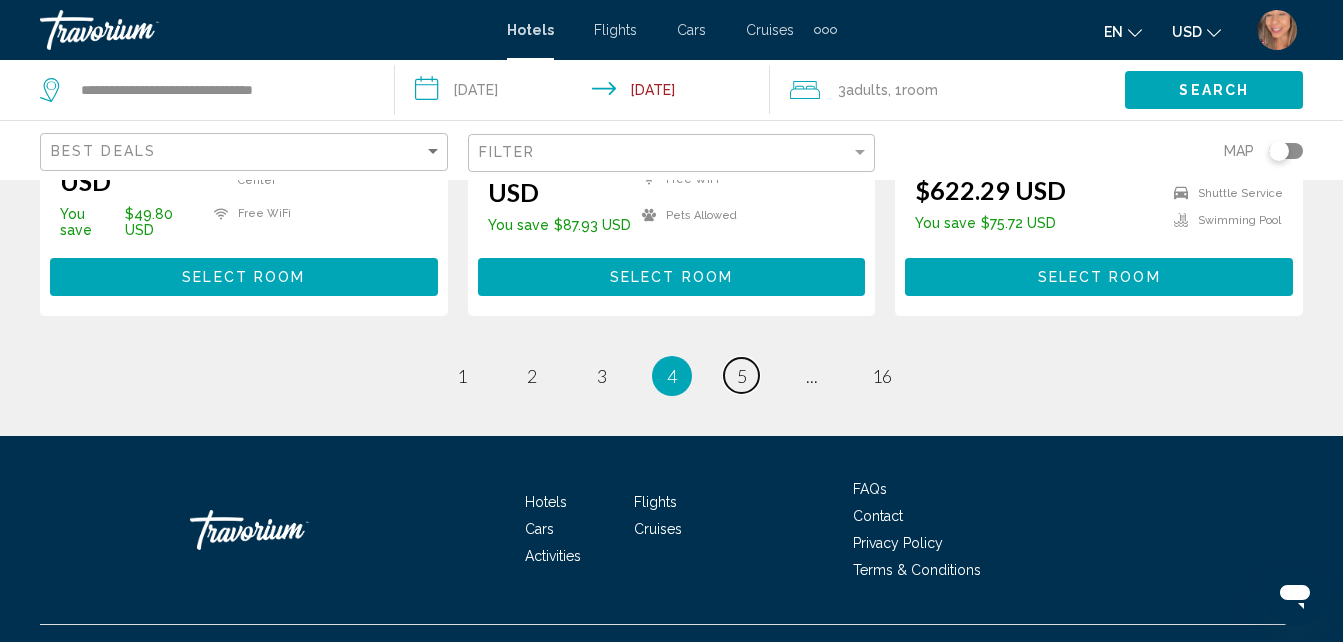 click on "5" at bounding box center [742, 376] 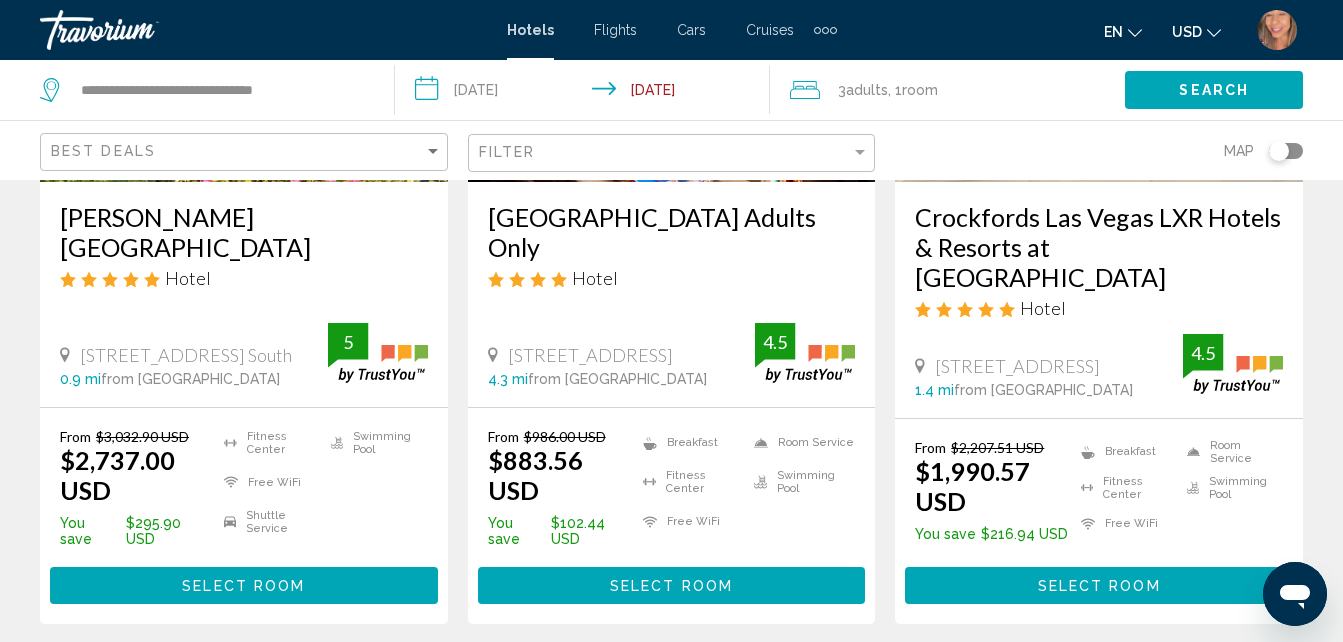 scroll, scrollTop: 3000, scrollLeft: 0, axis: vertical 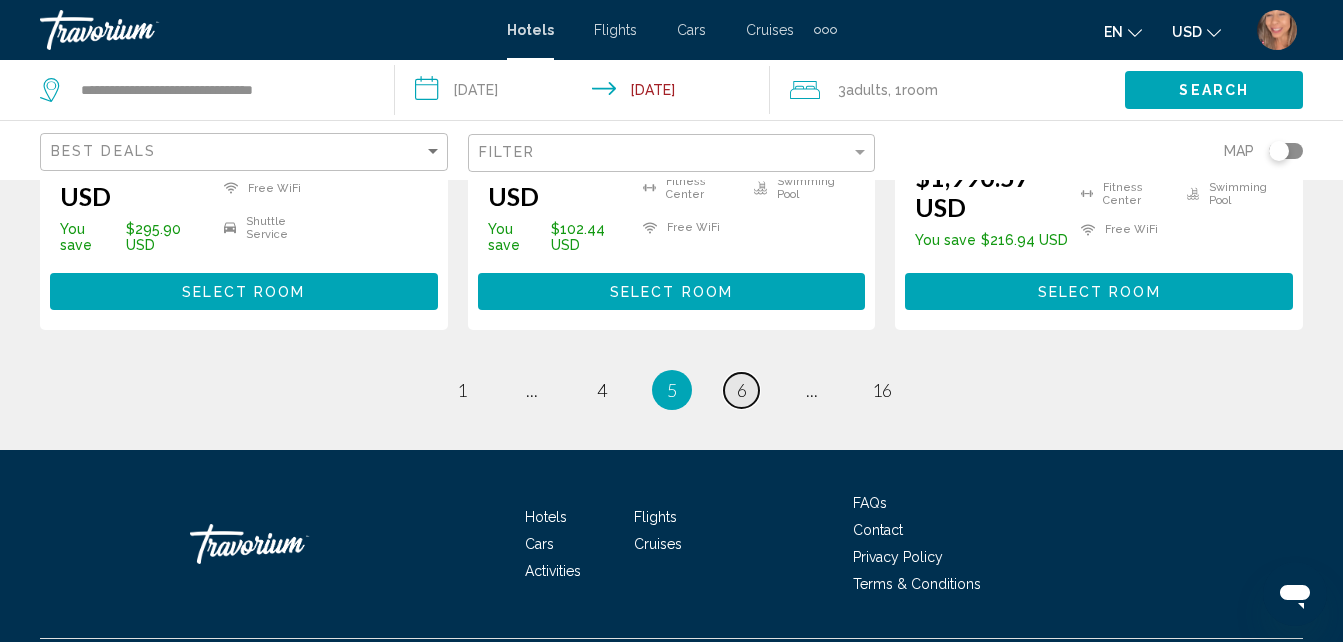 click on "page  6" at bounding box center (741, 390) 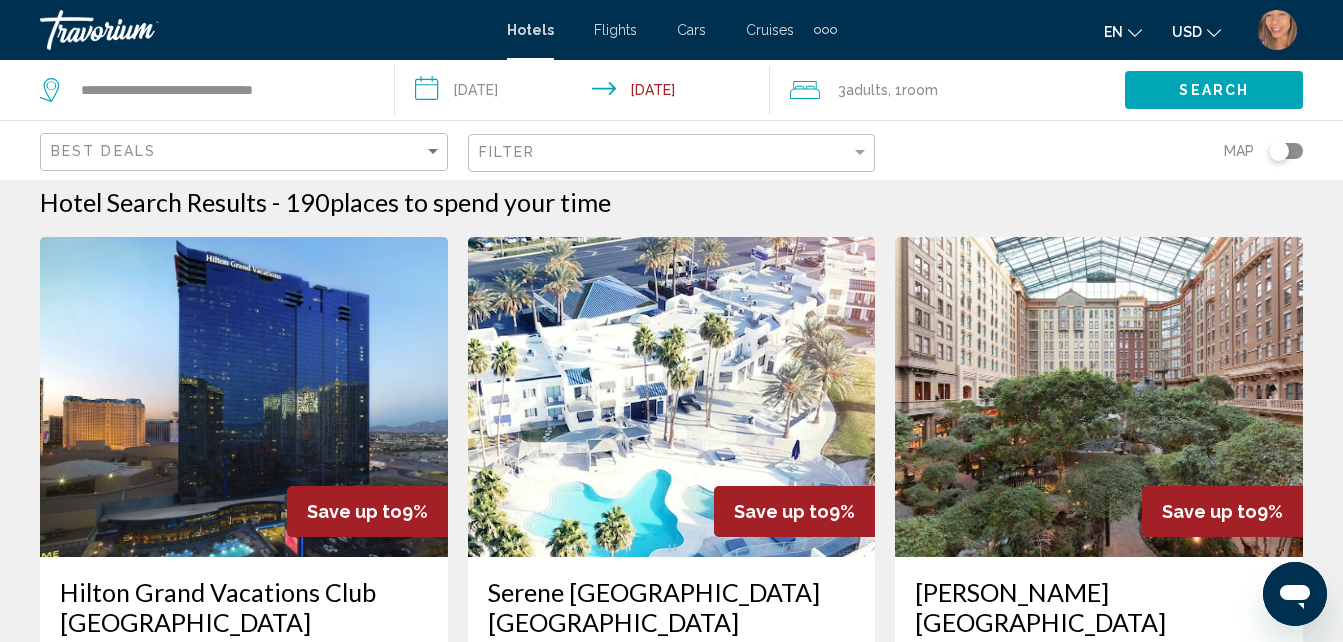 scroll, scrollTop: 0, scrollLeft: 0, axis: both 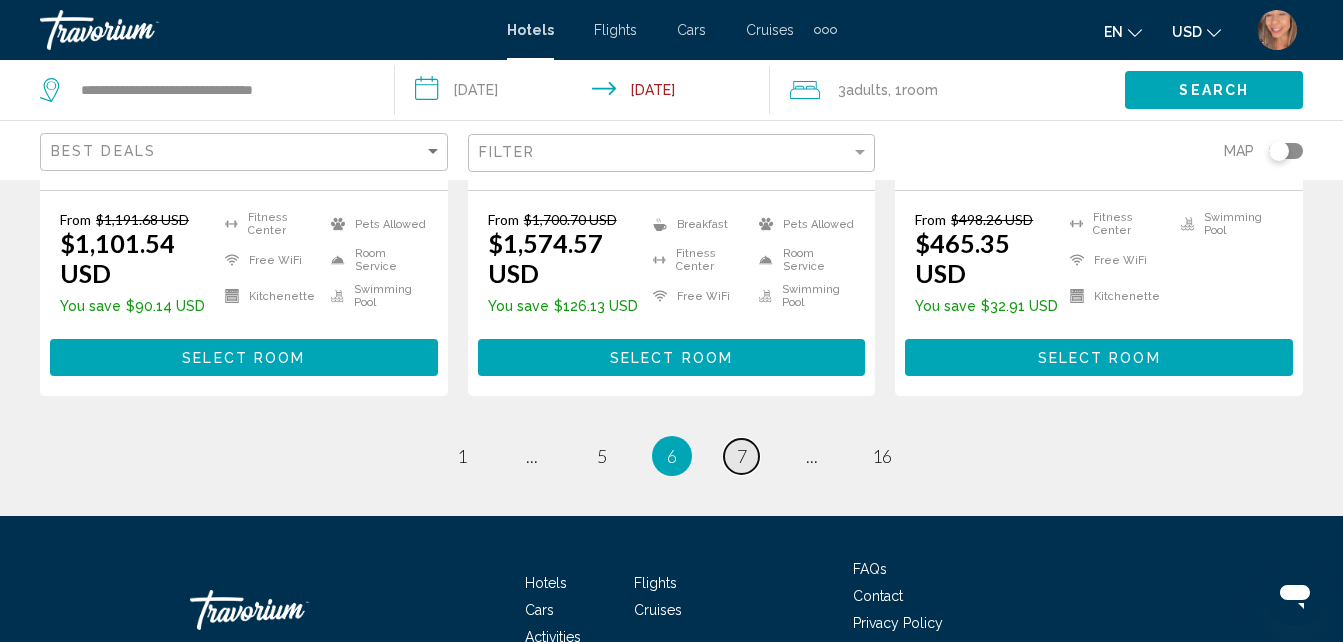 click on "page  7" at bounding box center [741, 456] 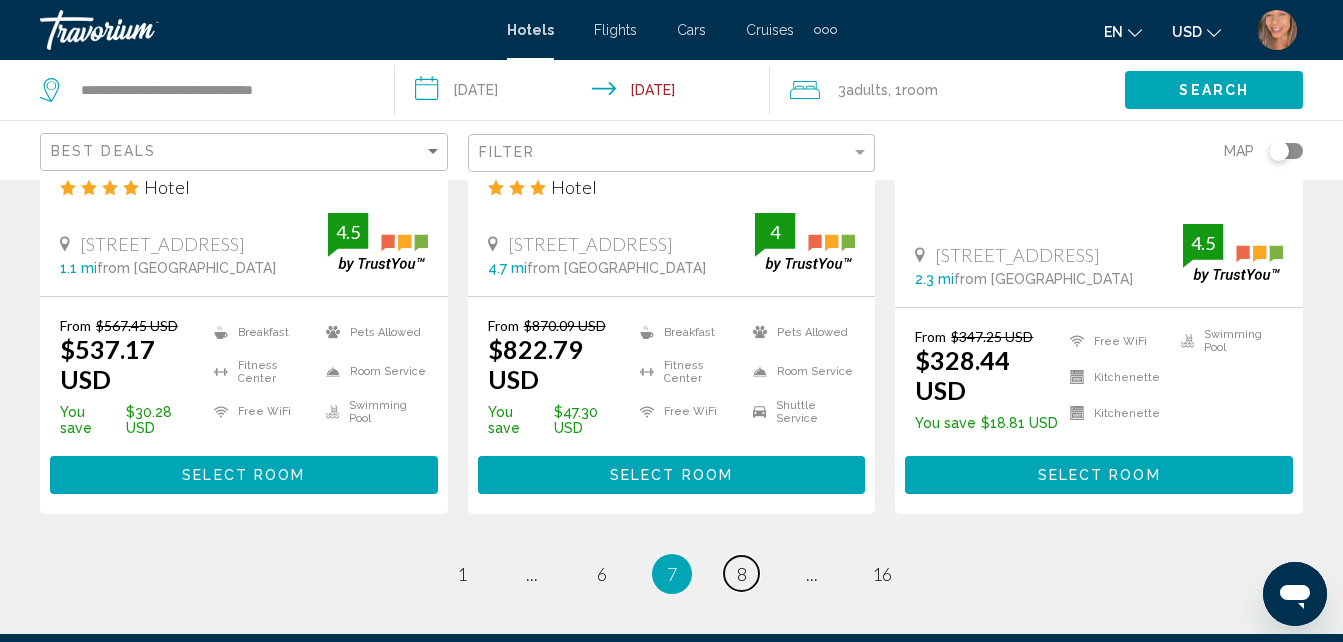 scroll, scrollTop: 2994, scrollLeft: 0, axis: vertical 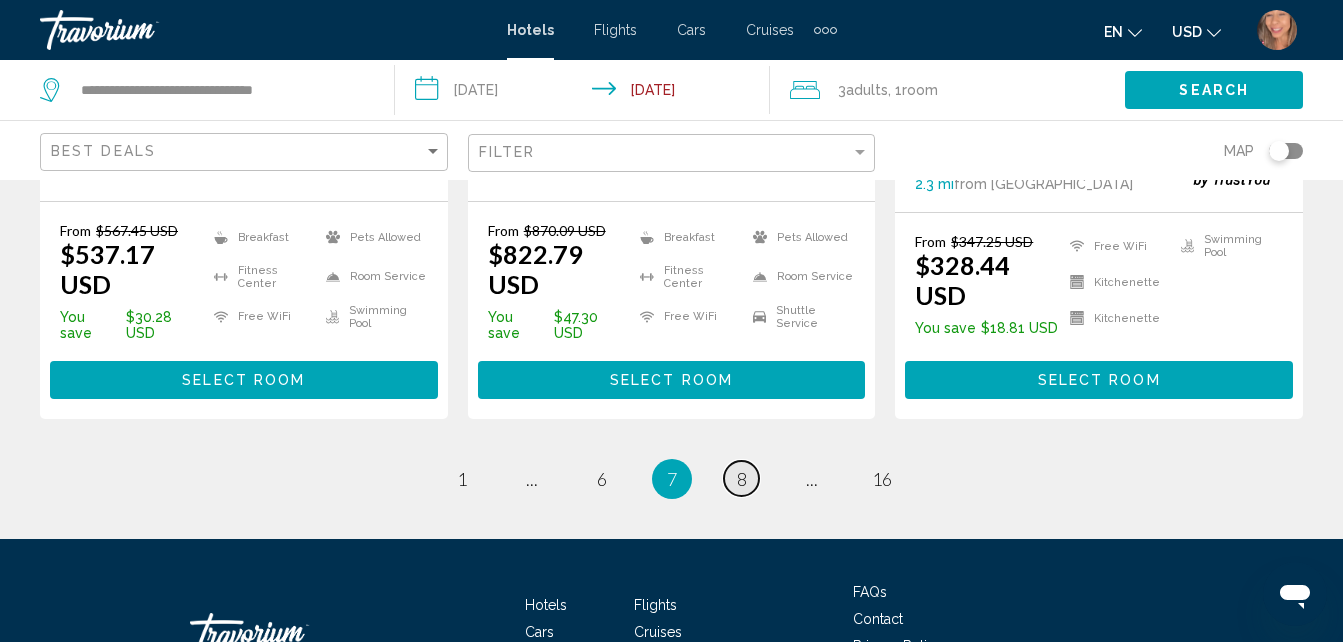 click on "page  8" at bounding box center (741, 478) 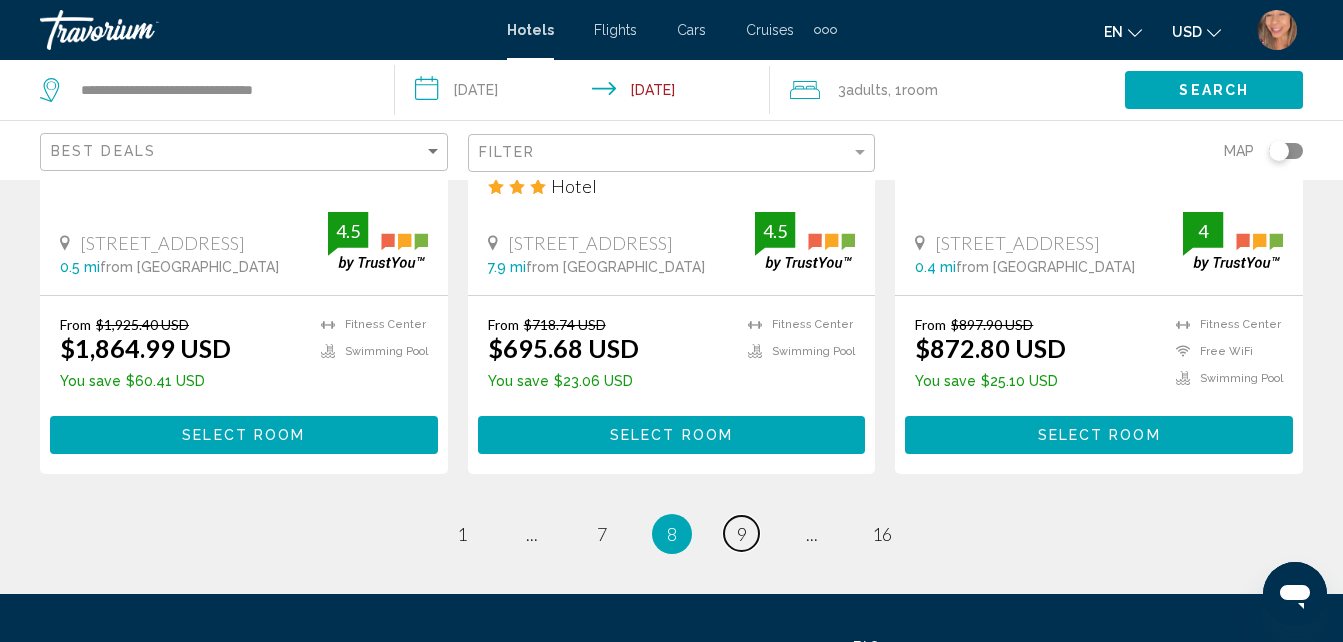 scroll, scrollTop: 2900, scrollLeft: 0, axis: vertical 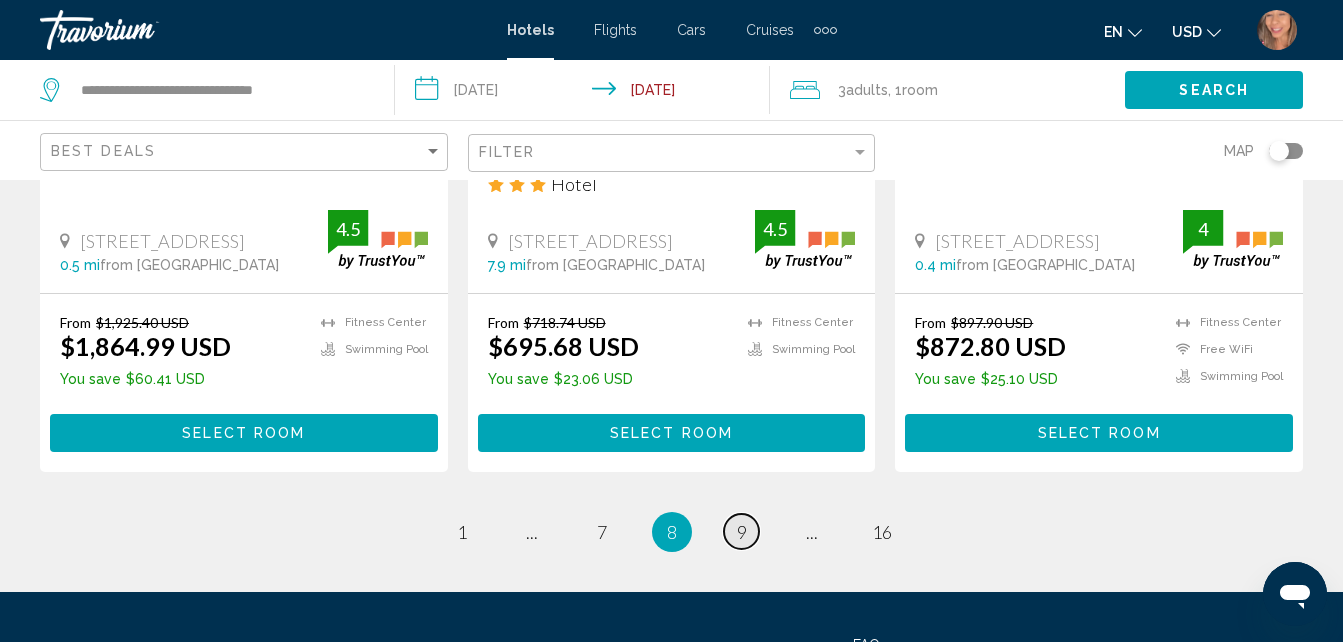 click on "9" at bounding box center [742, 532] 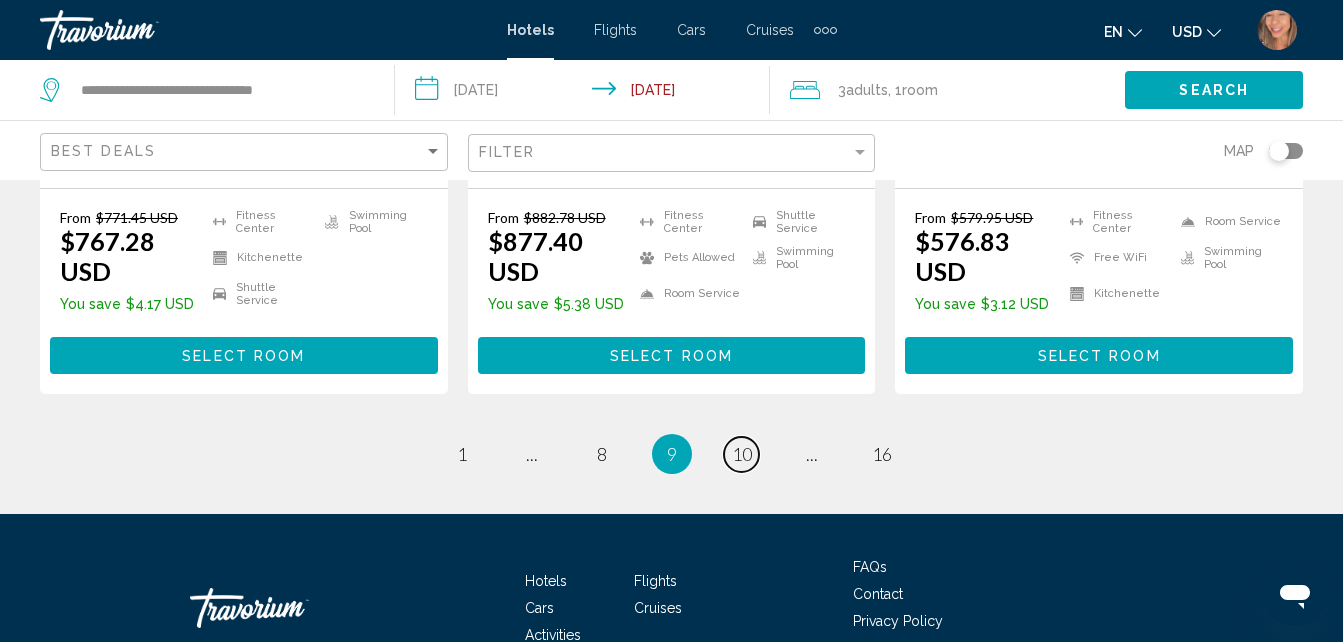 scroll, scrollTop: 2995, scrollLeft: 0, axis: vertical 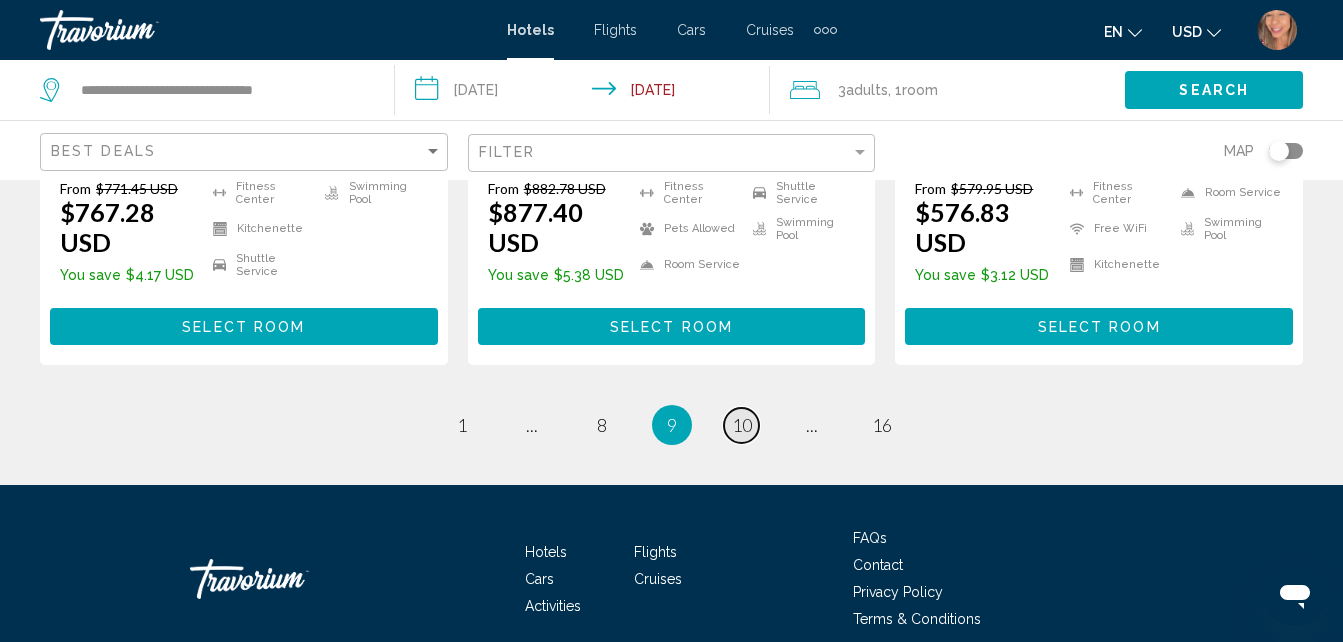 click on "page  10" at bounding box center [741, 425] 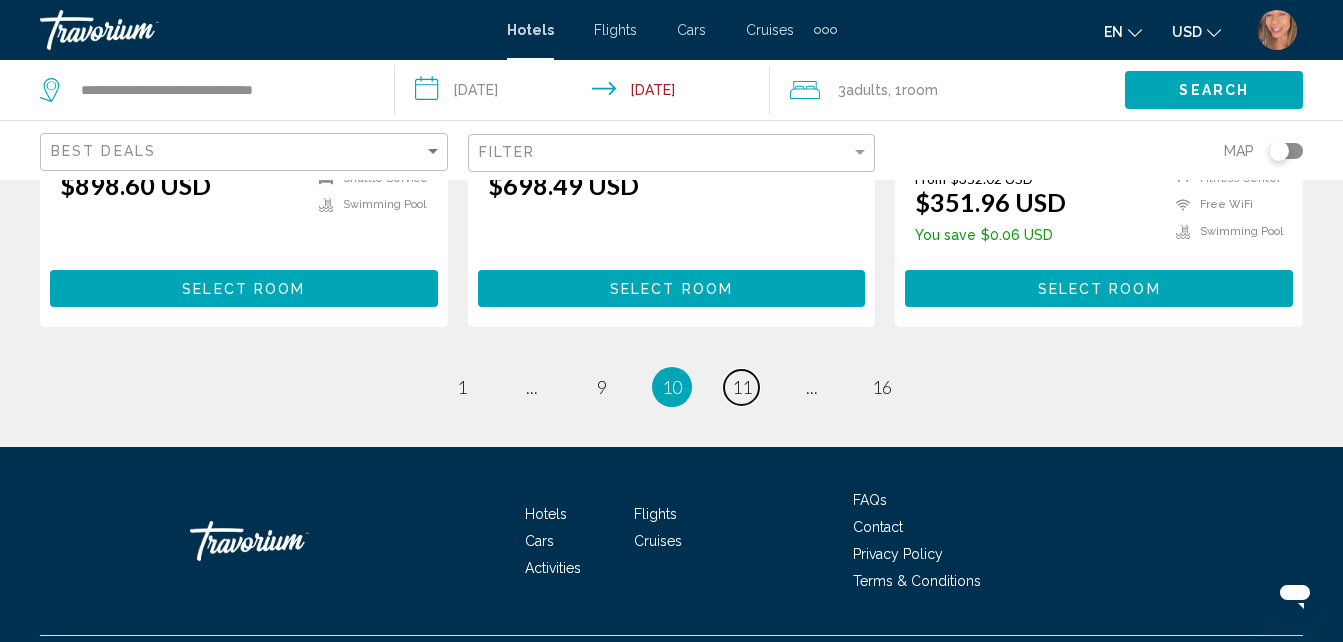 scroll, scrollTop: 2995, scrollLeft: 0, axis: vertical 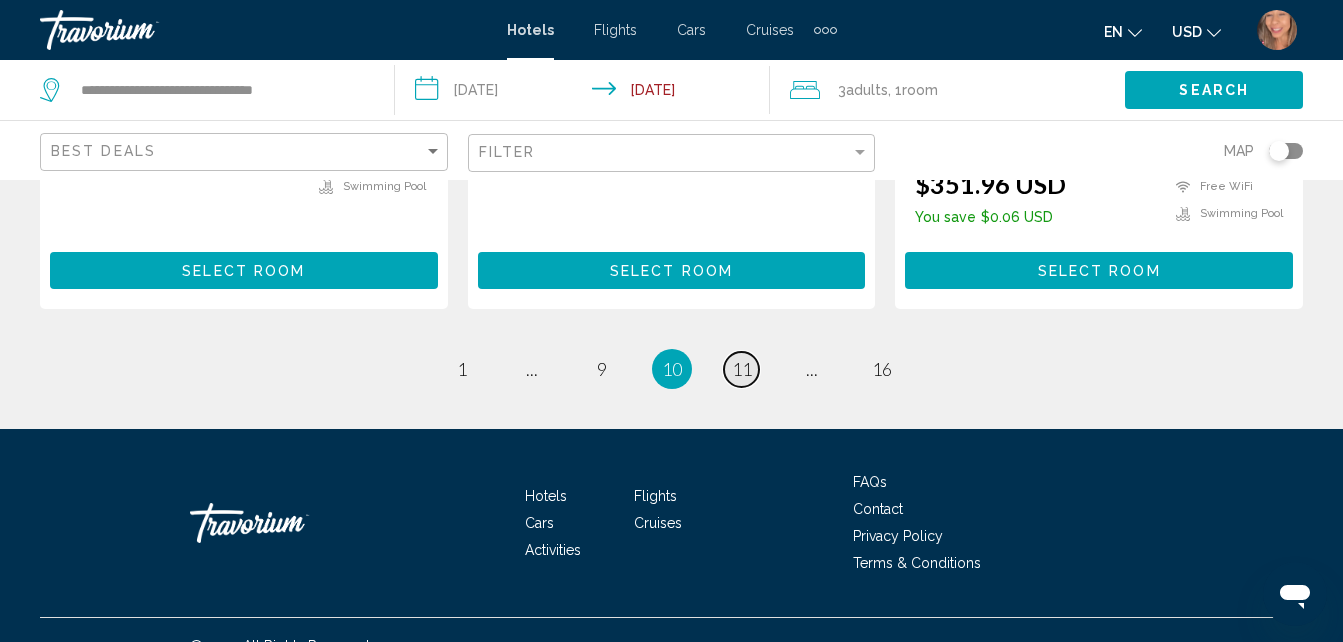 click on "page  11" at bounding box center (741, 369) 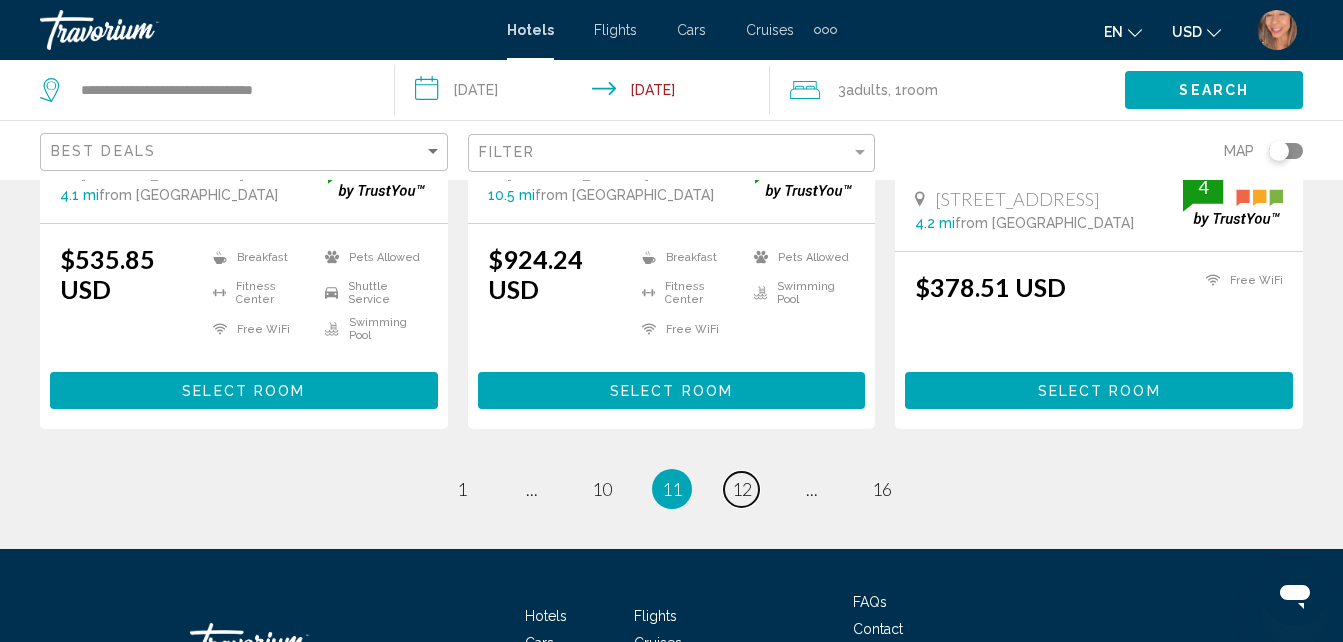 scroll, scrollTop: 3000, scrollLeft: 0, axis: vertical 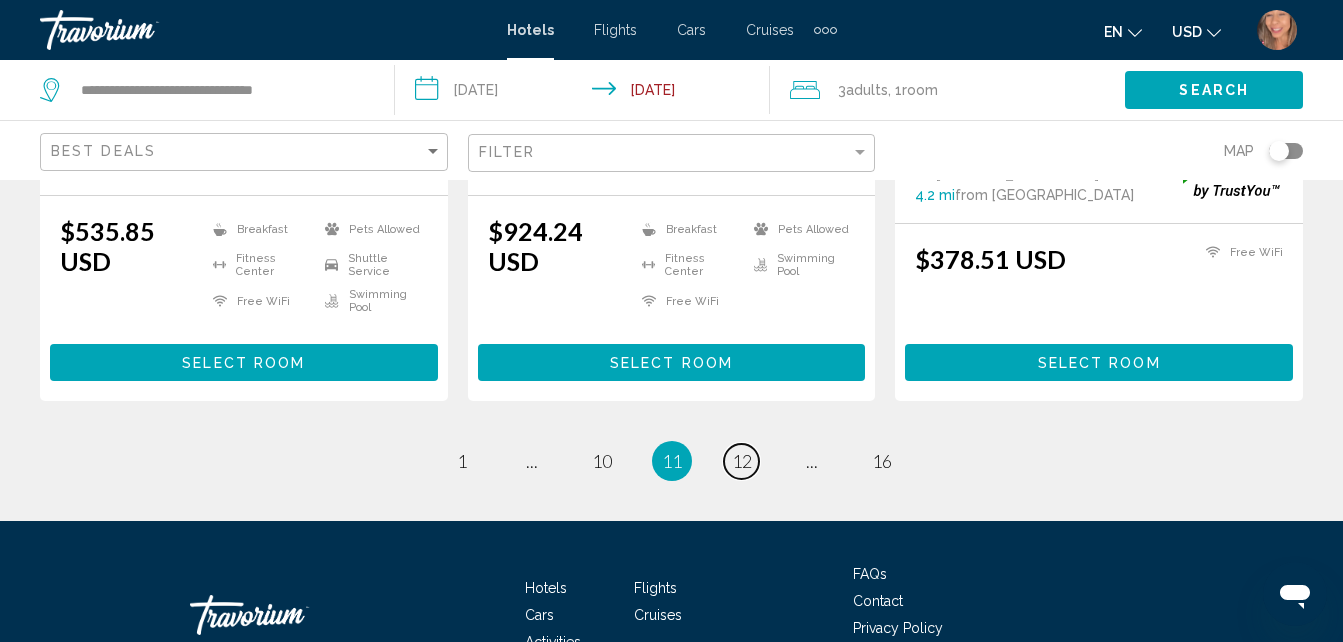 click on "12" at bounding box center [742, 461] 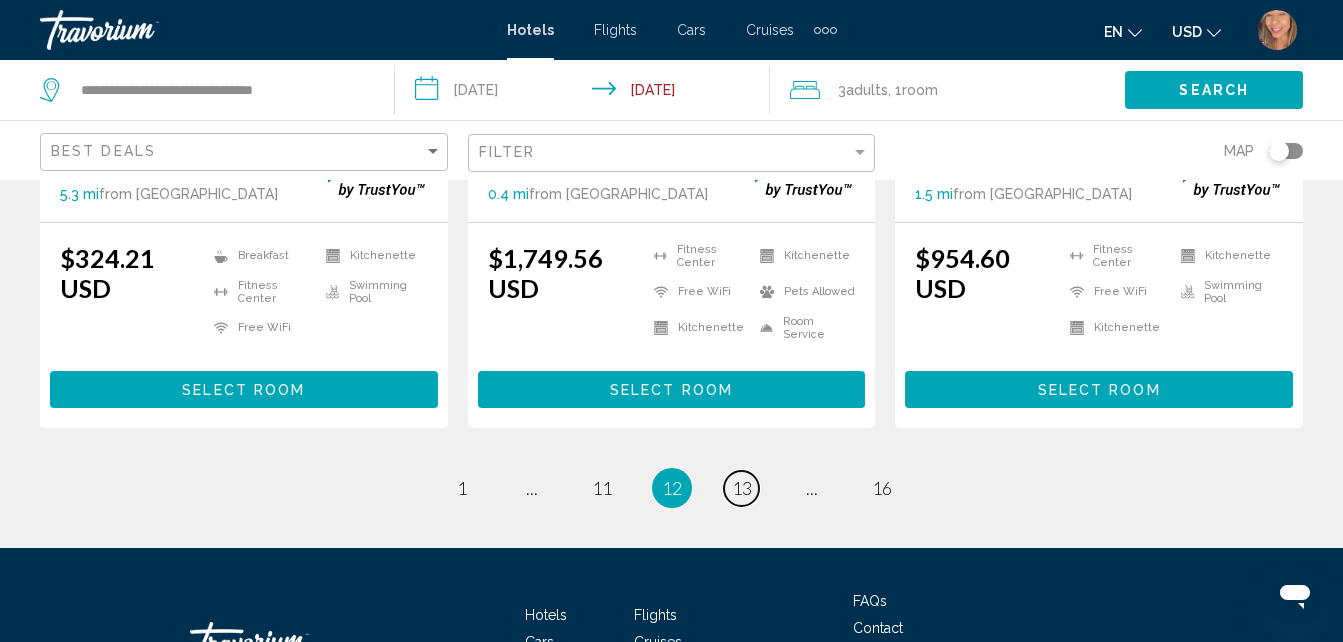 scroll, scrollTop: 2981, scrollLeft: 0, axis: vertical 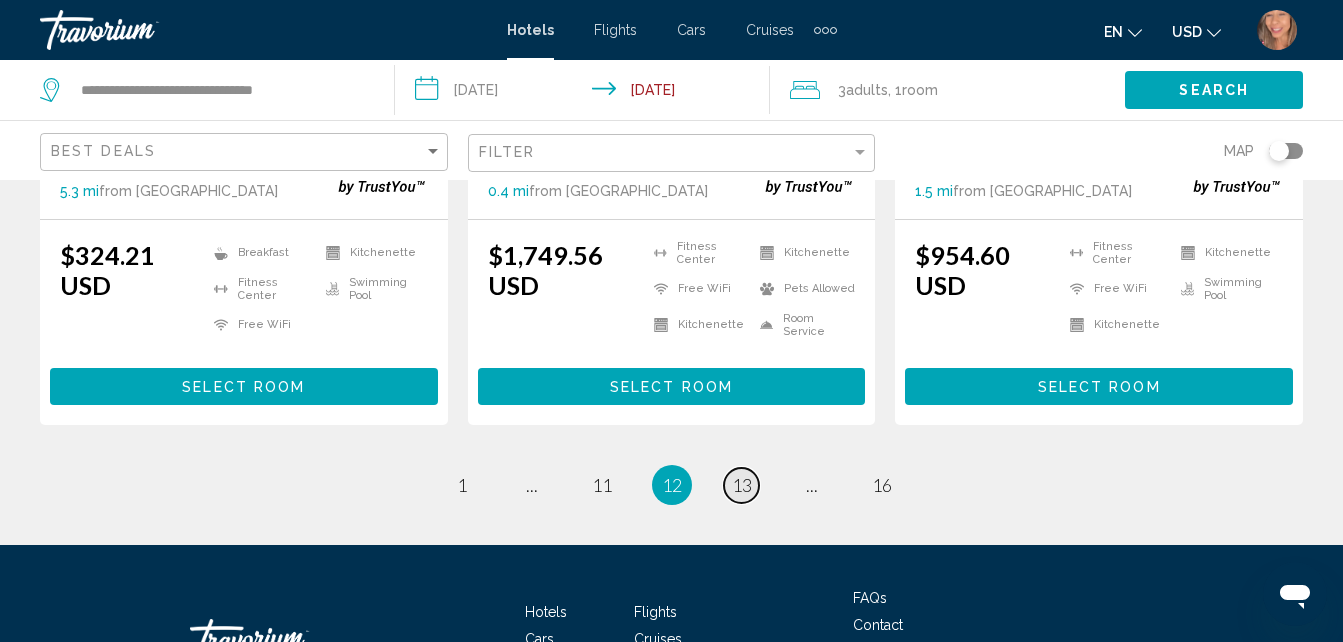 click on "13" at bounding box center [742, 485] 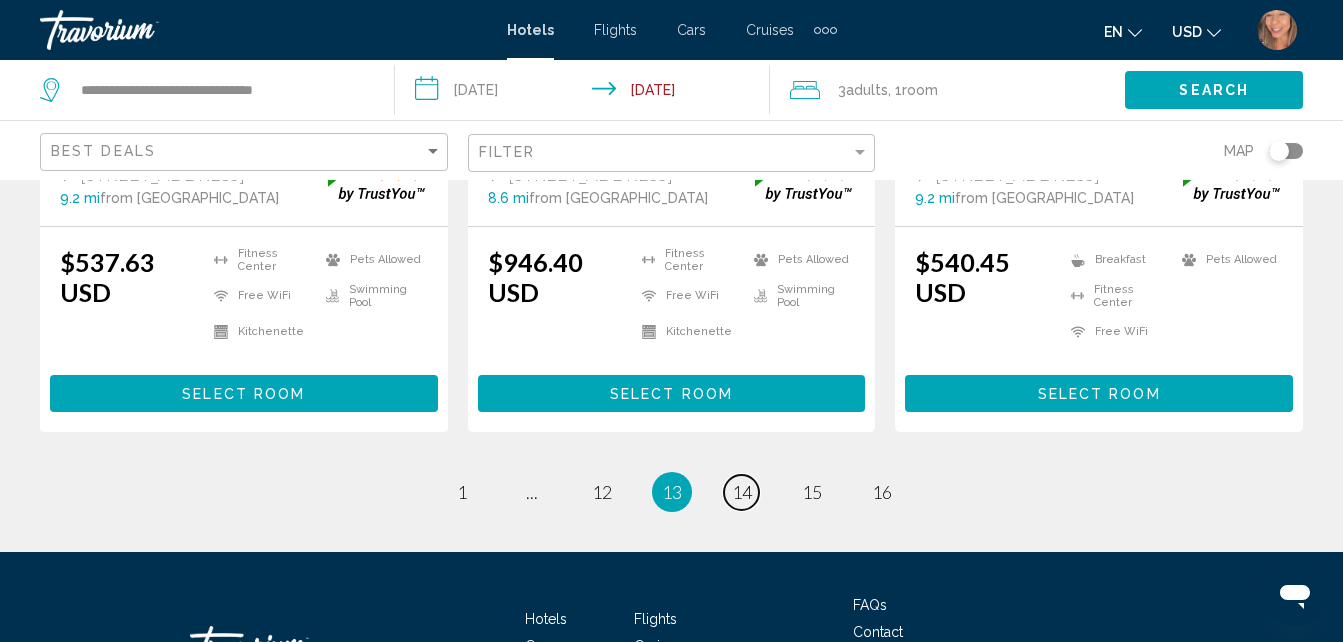 scroll, scrollTop: 2969, scrollLeft: 0, axis: vertical 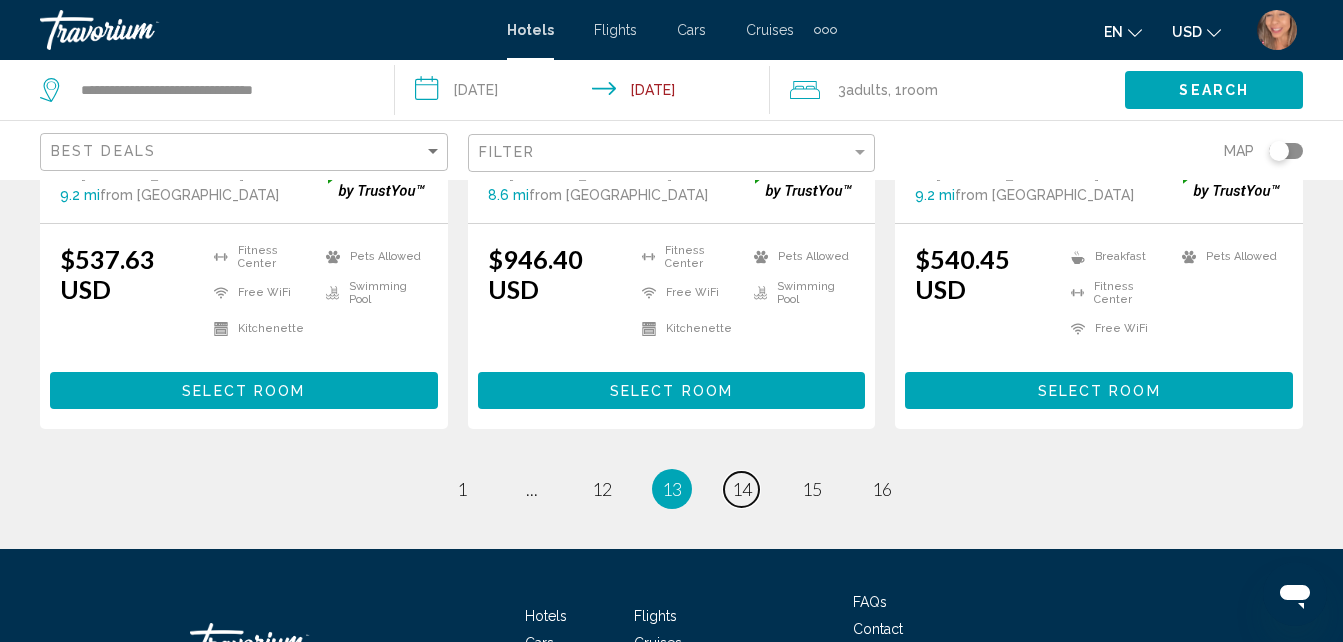 click on "14" at bounding box center (742, 489) 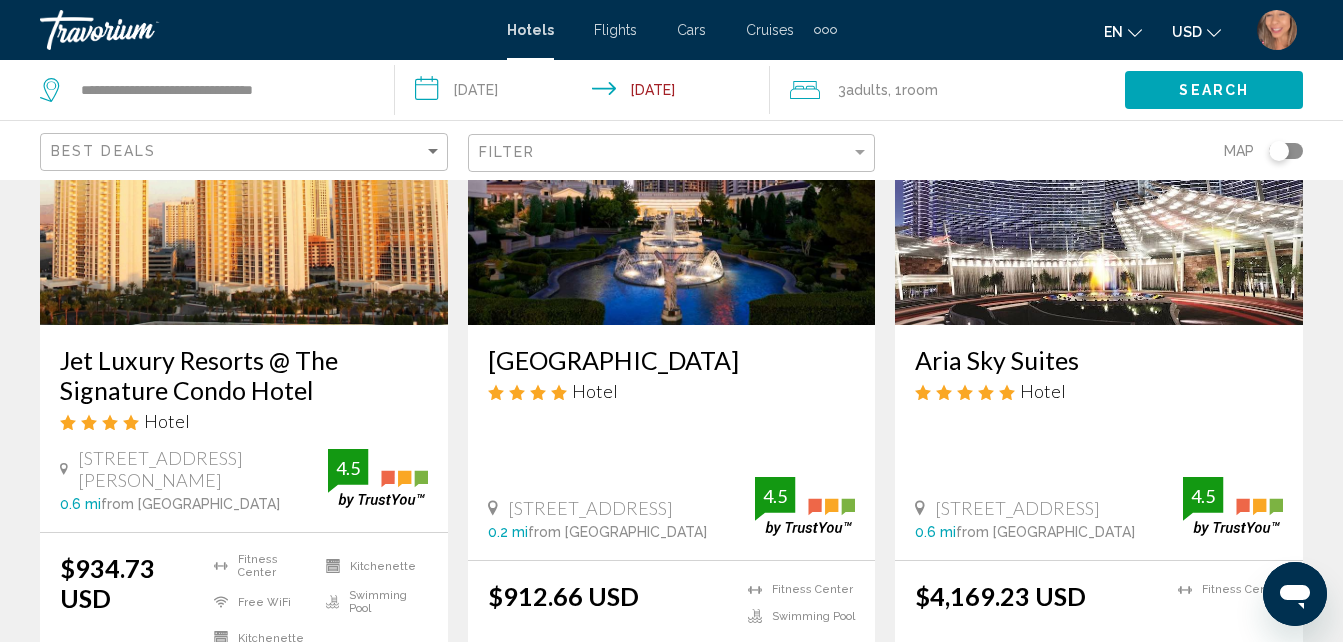 scroll, scrollTop: 1000, scrollLeft: 0, axis: vertical 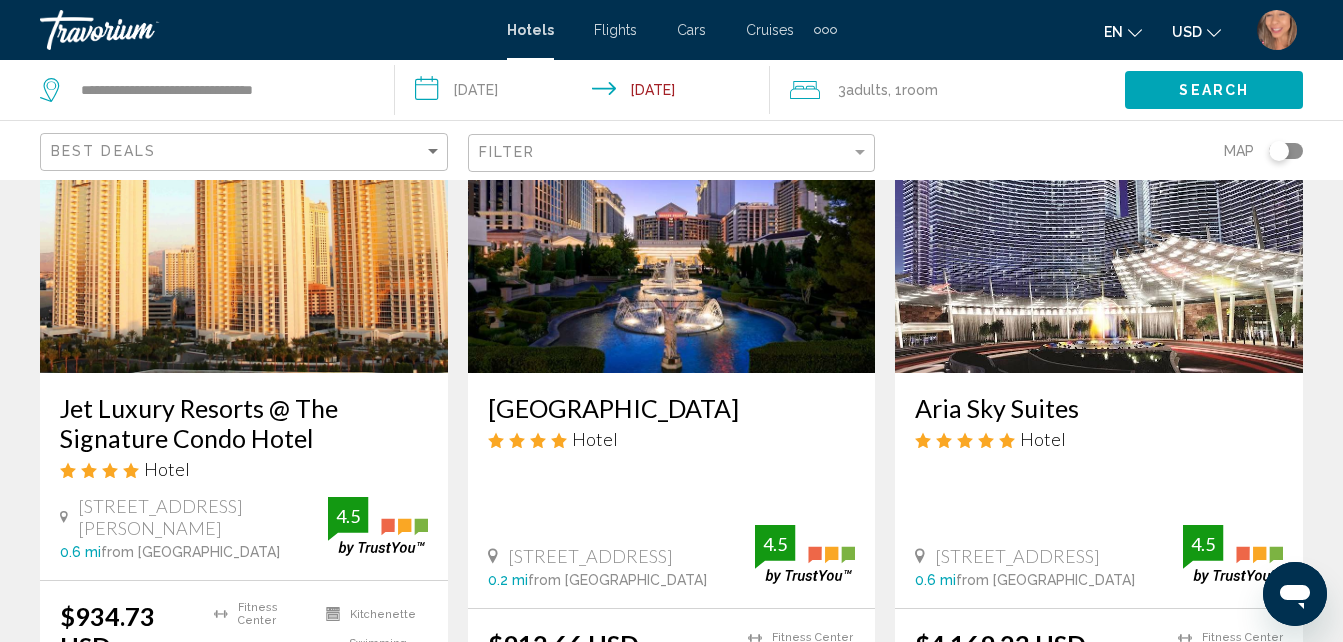 click at bounding box center [672, 213] 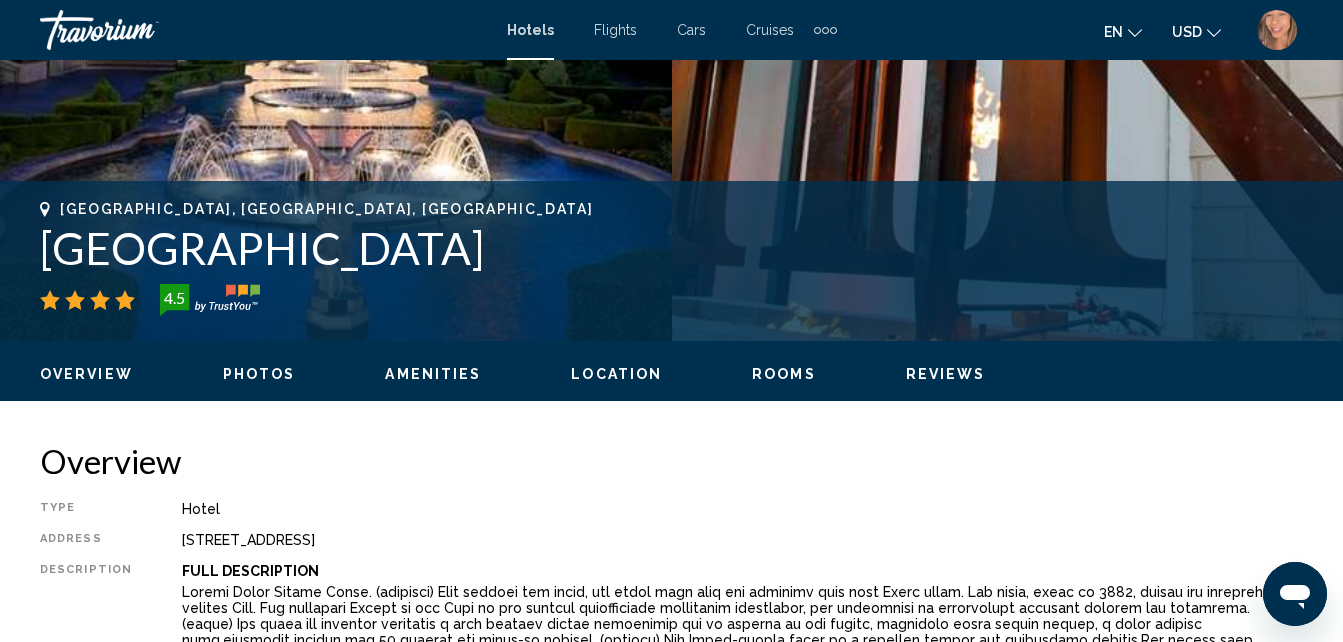 scroll, scrollTop: 714, scrollLeft: 0, axis: vertical 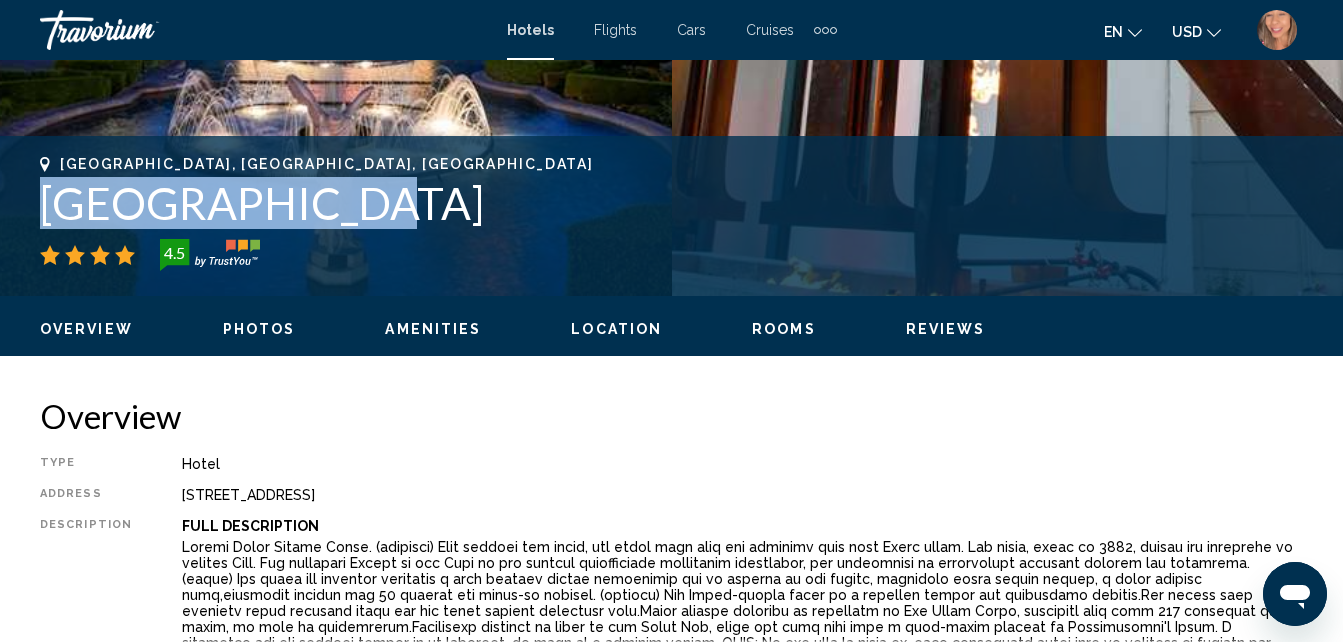 drag, startPoint x: 336, startPoint y: 196, endPoint x: 51, endPoint y: 204, distance: 285.11224 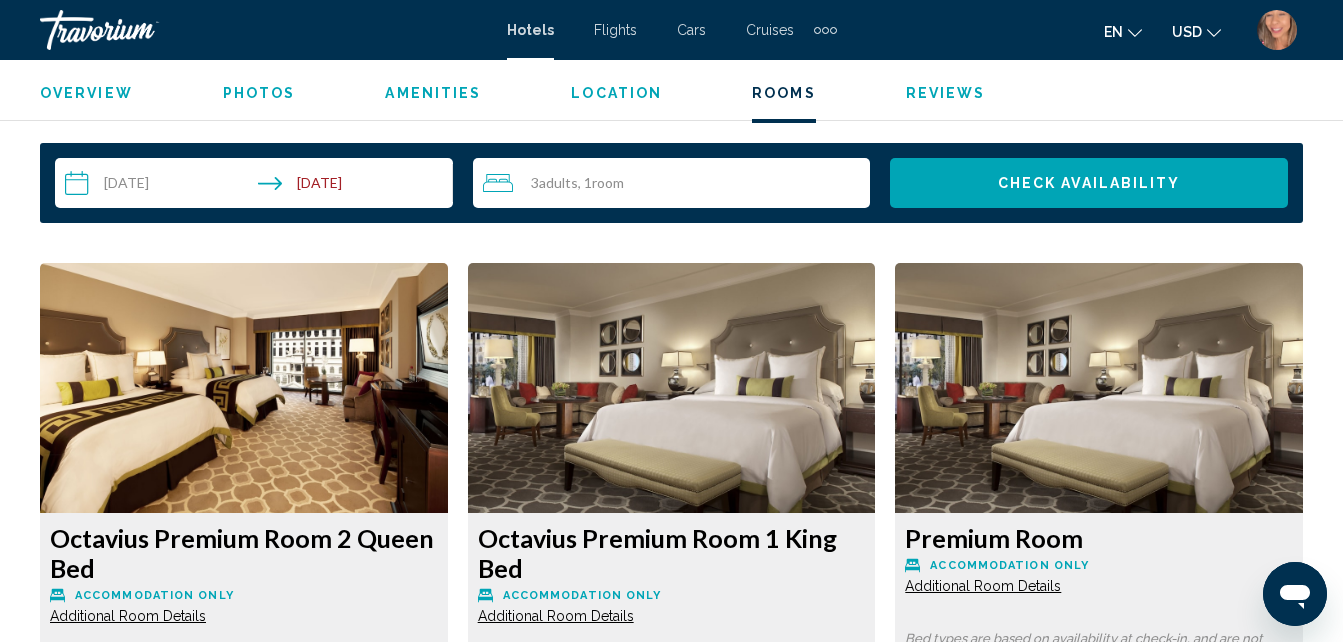 scroll, scrollTop: 2914, scrollLeft: 0, axis: vertical 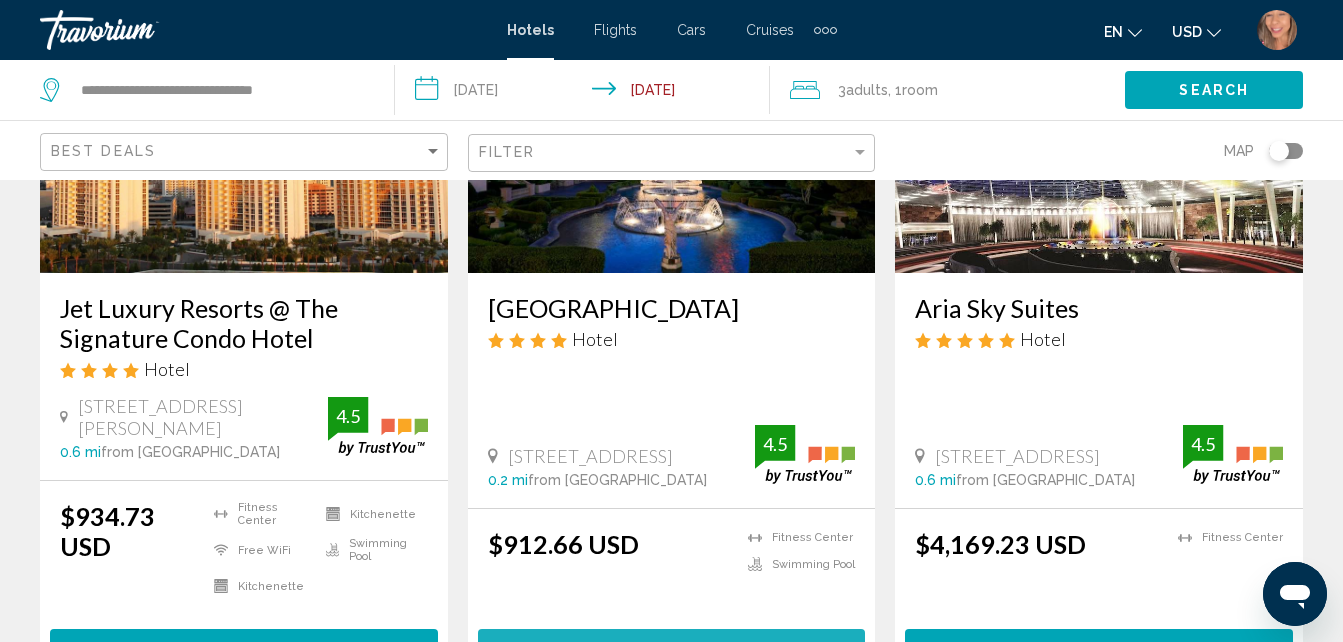 click on "Select Room" at bounding box center [672, 647] 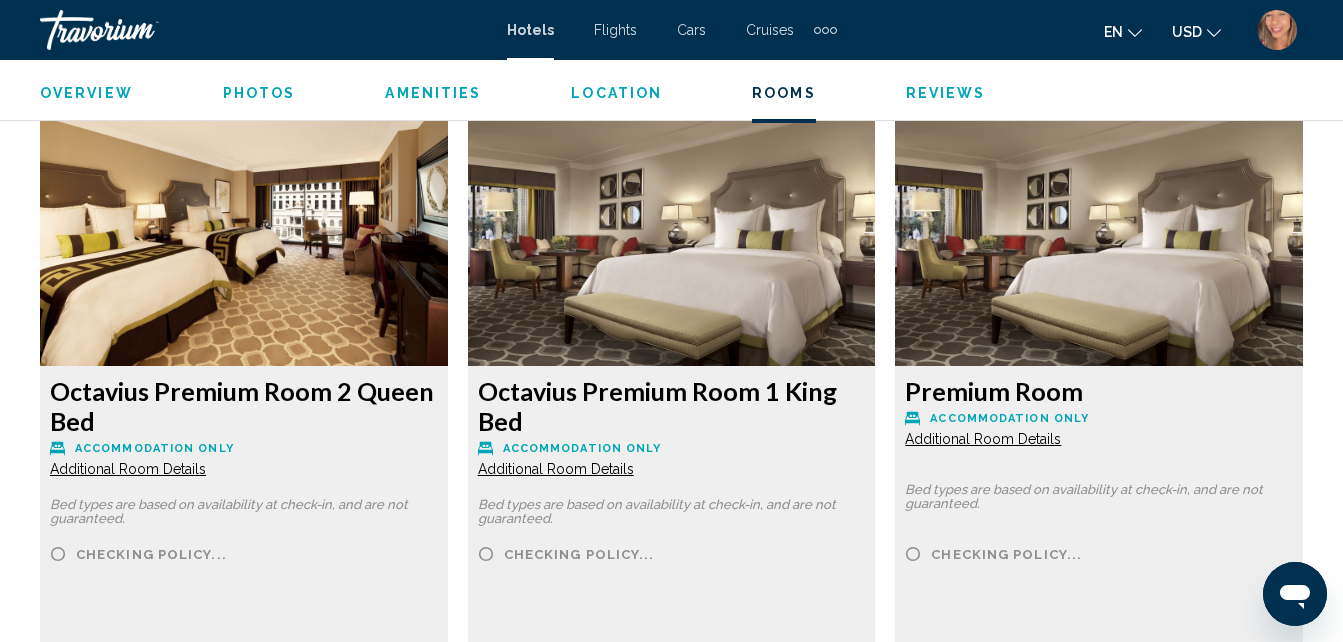 scroll, scrollTop: 3114, scrollLeft: 0, axis: vertical 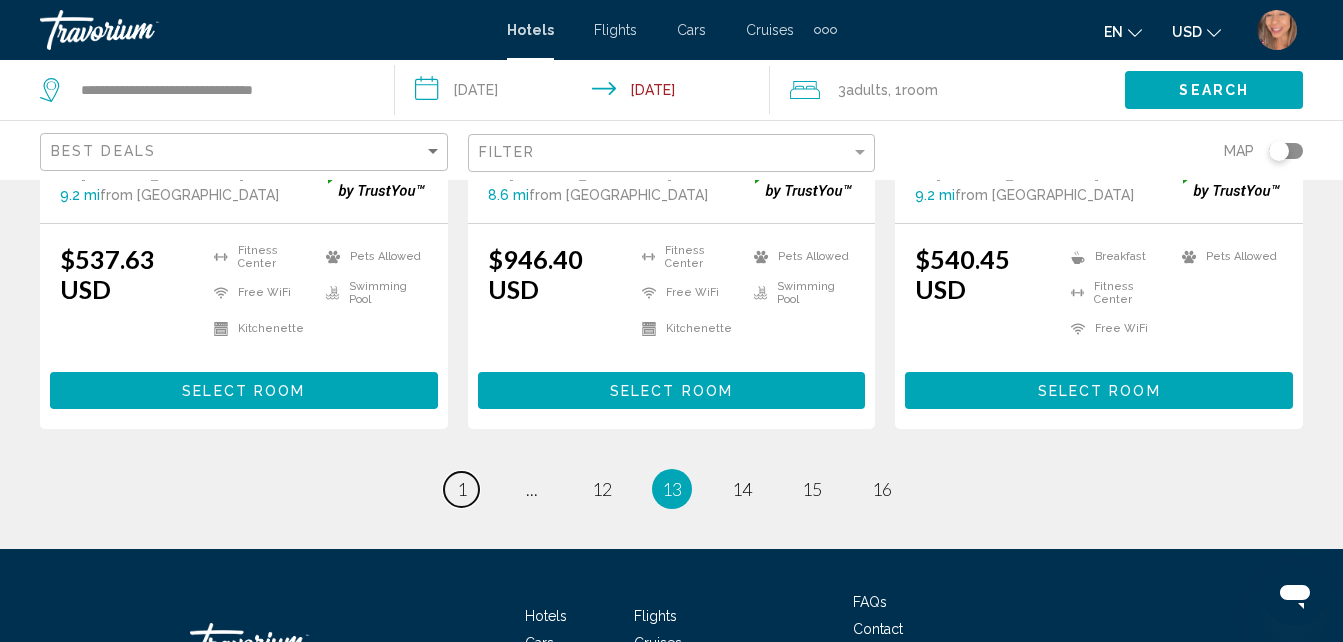 click on "1" at bounding box center (462, 489) 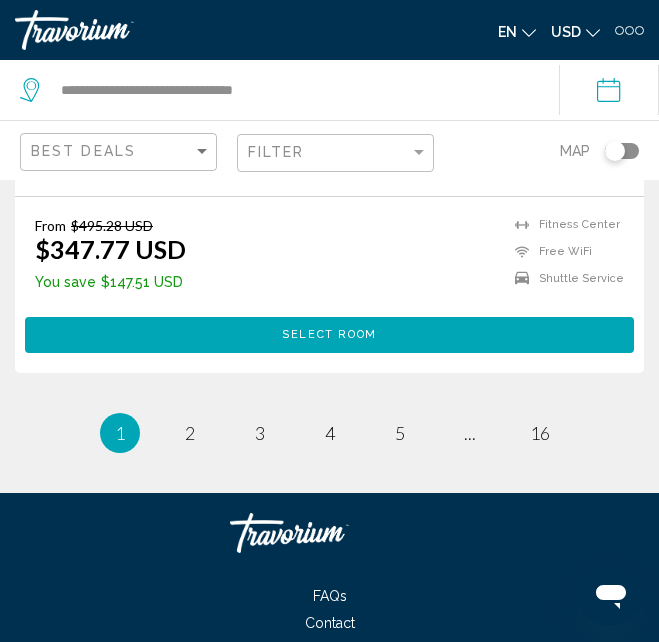 scroll, scrollTop: 8300, scrollLeft: 0, axis: vertical 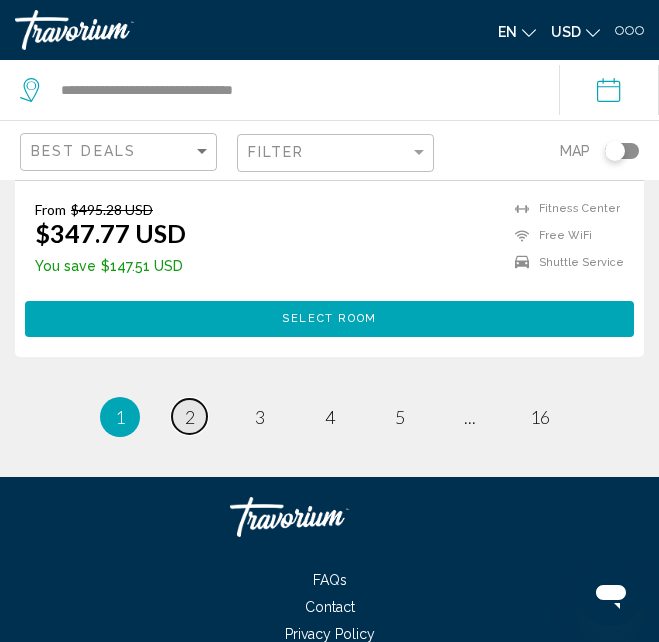 click on "page  2" at bounding box center [189, 416] 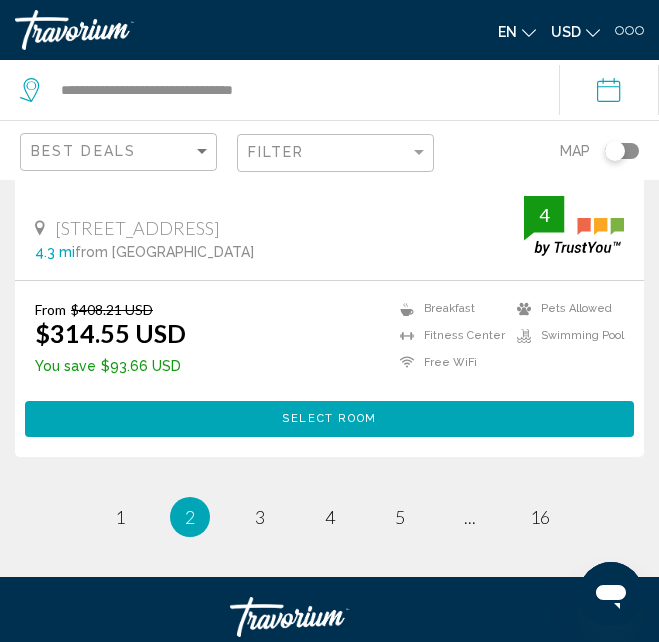 scroll, scrollTop: 8300, scrollLeft: 0, axis: vertical 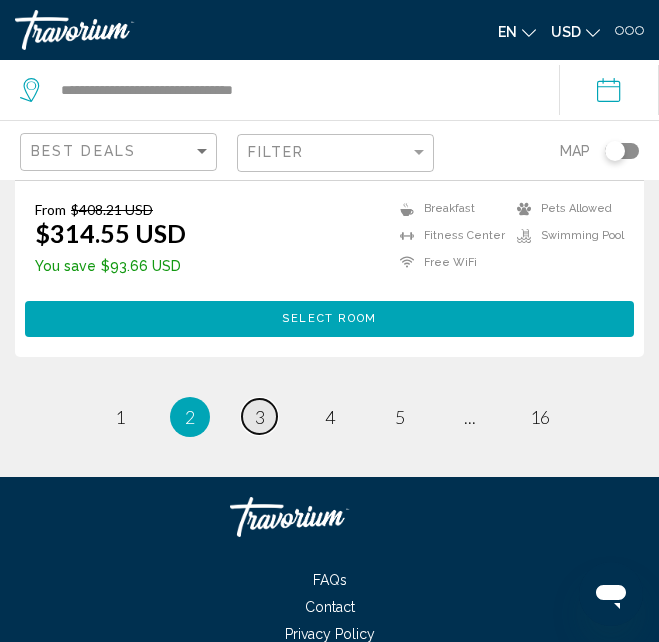 click on "3" at bounding box center [260, 417] 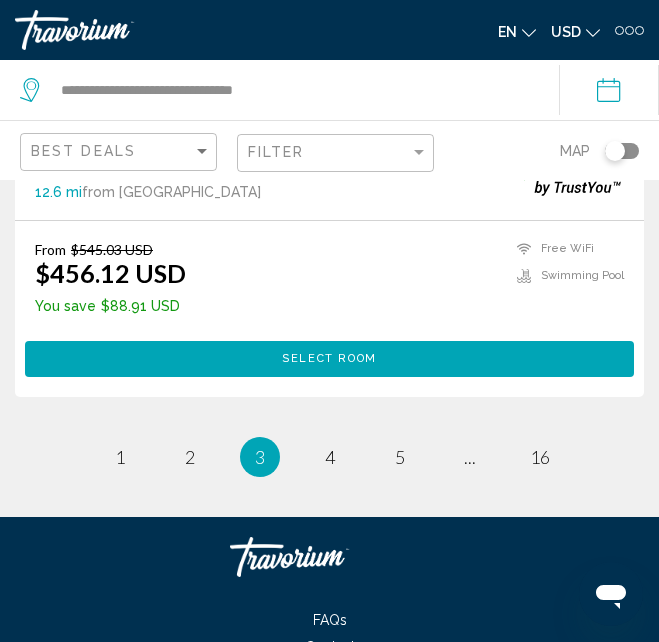 scroll, scrollTop: 8300, scrollLeft: 0, axis: vertical 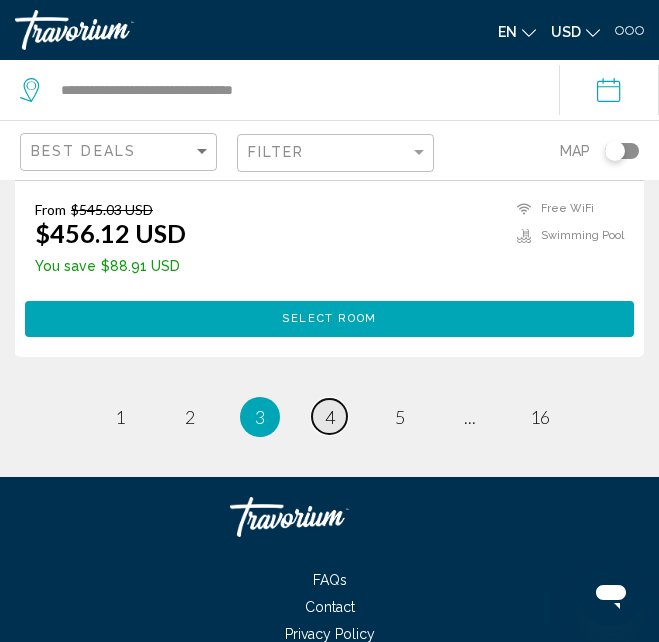 click on "4" at bounding box center (330, 417) 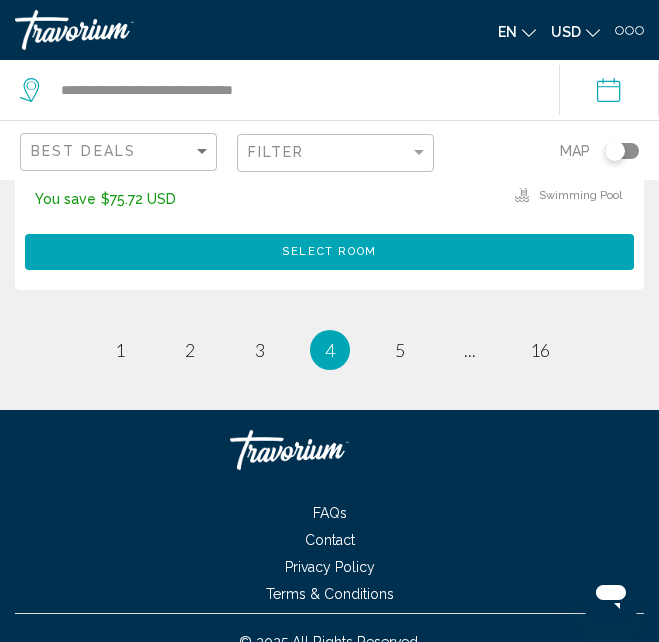 scroll, scrollTop: 8354, scrollLeft: 0, axis: vertical 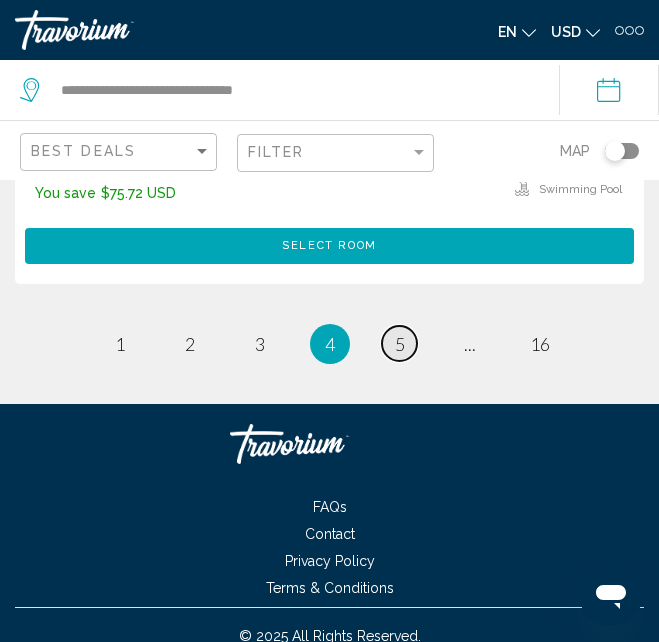 click on "page  5" at bounding box center [399, 343] 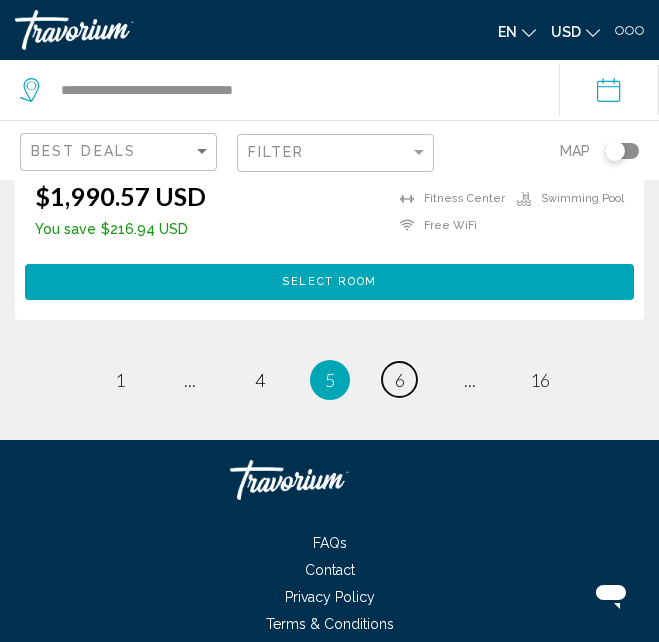 scroll, scrollTop: 8338, scrollLeft: 0, axis: vertical 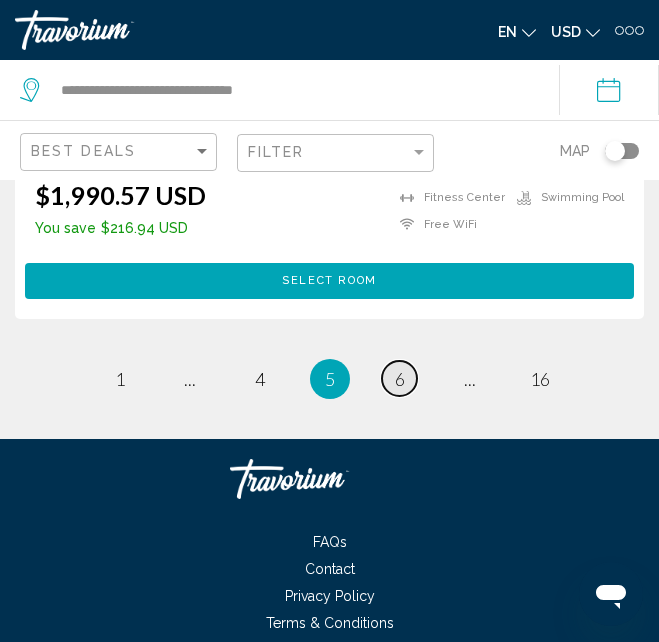 click on "page  6" at bounding box center [399, 378] 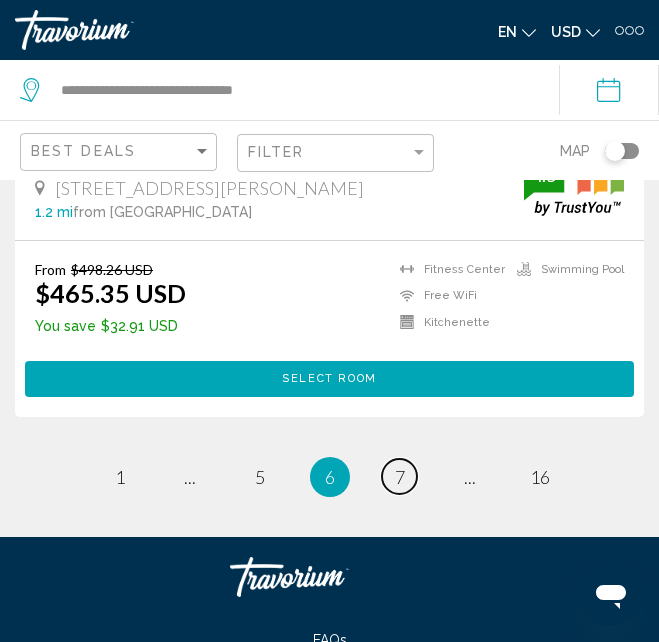scroll, scrollTop: 8300, scrollLeft: 0, axis: vertical 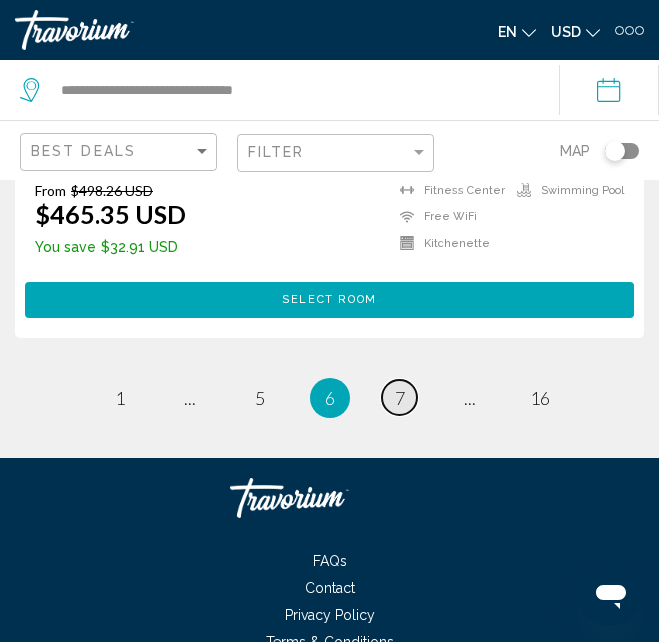 click on "page  7" at bounding box center (399, 397) 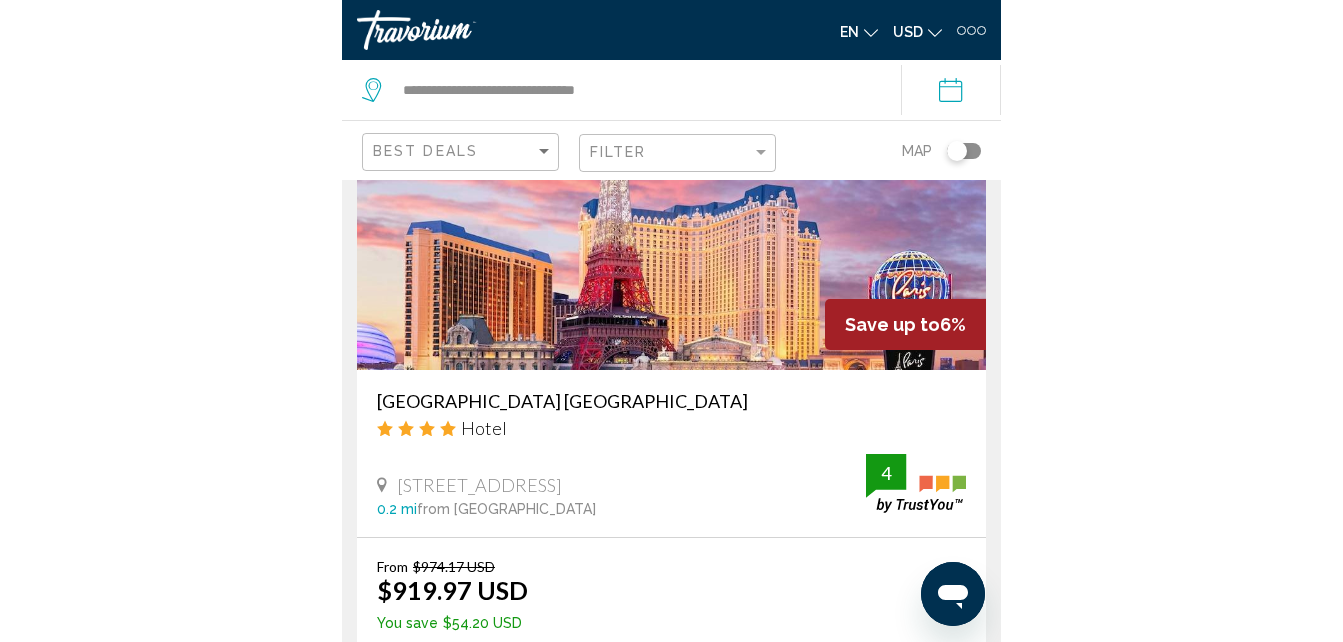 scroll, scrollTop: 2300, scrollLeft: 0, axis: vertical 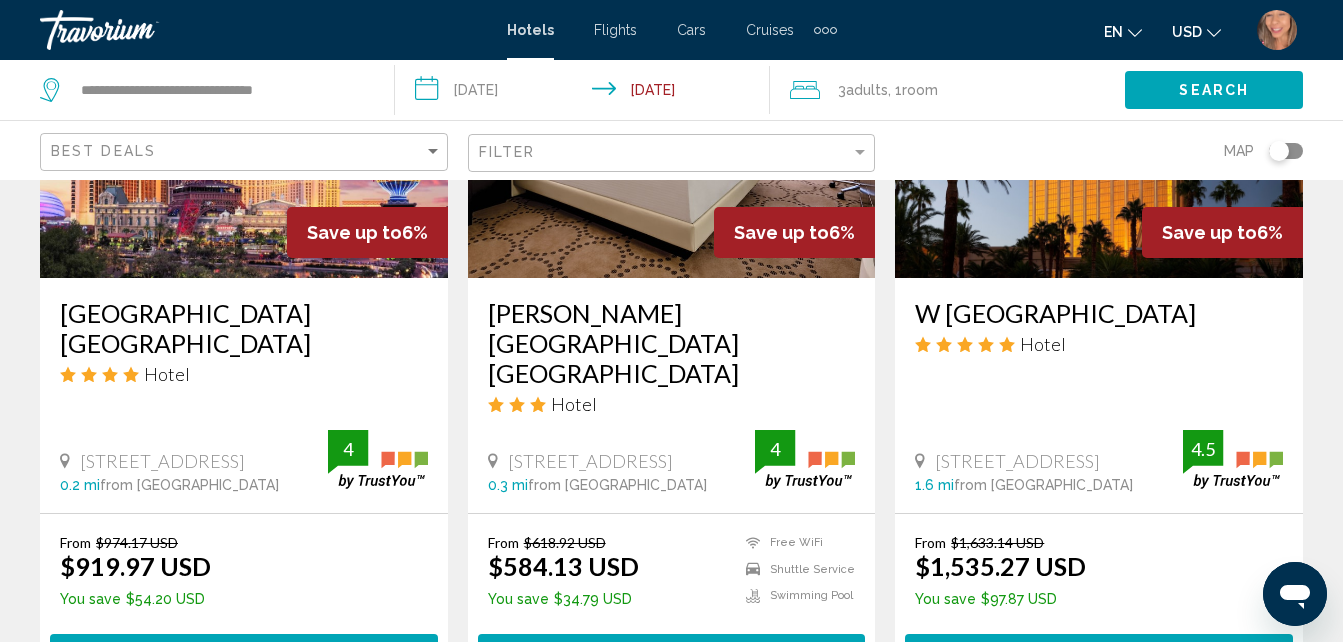 click on "**********" at bounding box center [586, 93] 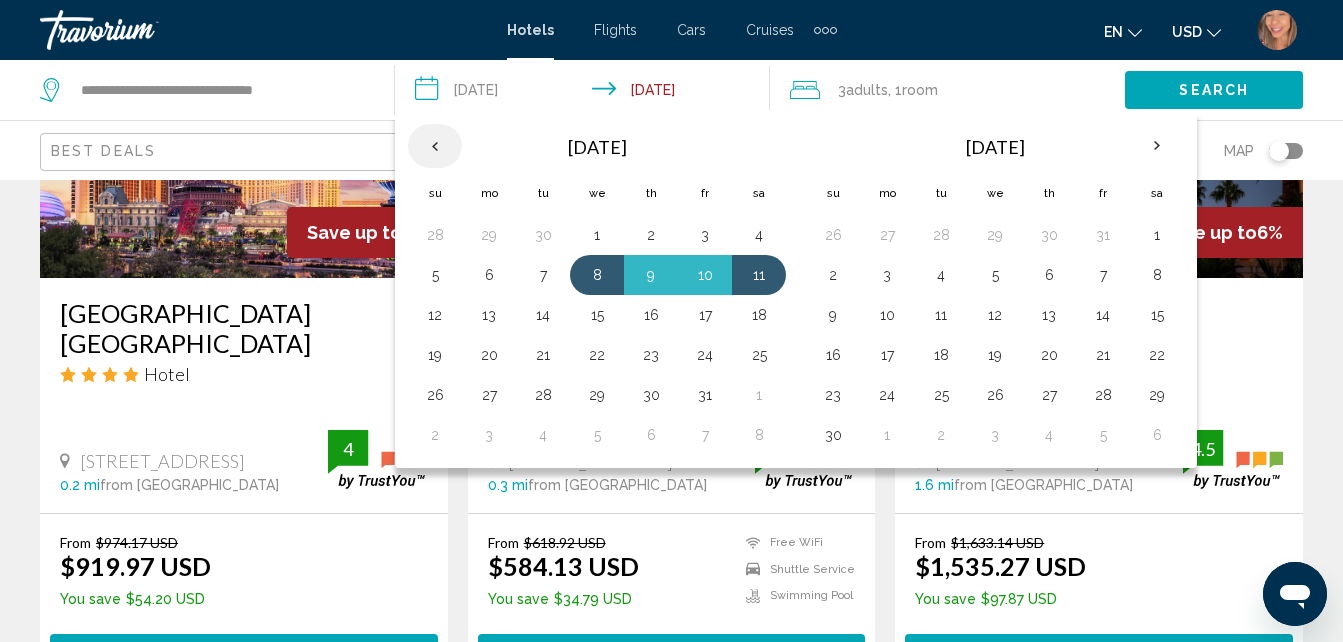click at bounding box center [435, 146] 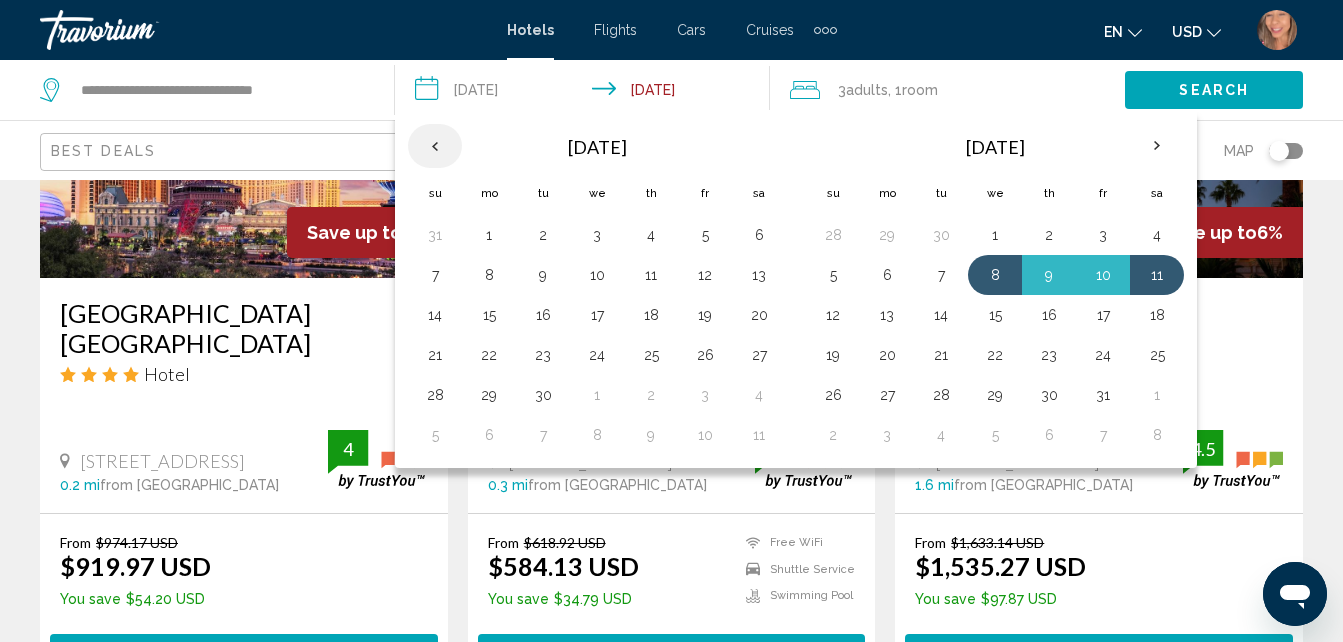 click at bounding box center (435, 146) 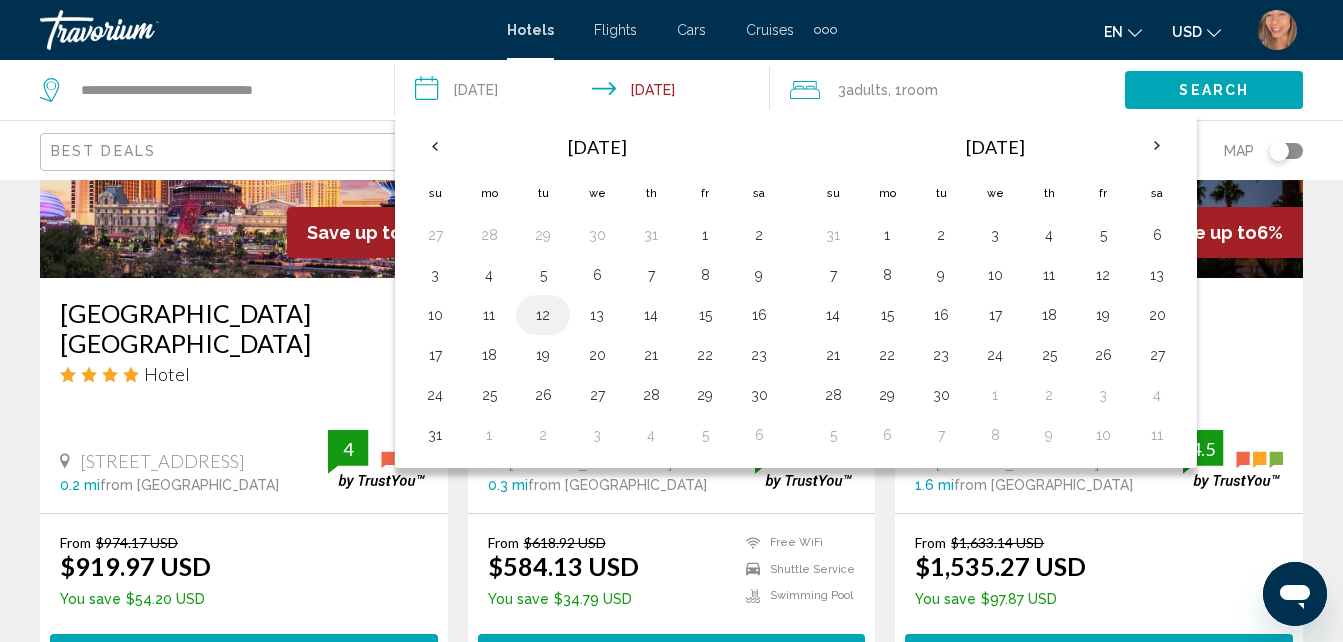 click on "12" at bounding box center (543, 315) 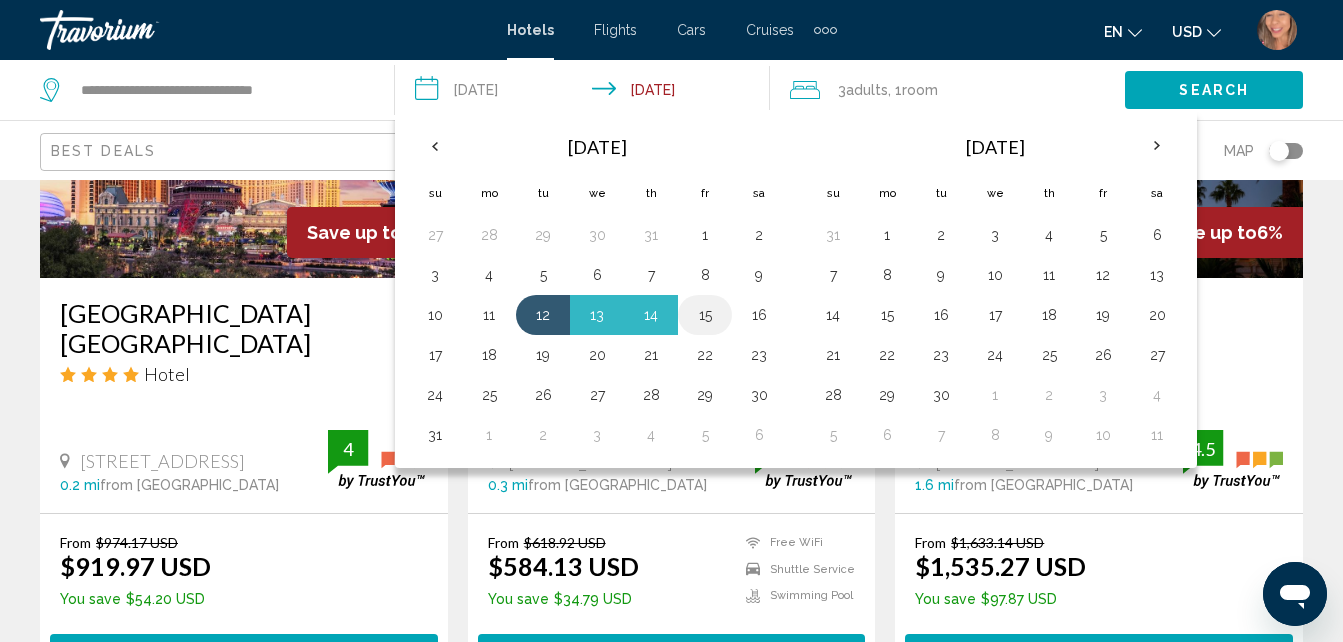 click on "15" at bounding box center [705, 315] 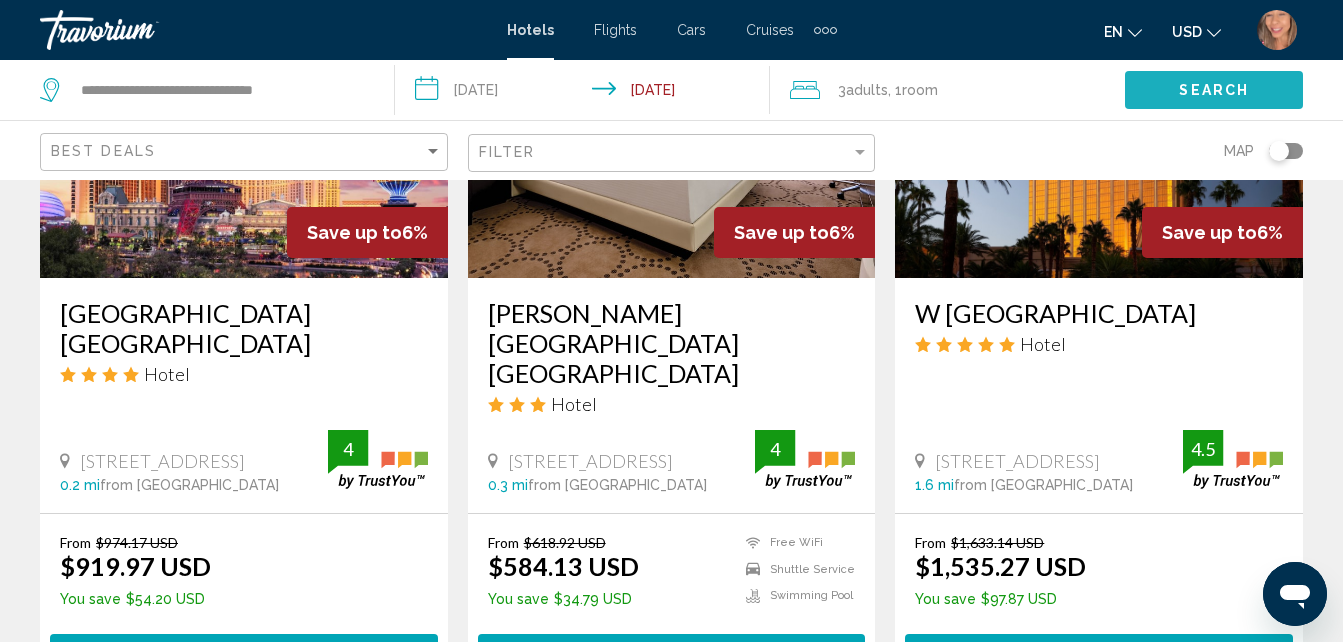 click on "Search" 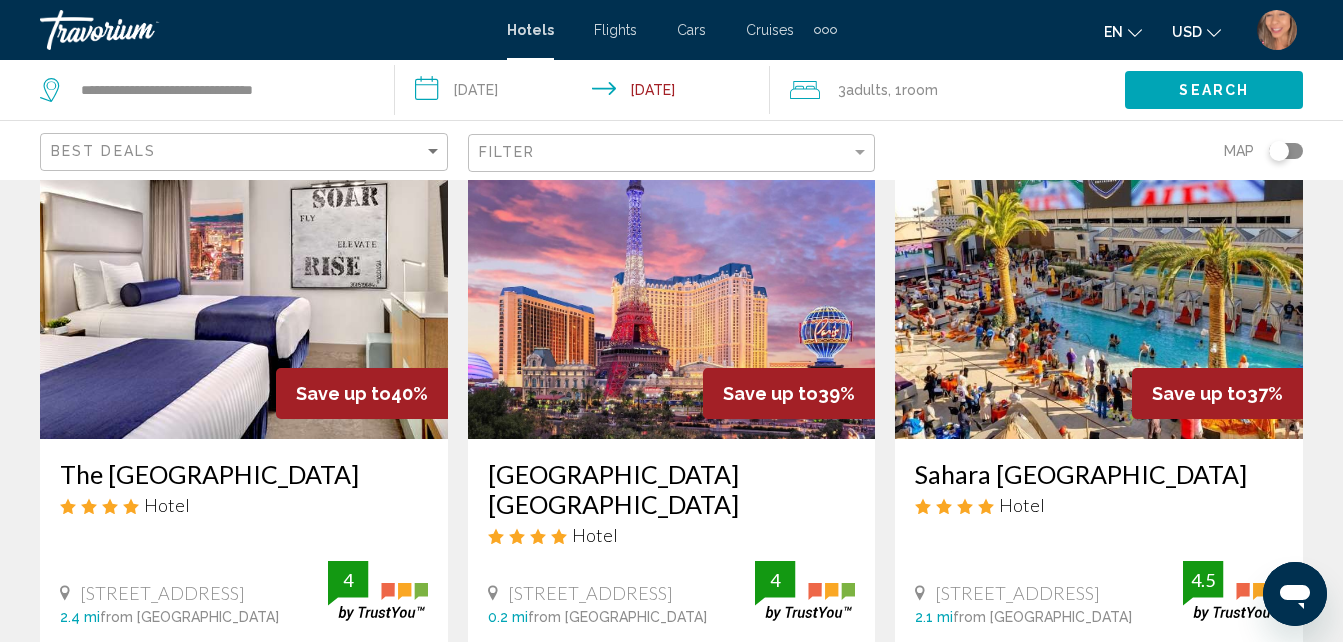 scroll, scrollTop: 2542, scrollLeft: 0, axis: vertical 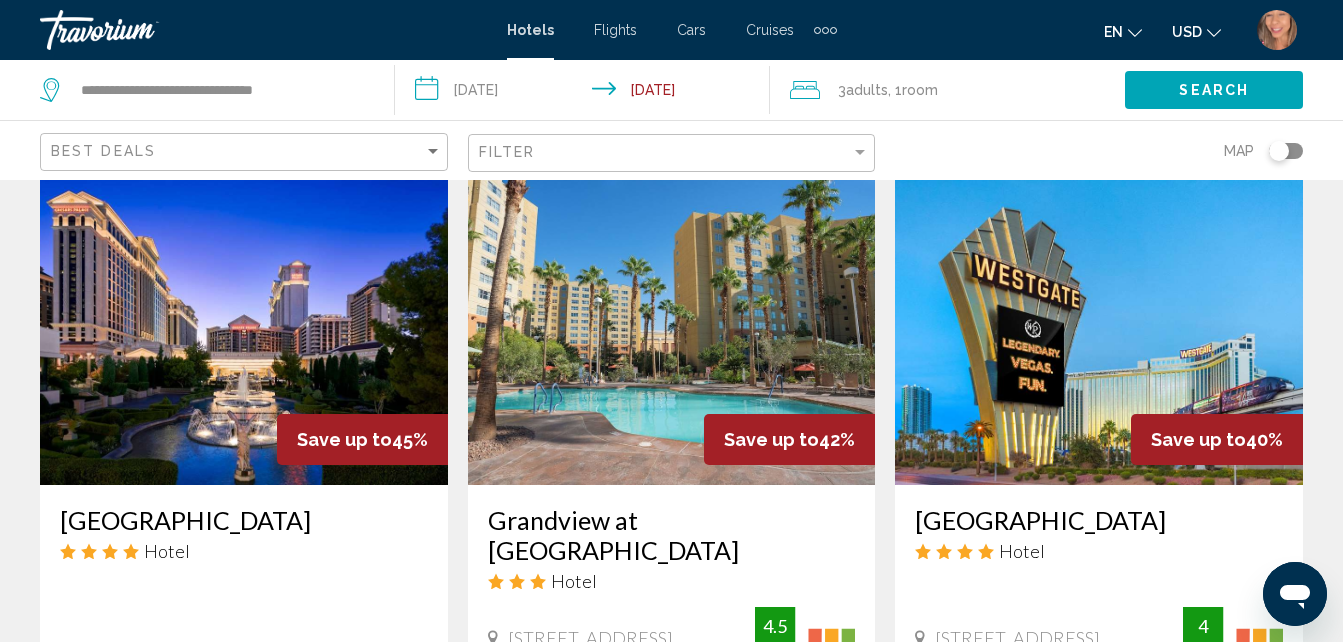 click on "Grandview at [GEOGRAPHIC_DATA]" at bounding box center [672, 535] 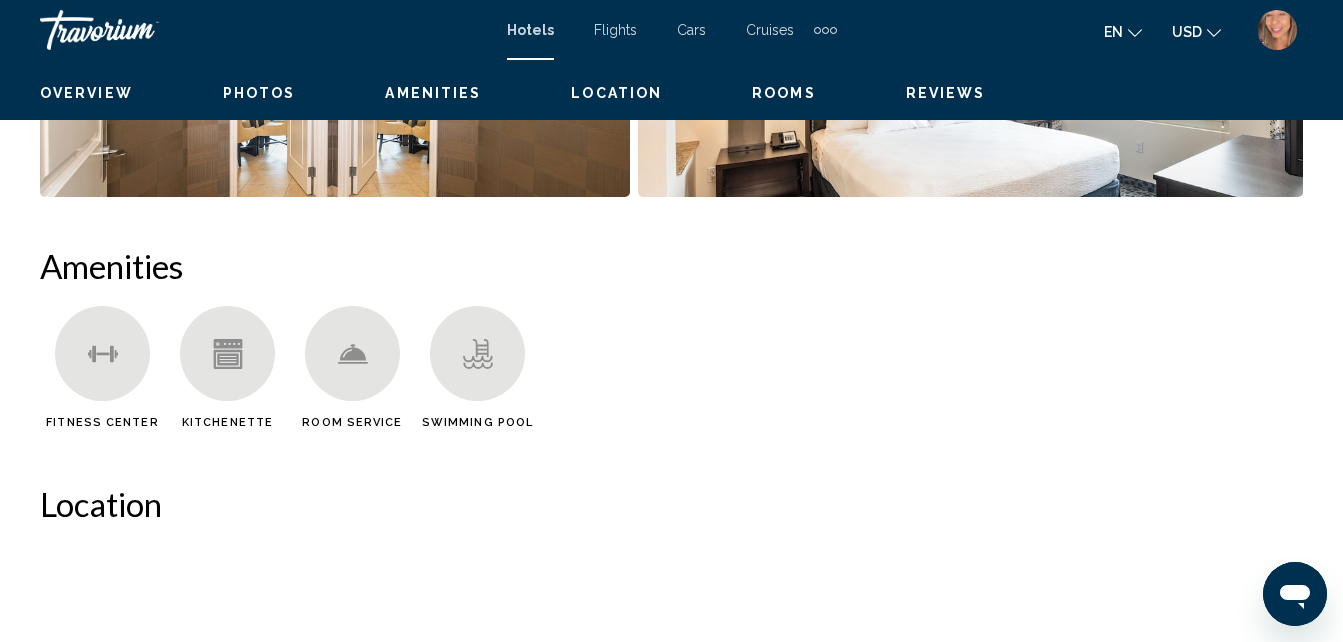 scroll, scrollTop: 232, scrollLeft: 0, axis: vertical 